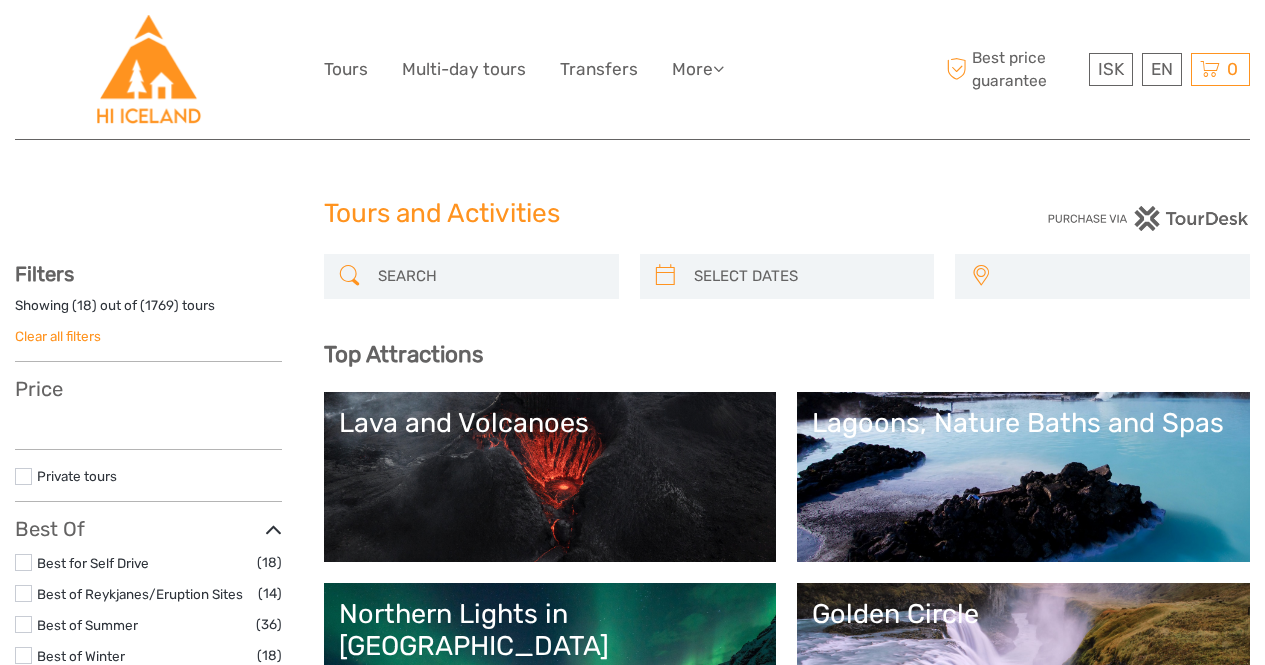 select 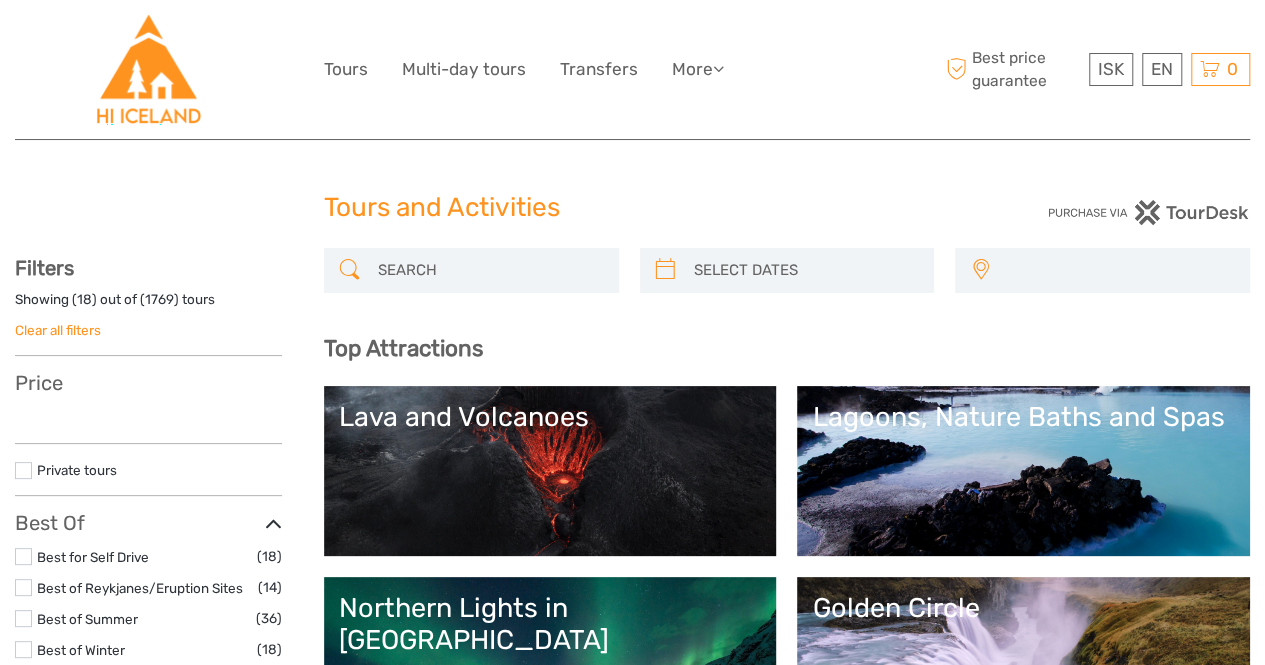 scroll, scrollTop: 100, scrollLeft: 0, axis: vertical 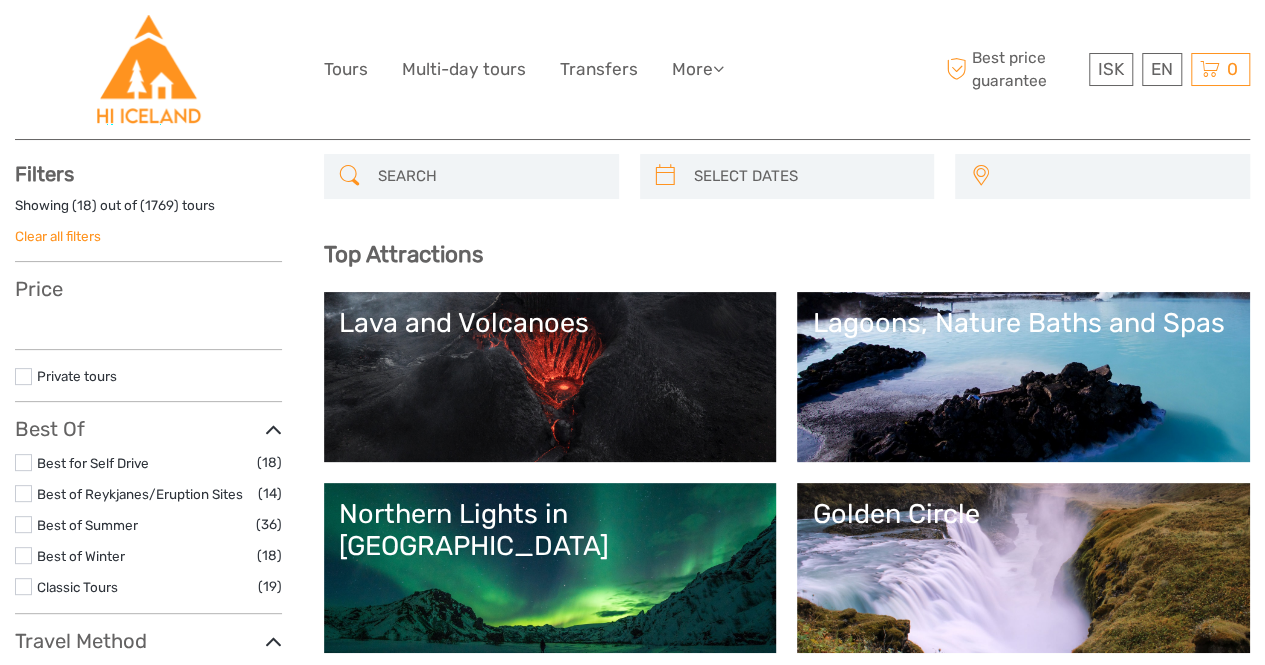 select 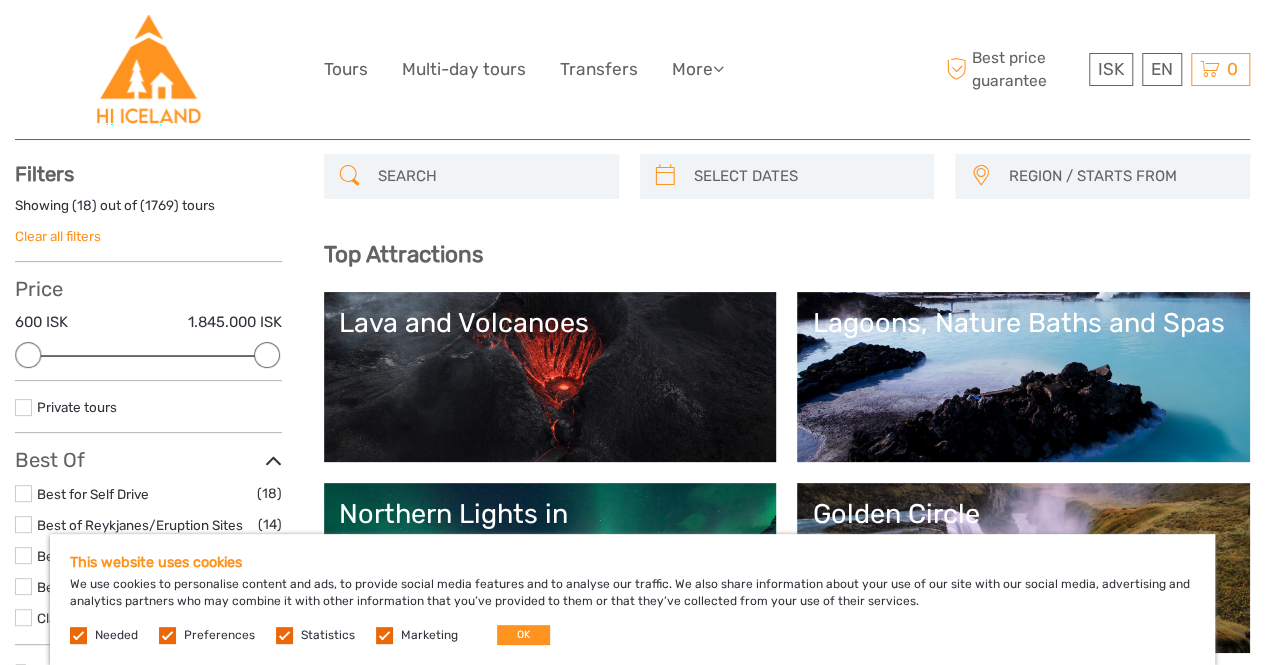 scroll, scrollTop: 0, scrollLeft: 0, axis: both 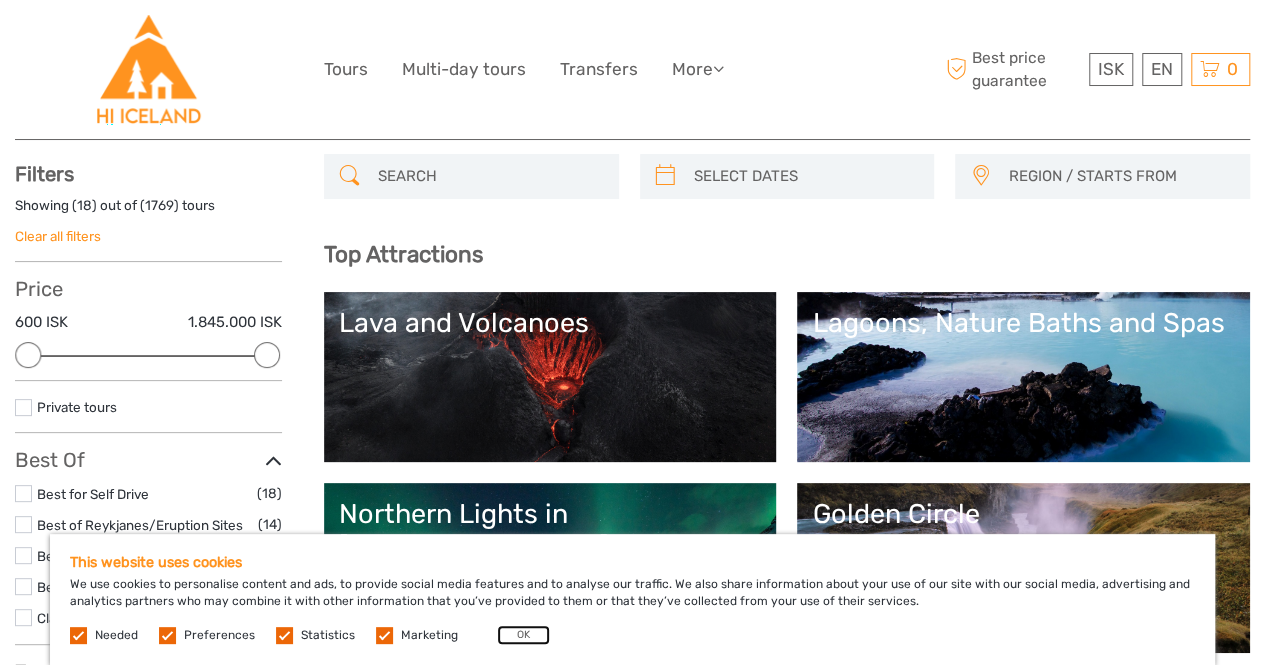 click on "OK" at bounding box center [523, 635] 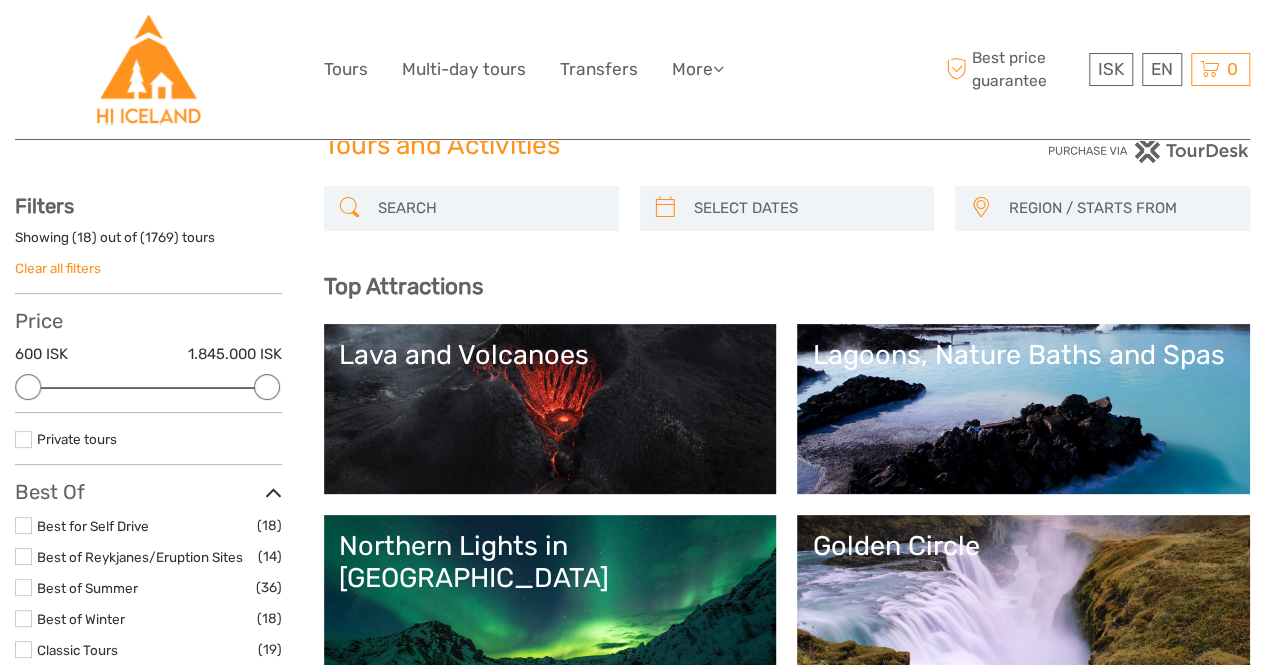scroll, scrollTop: 100, scrollLeft: 0, axis: vertical 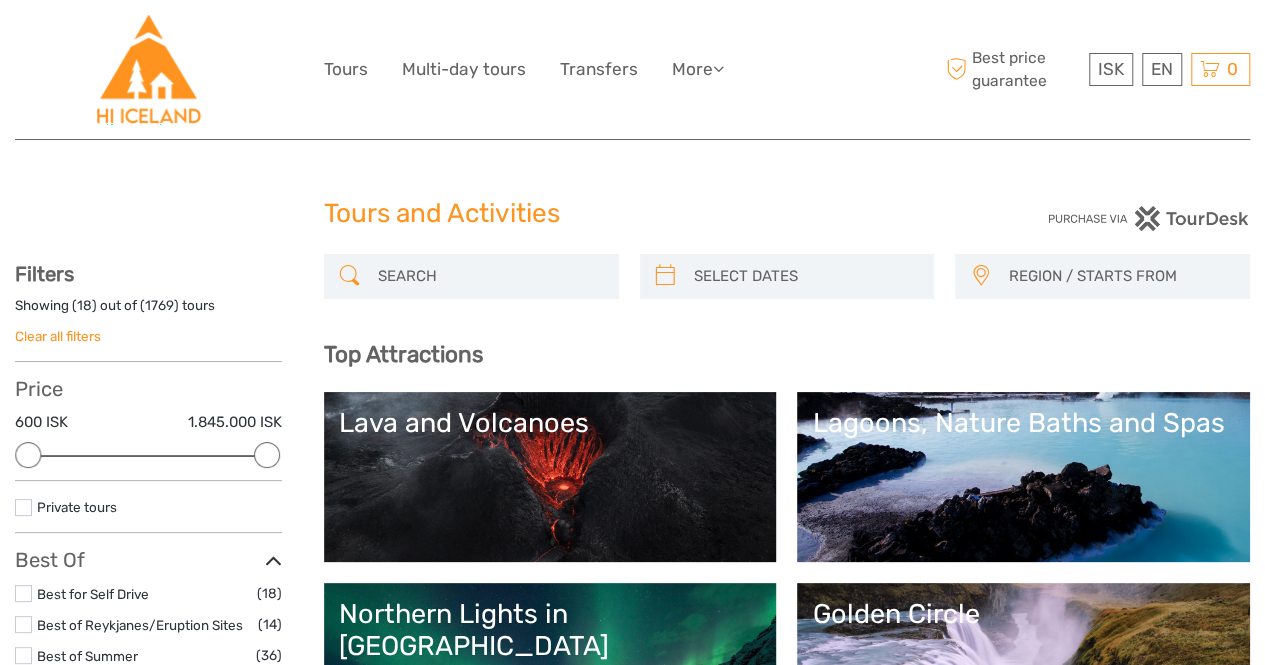 click on "Lava and Volcanoes" at bounding box center [550, 423] 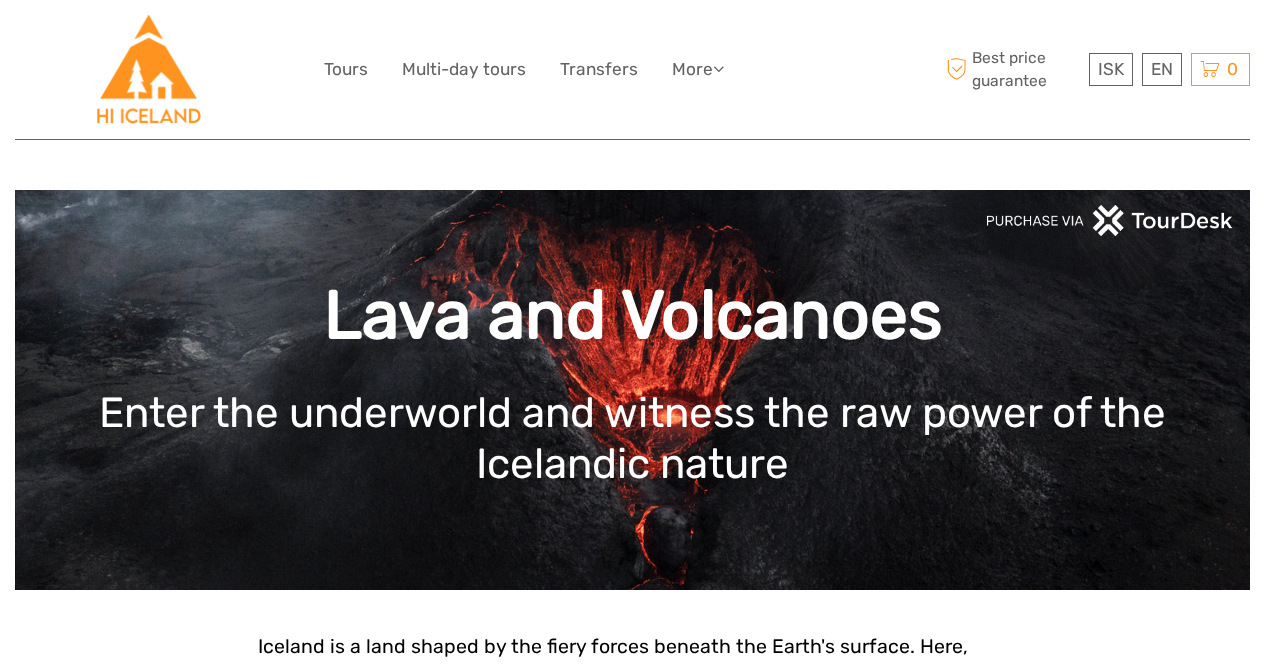 scroll, scrollTop: 0, scrollLeft: 0, axis: both 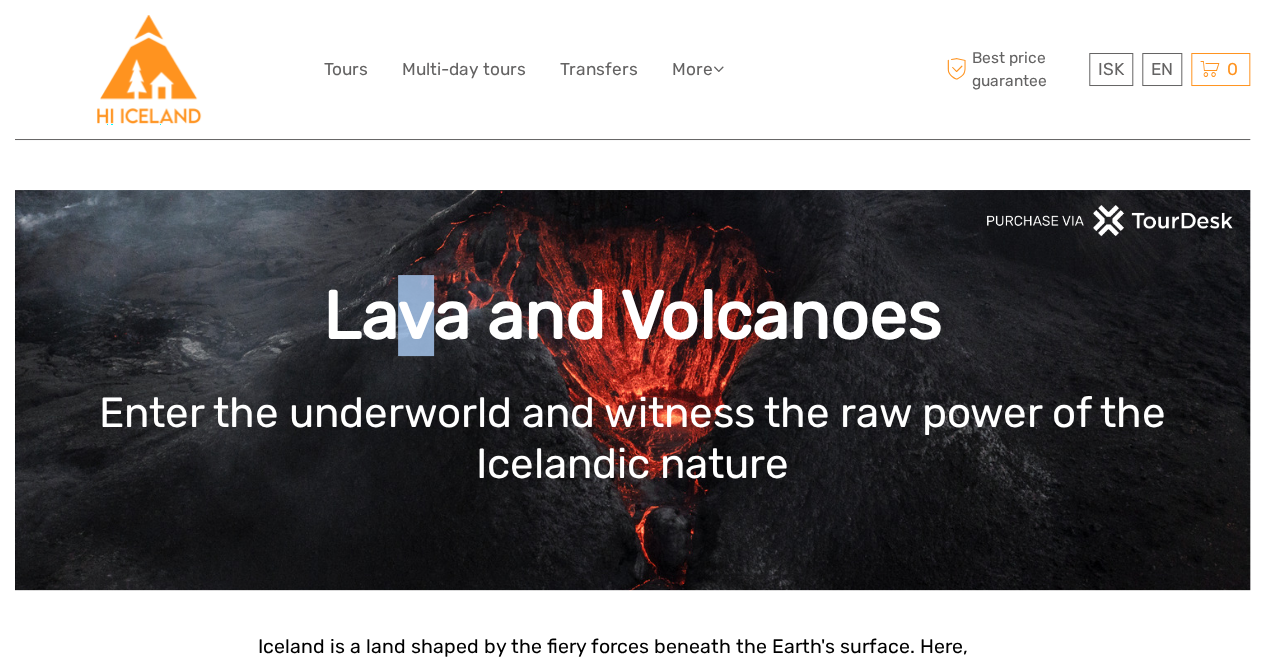 drag, startPoint x: 402, startPoint y: 334, endPoint x: 416, endPoint y: 334, distance: 14 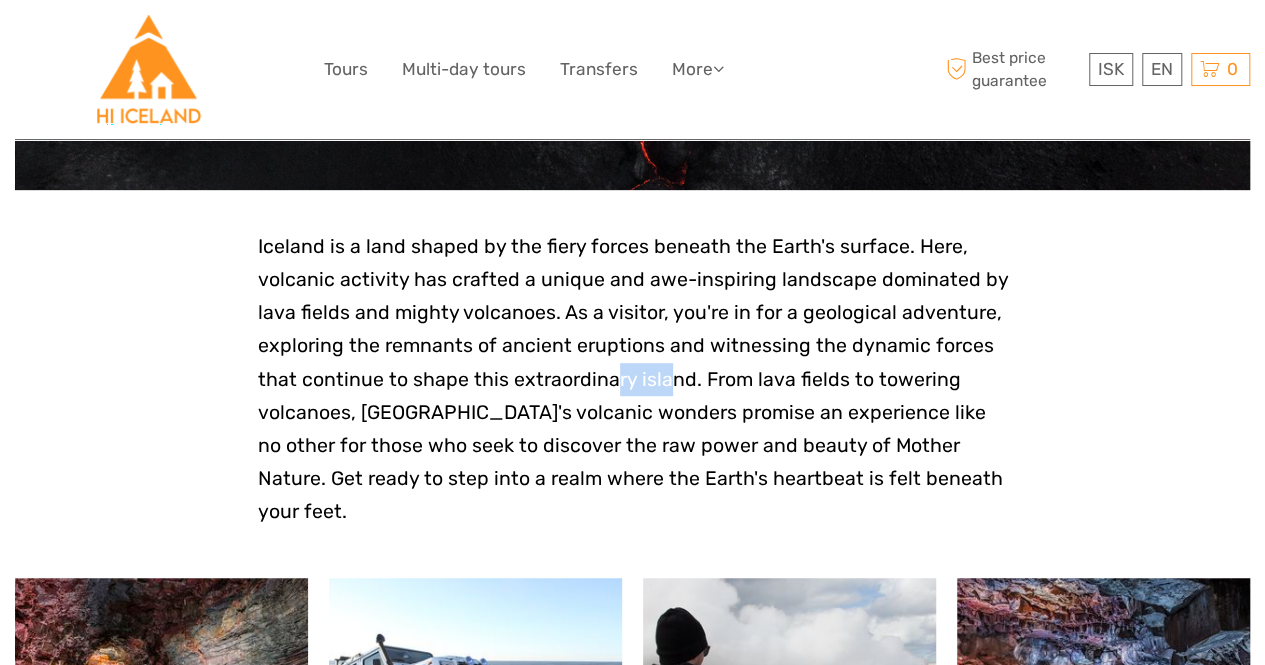 click on "Iceland is a land shaped by the fiery forces beneath the Earth's surface. Here, volcanic activity has crafted a unique and awe-inspiring landscape dominated by lava fields and mighty volcanoes. As a visitor, you're in for a geological adventure, exploring the remnants of ancient eruptions and witnessing the dynamic forces that continue to shape this extraordinary island. From lava fields to towering volcanoes, [GEOGRAPHIC_DATA]'s volcanic wonders promise an experience like no other for those who seek to discover the raw power and beauty of Mother Nature. Get ready to step into a realm where the Earth's heartbeat is felt beneath your feet." at bounding box center [633, 379] 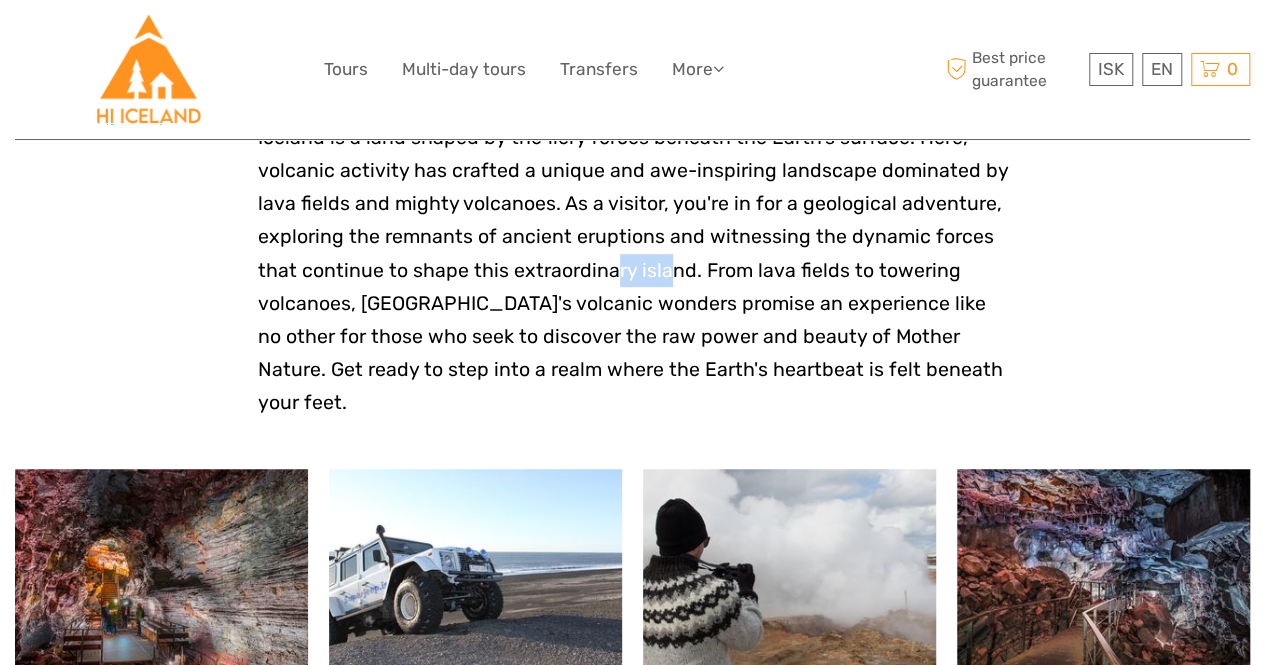scroll, scrollTop: 700, scrollLeft: 0, axis: vertical 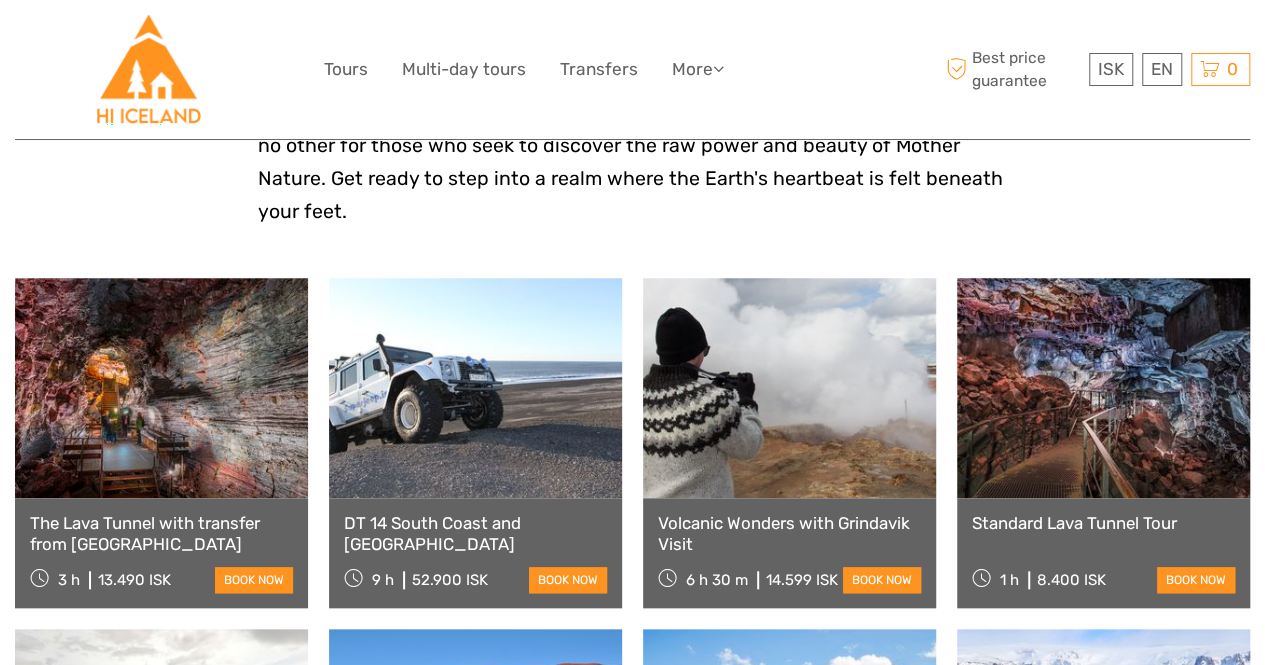 click on "Iceland is a land shaped by the fiery forces beneath the Earth's surface. Here, volcanic activity has crafted a unique and awe-inspiring landscape dominated by lava fields and mighty volcanoes. As a visitor, you're in for a geological adventure, exploring the remnants of ancient eruptions and witnessing the dynamic forces that continue to shape this extraordinary island. From lava fields to towering volcanoes, Iceland's volcanic wonders promise an experience like no other for those who seek to discover the raw power and beauty of Mother Nature. Get ready to step into a realm where the Earth's heartbeat is felt beneath your feet." at bounding box center (633, 79) 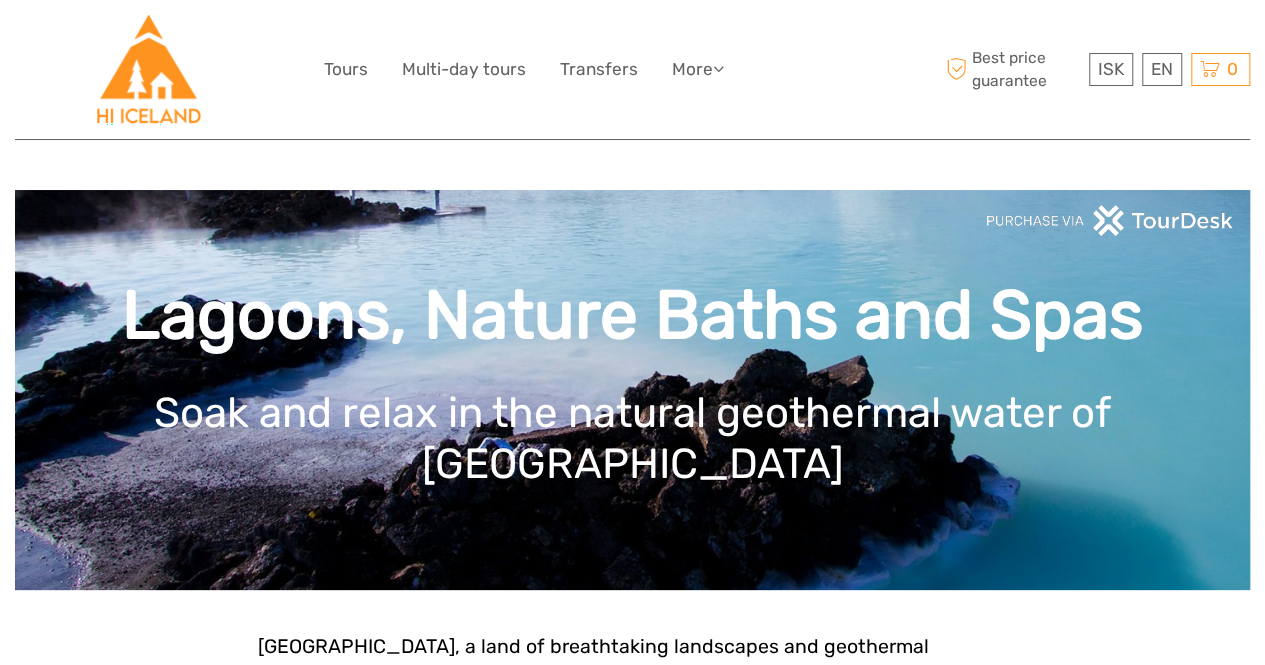 scroll, scrollTop: 1, scrollLeft: 0, axis: vertical 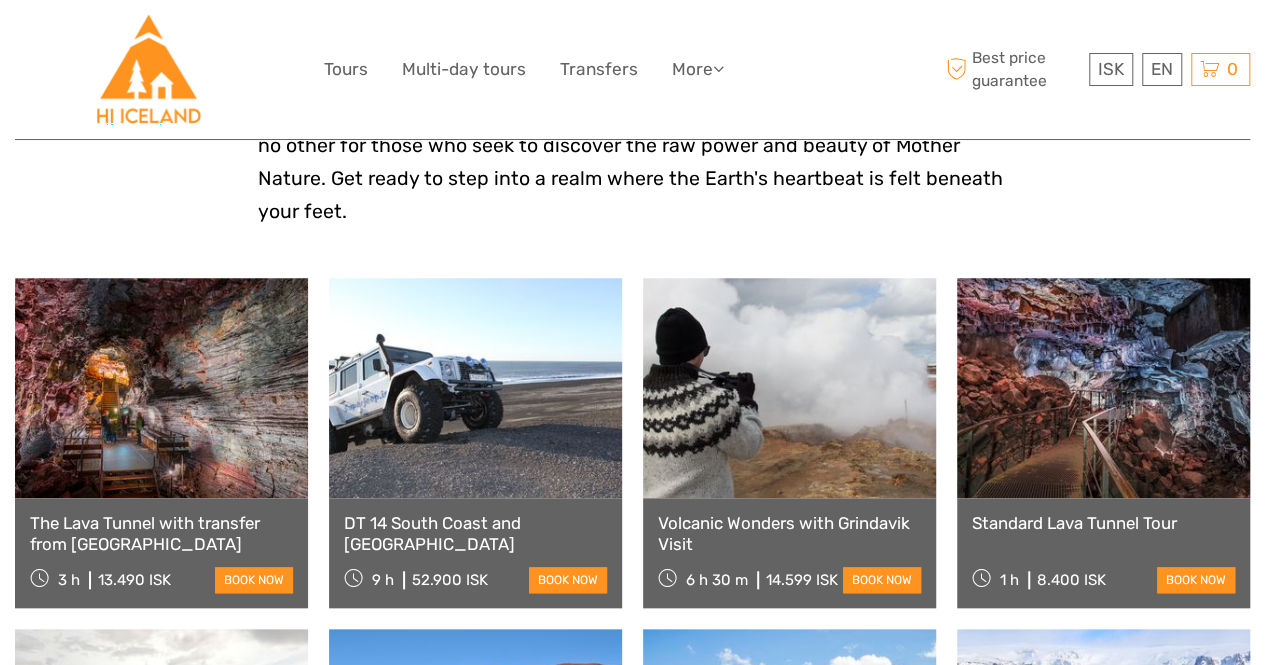 click at bounding box center (1103, 388) 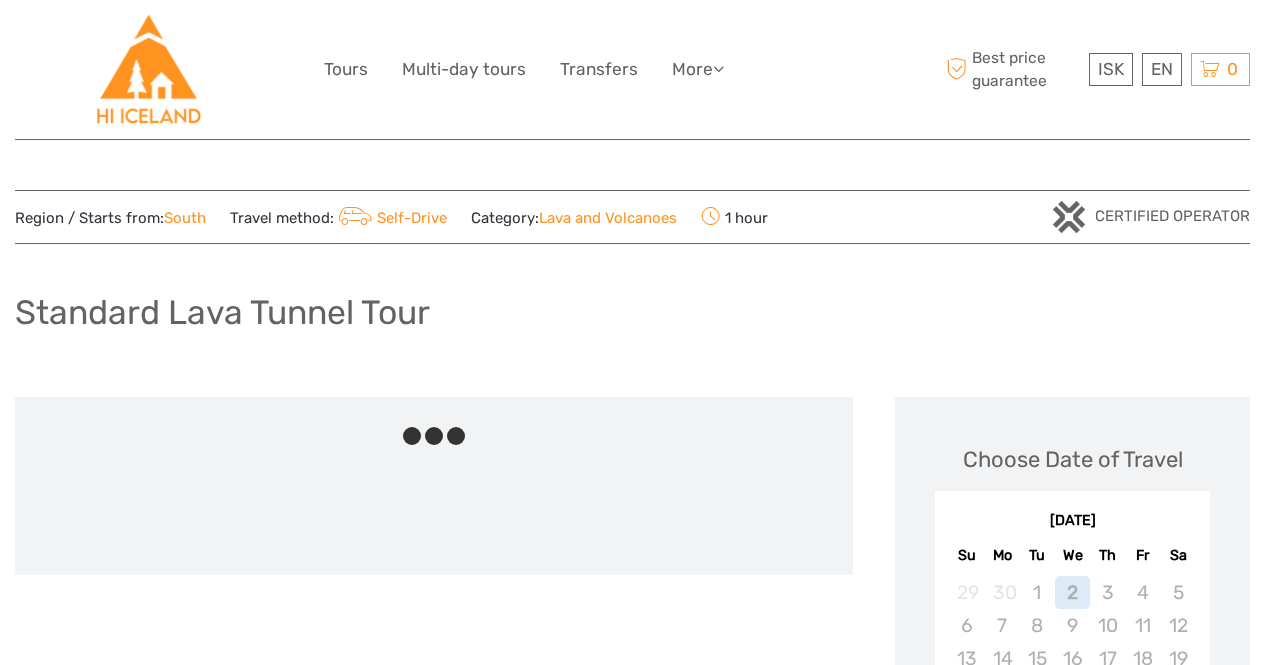 scroll, scrollTop: 0, scrollLeft: 0, axis: both 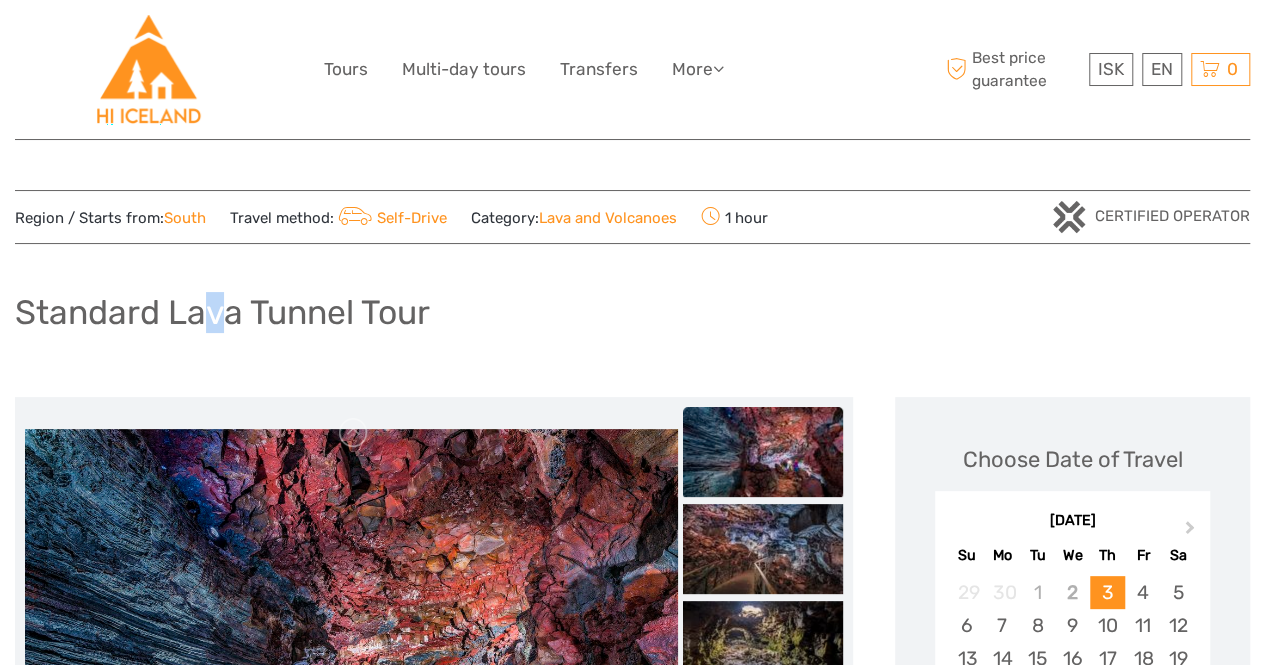 drag, startPoint x: 198, startPoint y: 305, endPoint x: 217, endPoint y: 308, distance: 19.235384 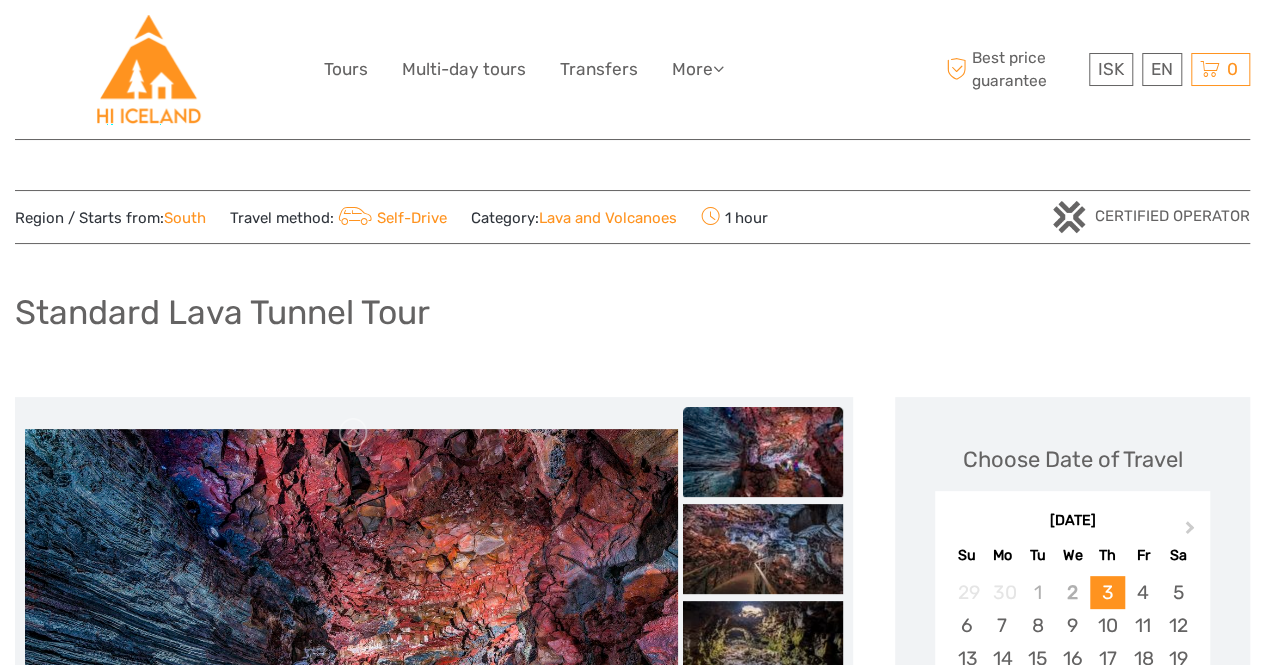click on "Standard Lava Tunnel Tour" at bounding box center [632, 320] 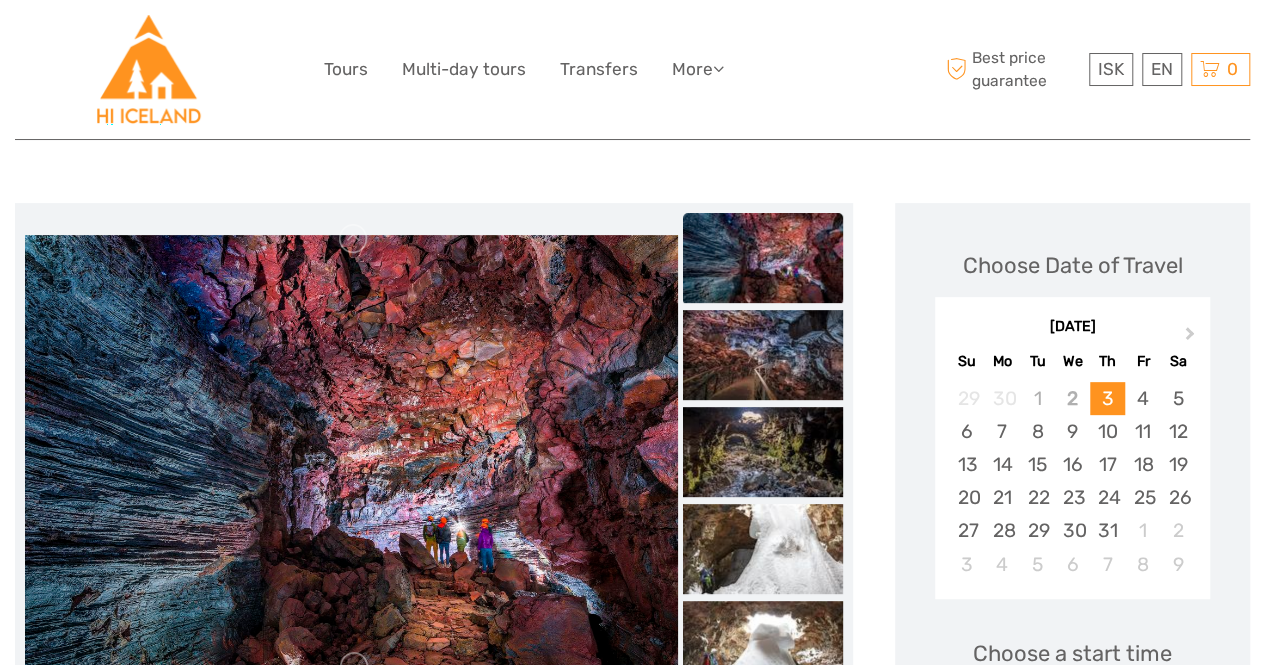 scroll, scrollTop: 200, scrollLeft: 0, axis: vertical 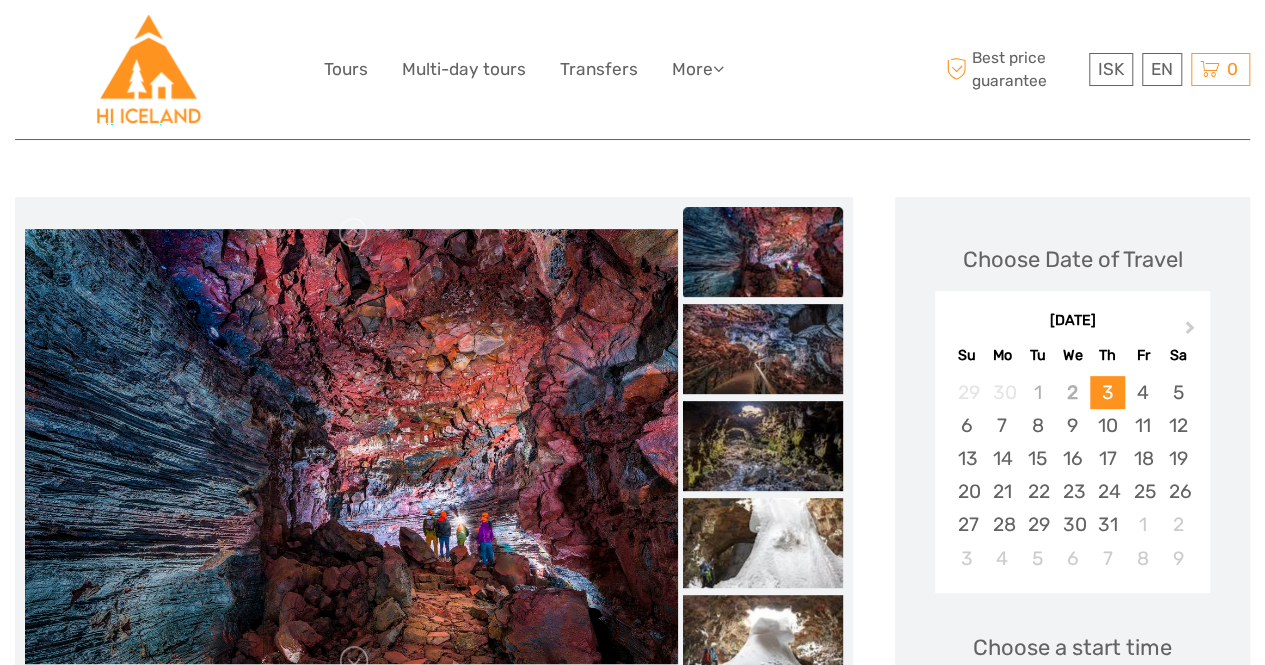 click at bounding box center [351, 446] 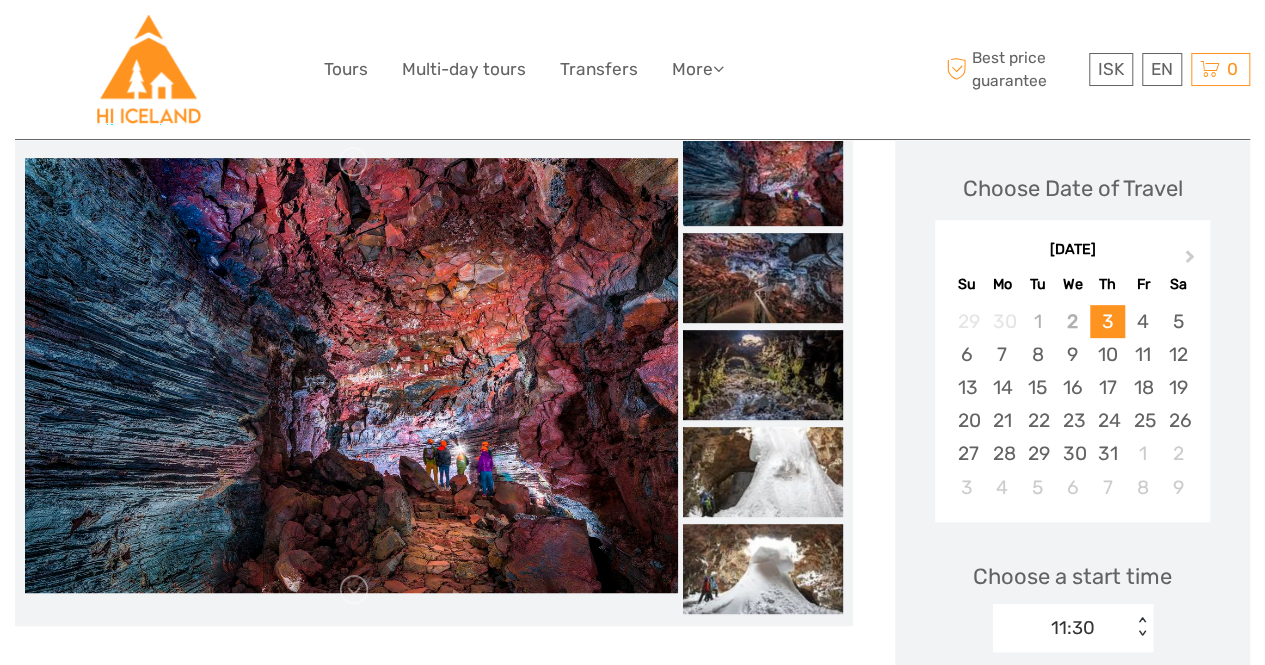 scroll, scrollTop: 300, scrollLeft: 0, axis: vertical 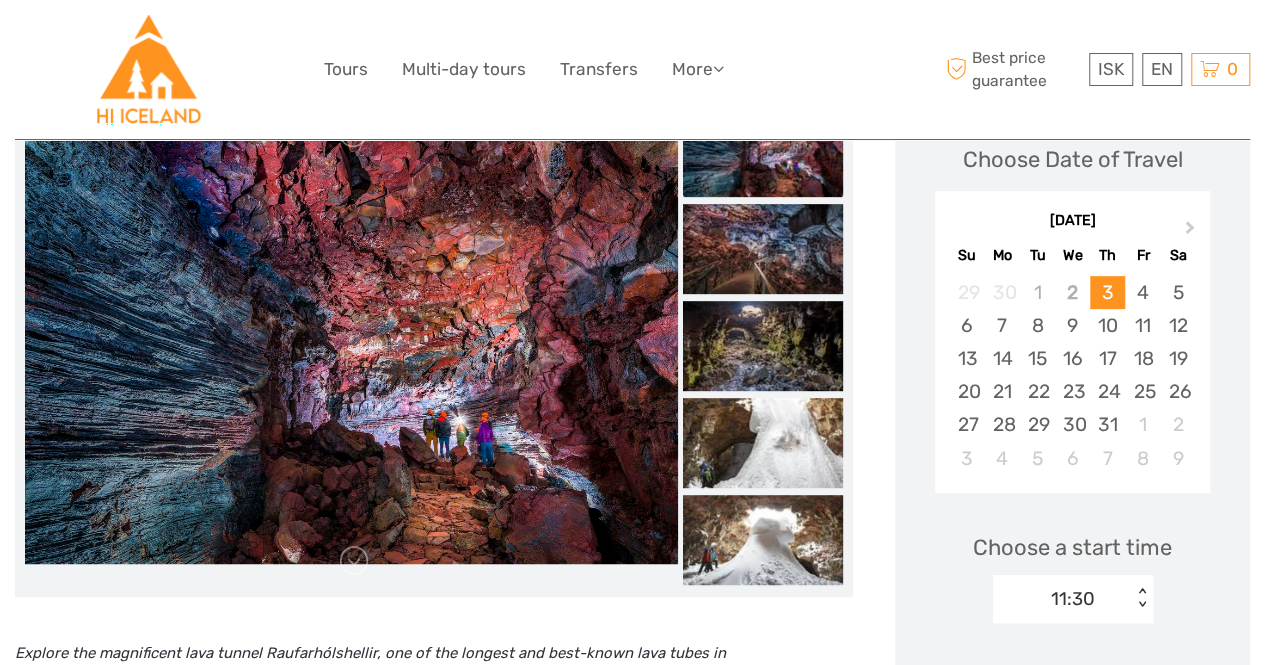click at bounding box center [763, 152] 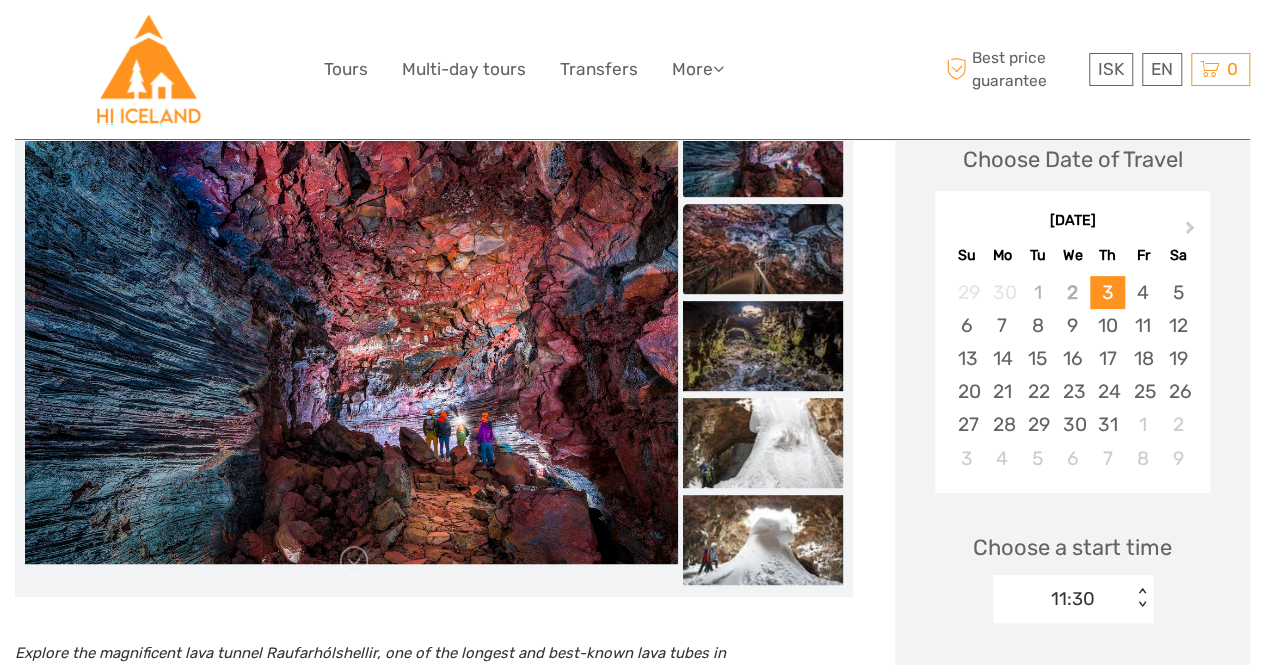 click at bounding box center [763, 249] 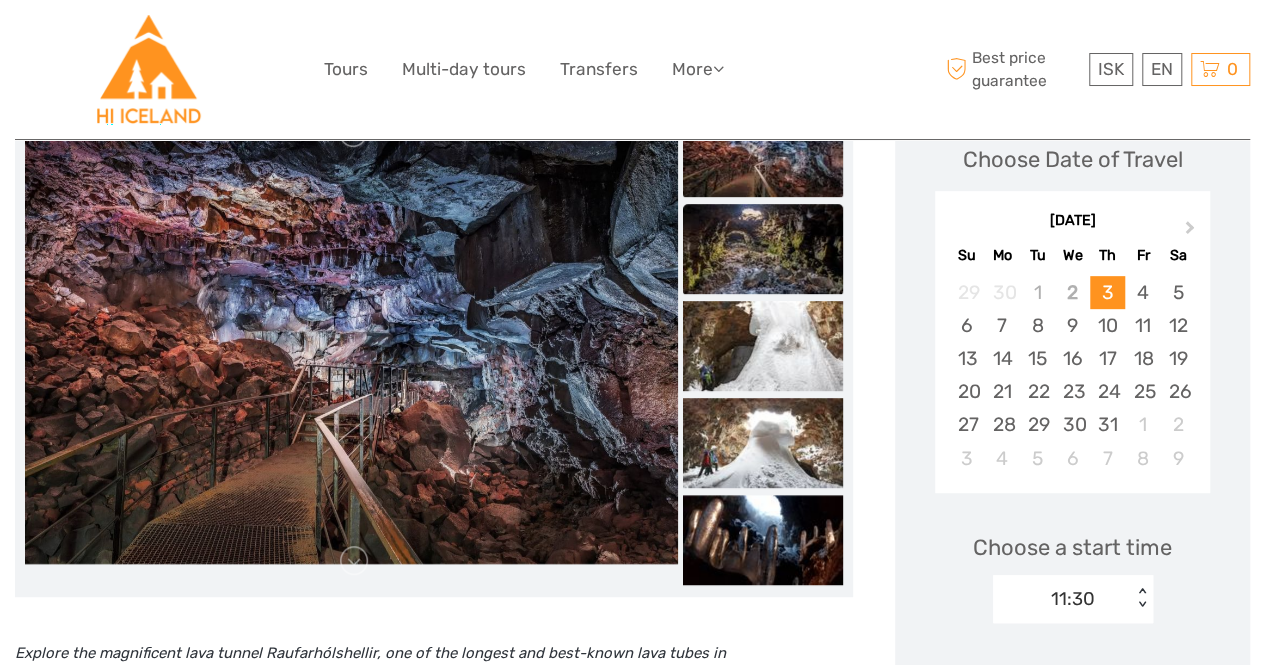 click at bounding box center [763, 249] 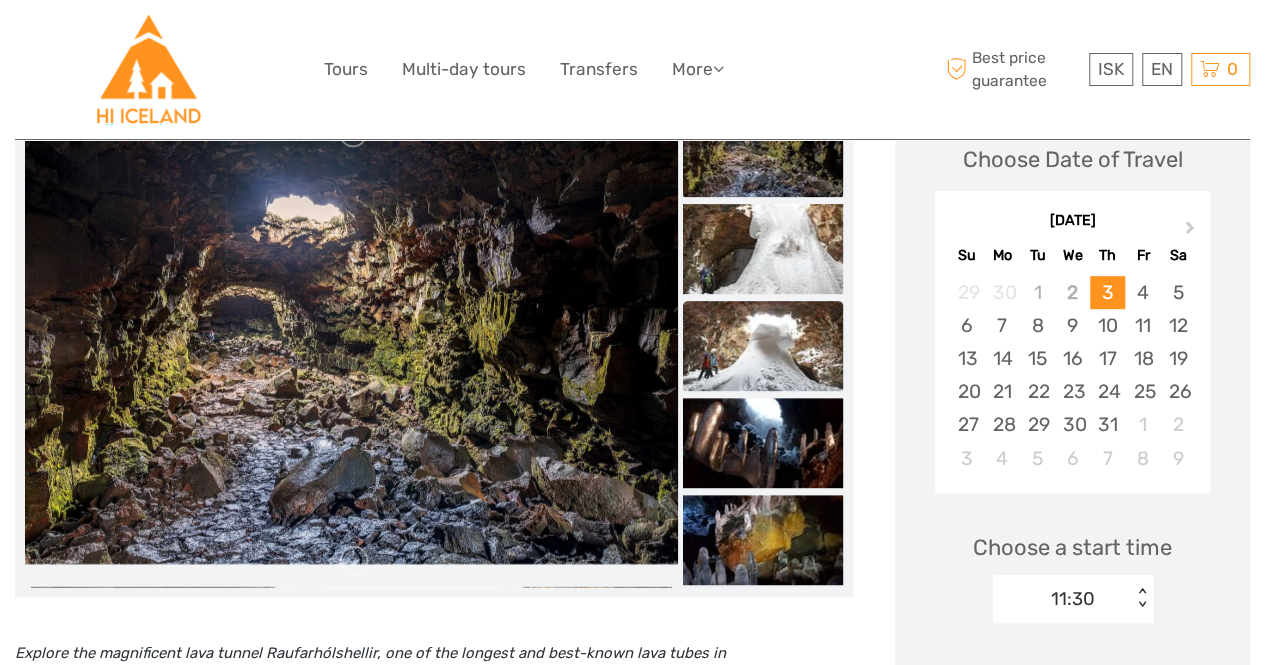 click at bounding box center (763, 346) 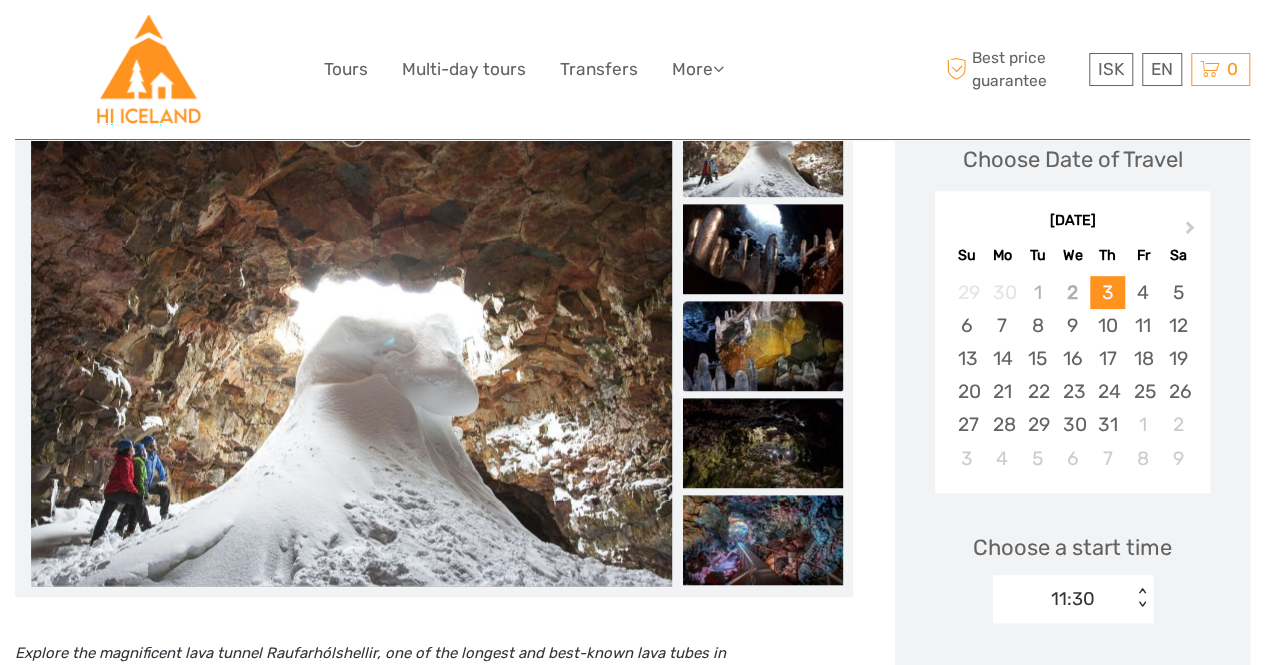 click at bounding box center (763, 346) 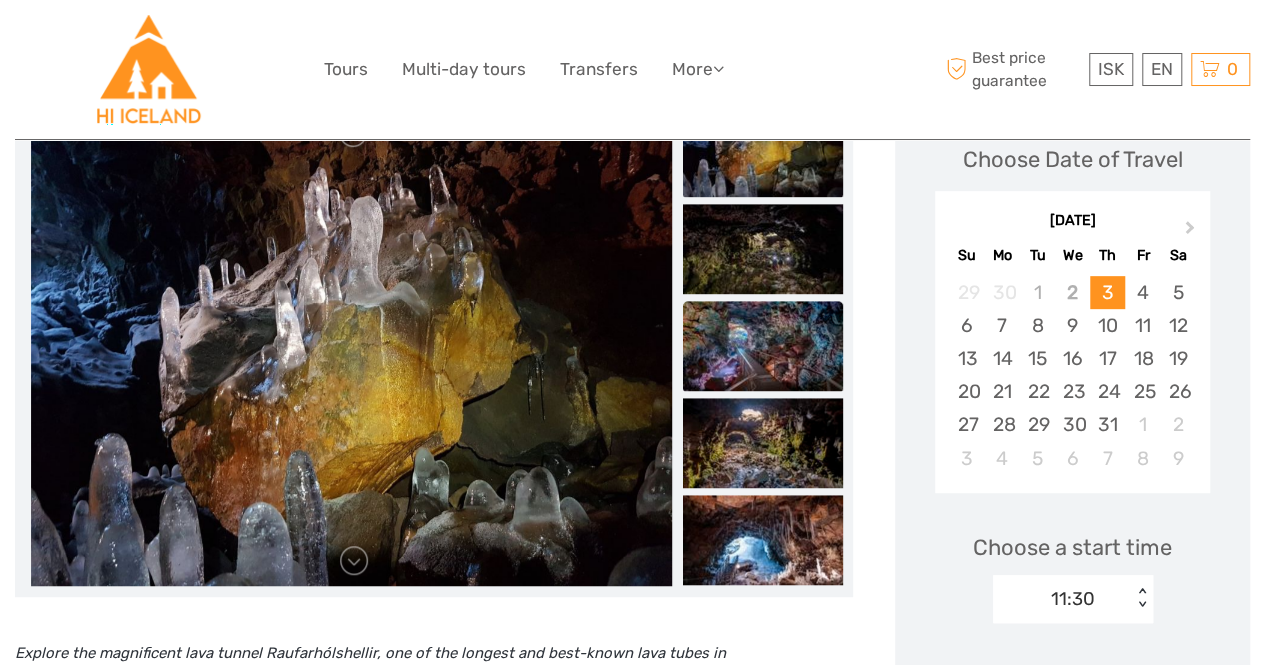 click at bounding box center (763, 346) 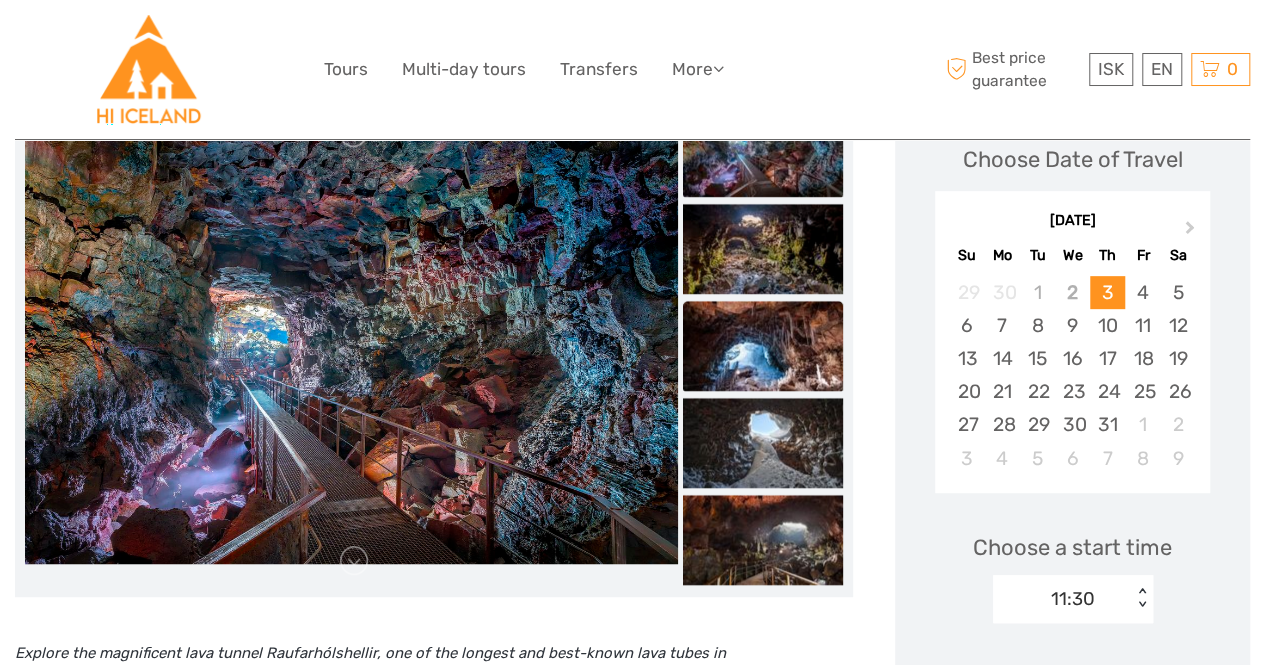 click at bounding box center [763, 346] 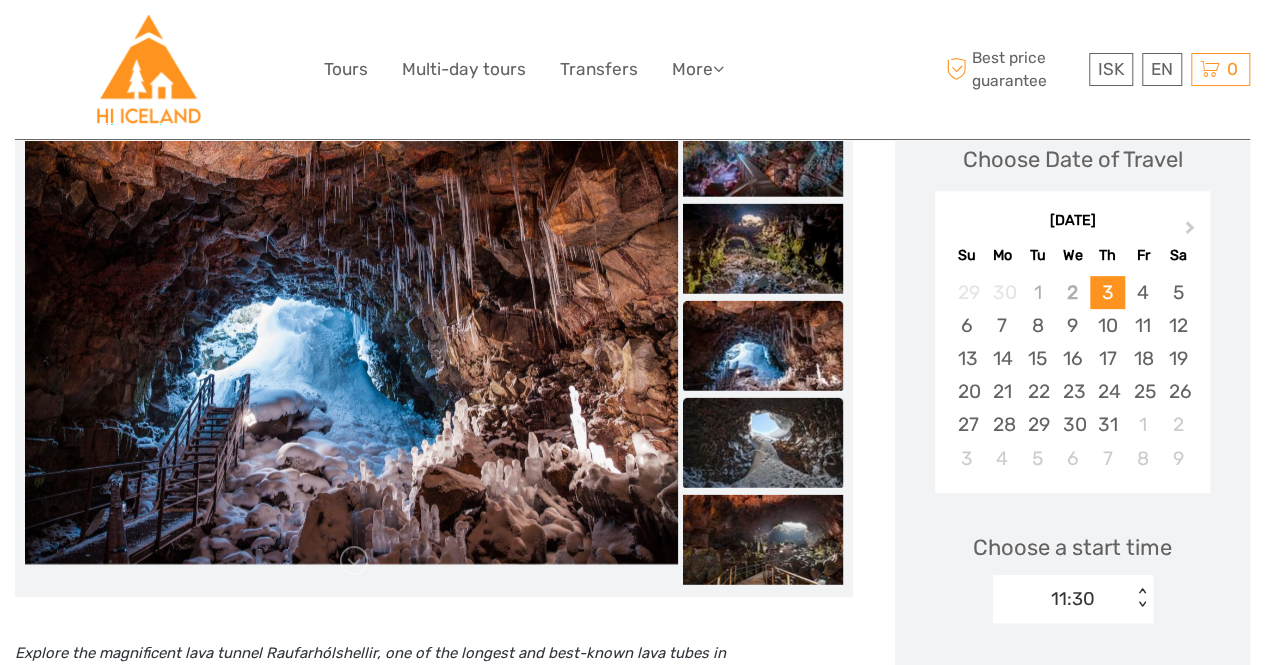 click at bounding box center (763, 442) 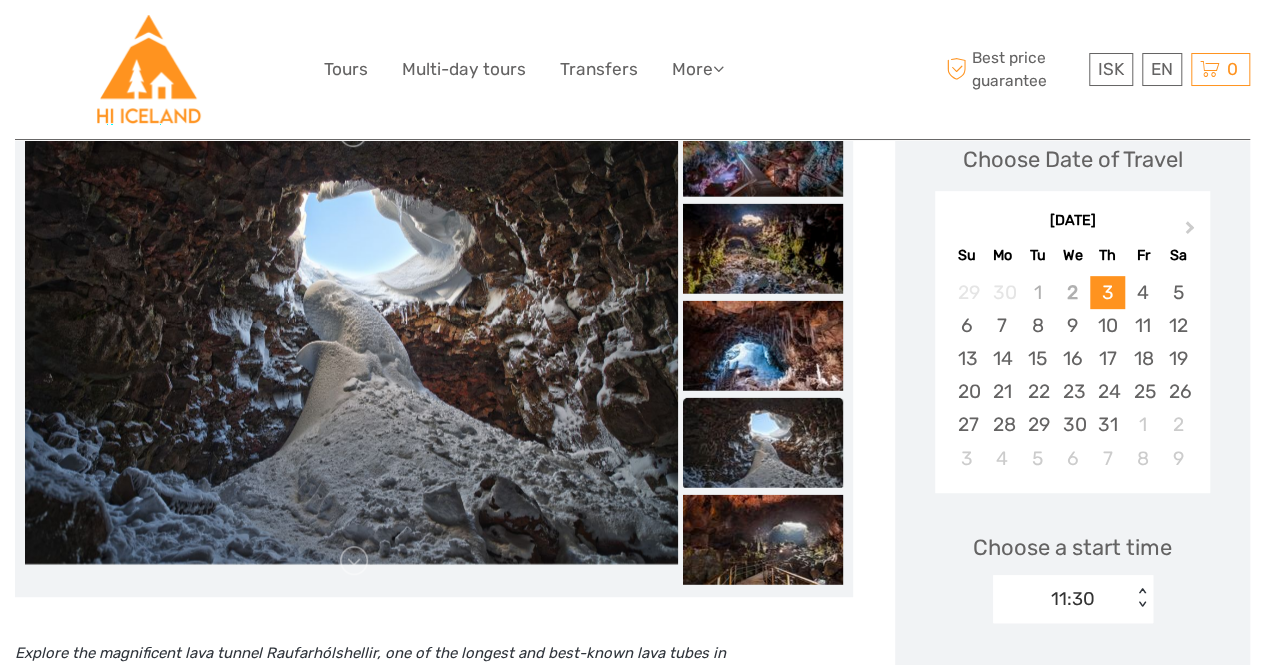 click at bounding box center [351, 346] 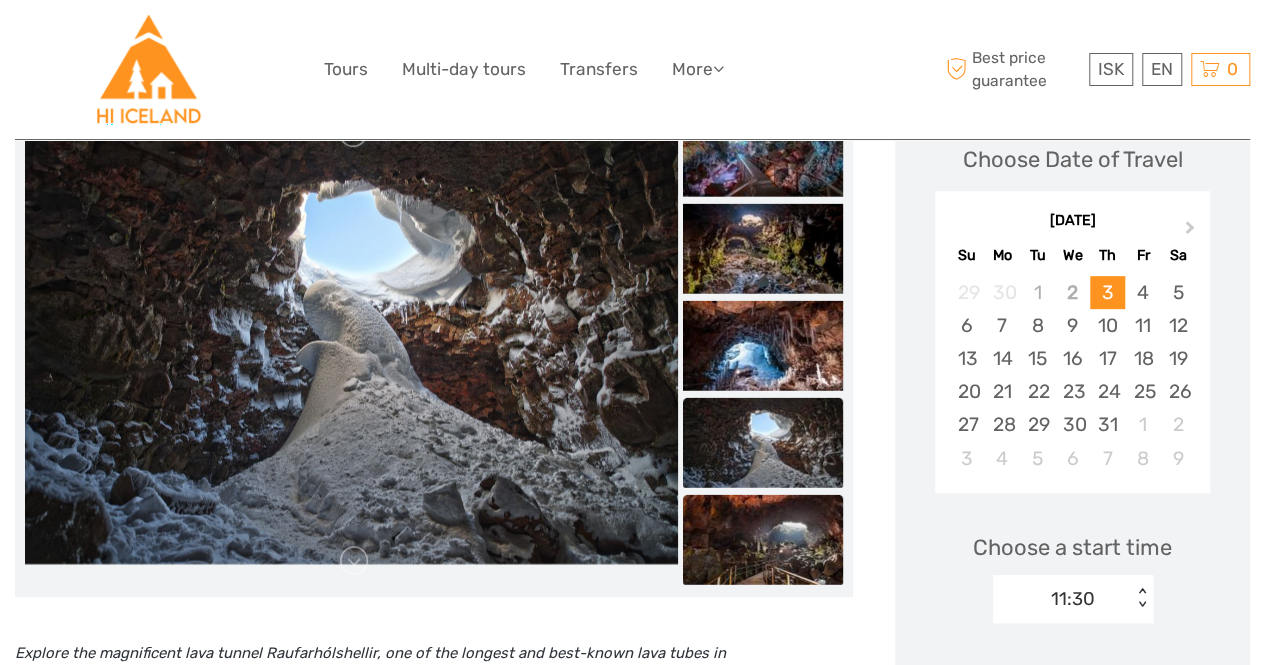 click at bounding box center [763, 539] 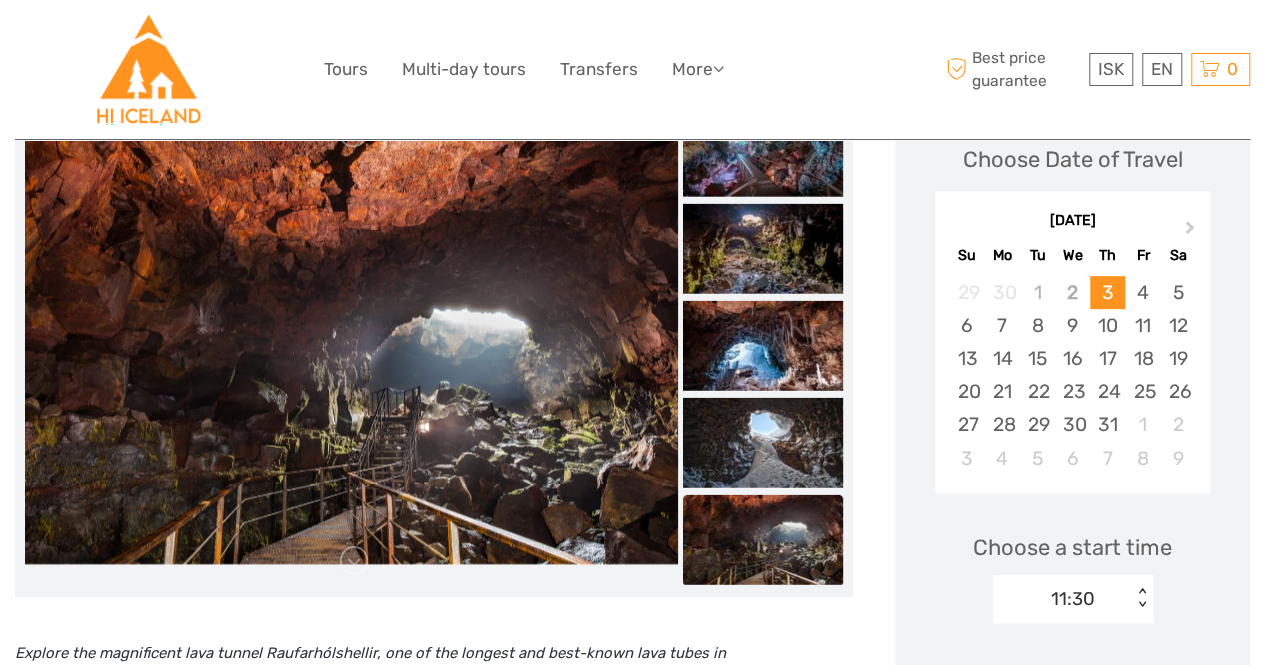 click at bounding box center [763, 539] 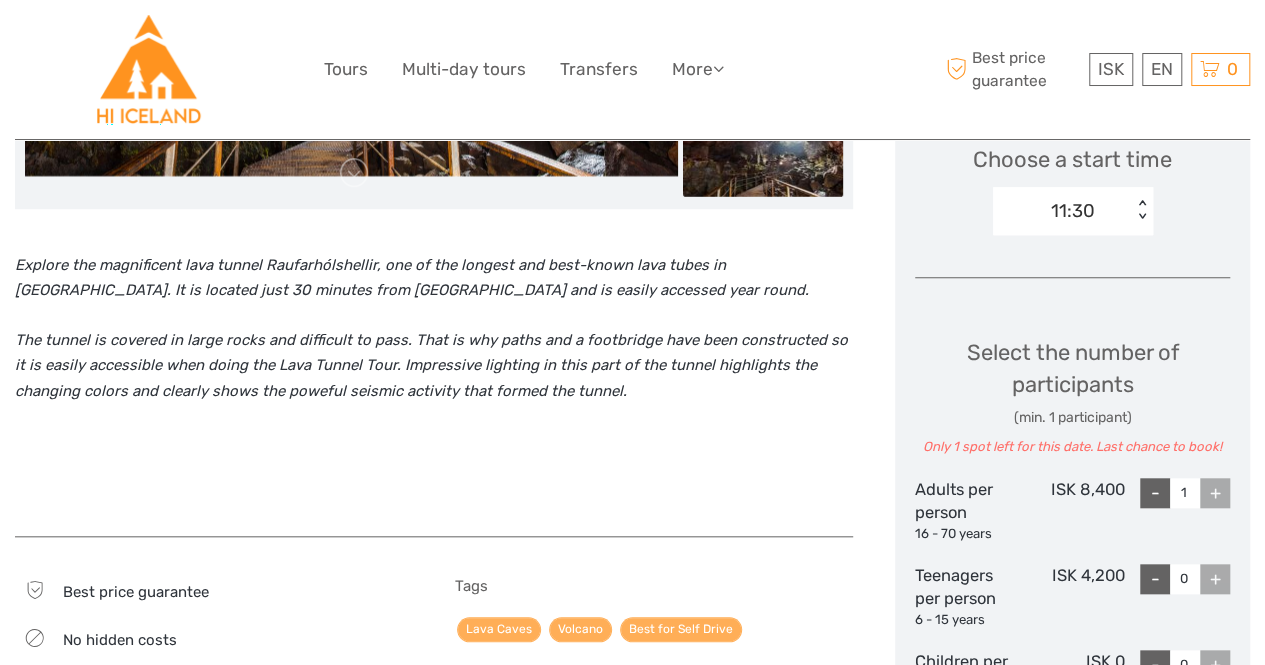 scroll, scrollTop: 700, scrollLeft: 0, axis: vertical 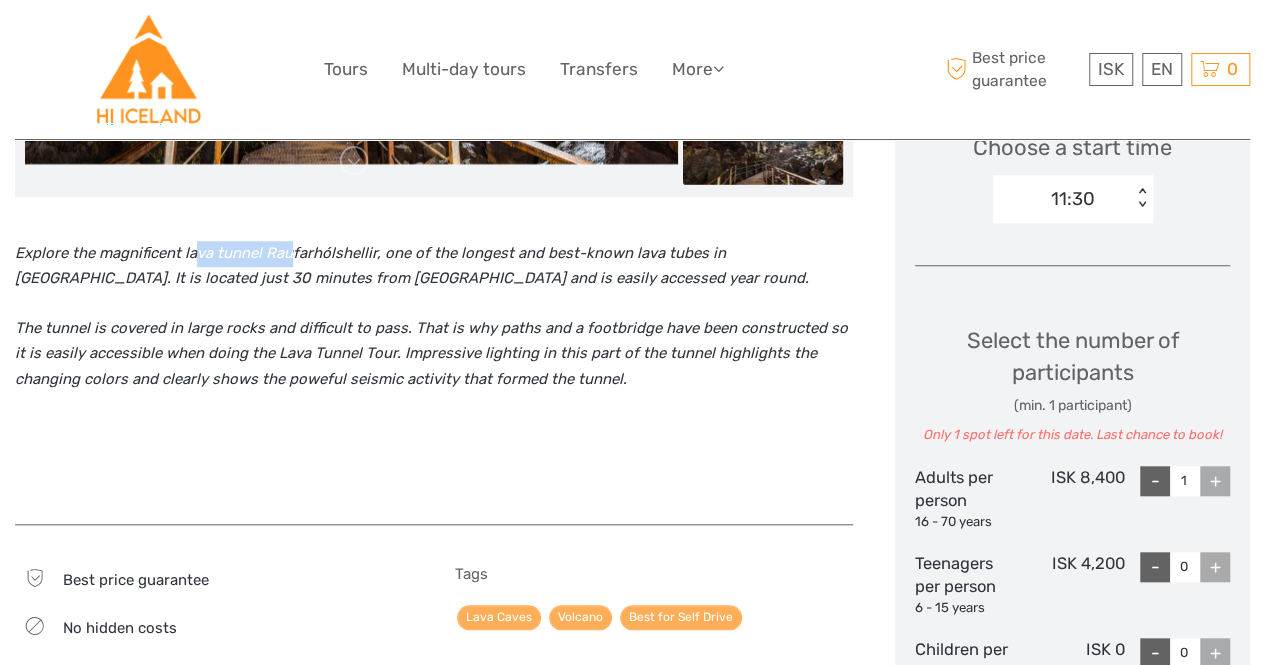 drag, startPoint x: 194, startPoint y: 257, endPoint x: 288, endPoint y: 264, distance: 94.26028 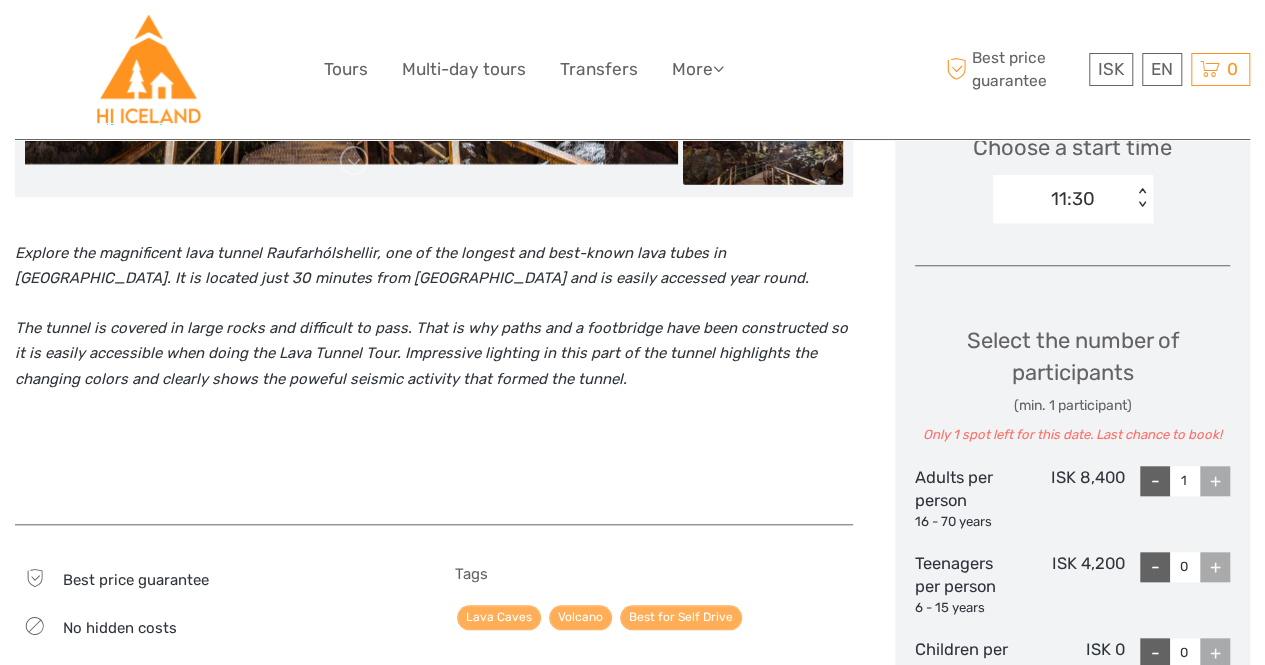 click on "Explore the magnificent lava tunnel
Raufarhólshellir, one of the longest and best-known lava tubes in Iceland. It
is located just 30 minutes from Reykjavík and is easily accessed year round." at bounding box center [412, 266] 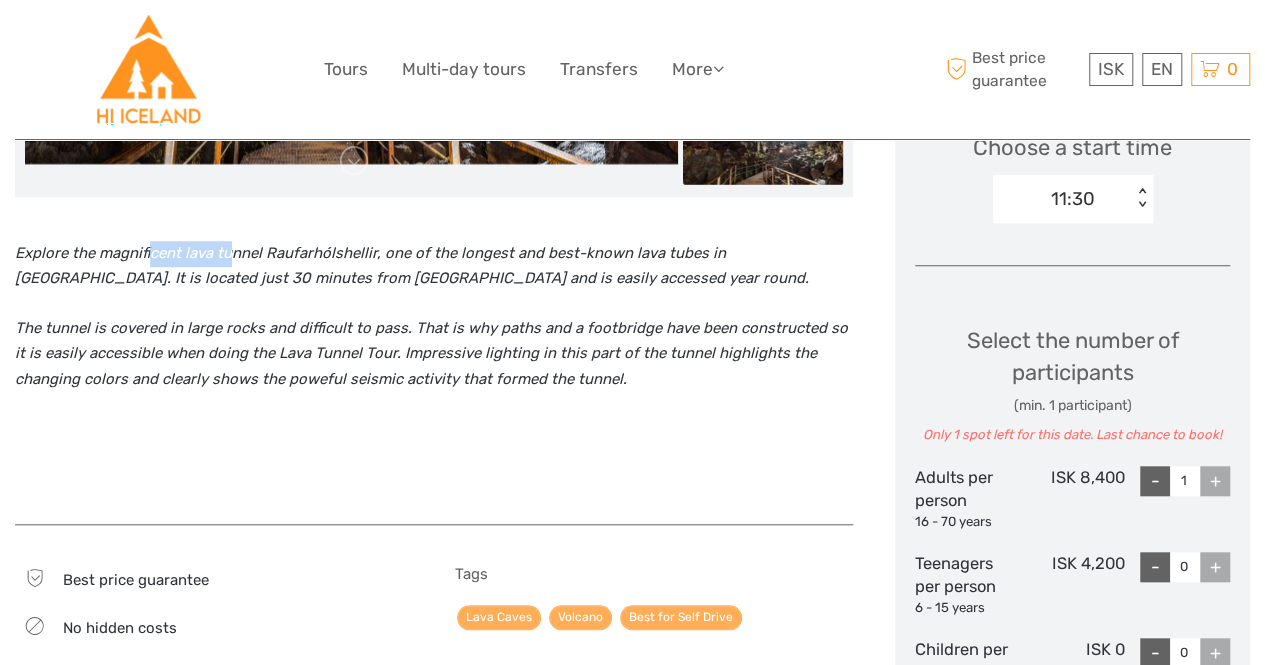 drag, startPoint x: 162, startPoint y: 249, endPoint x: 232, endPoint y: 255, distance: 70.256676 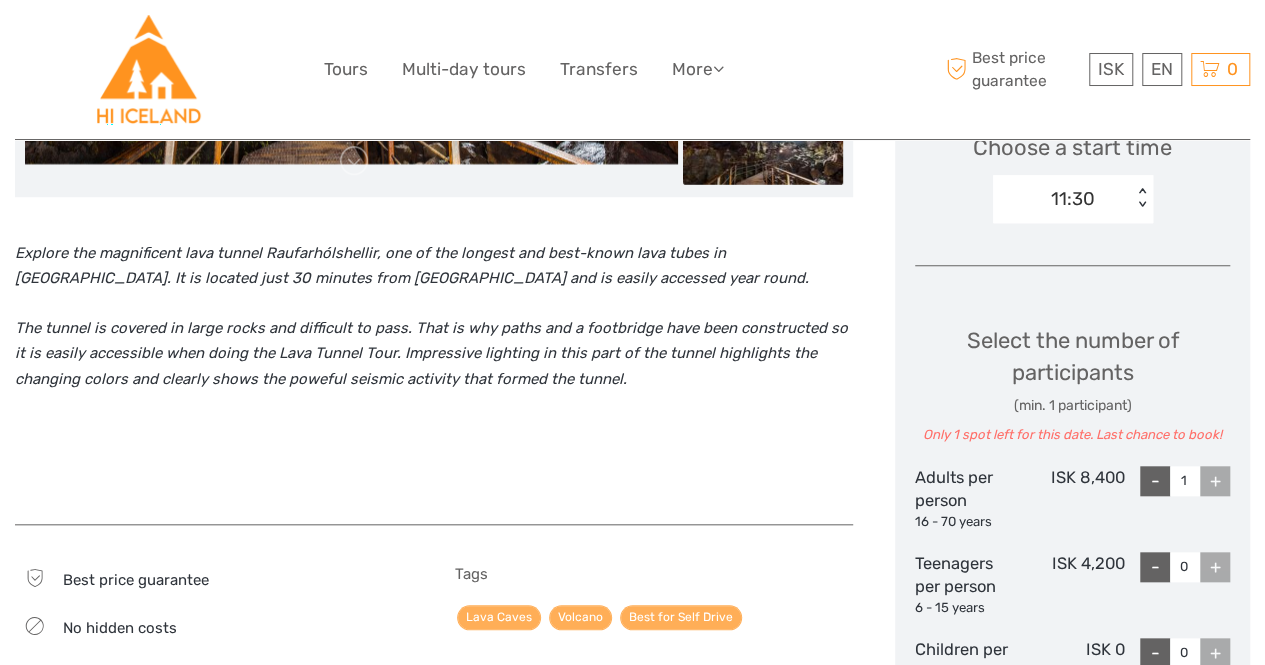 click on "The tunnel is covered in large rocks and difficult
to pass. That is why paths and a footbridge have been constructed so it is
easily accessible when doing the Lava Tunnel Tour. Impressive
lighting in this part of the tunnel highlights the changing colors and clearly shows
the poweful seismic activity that formed the tunnel." at bounding box center (434, 354) 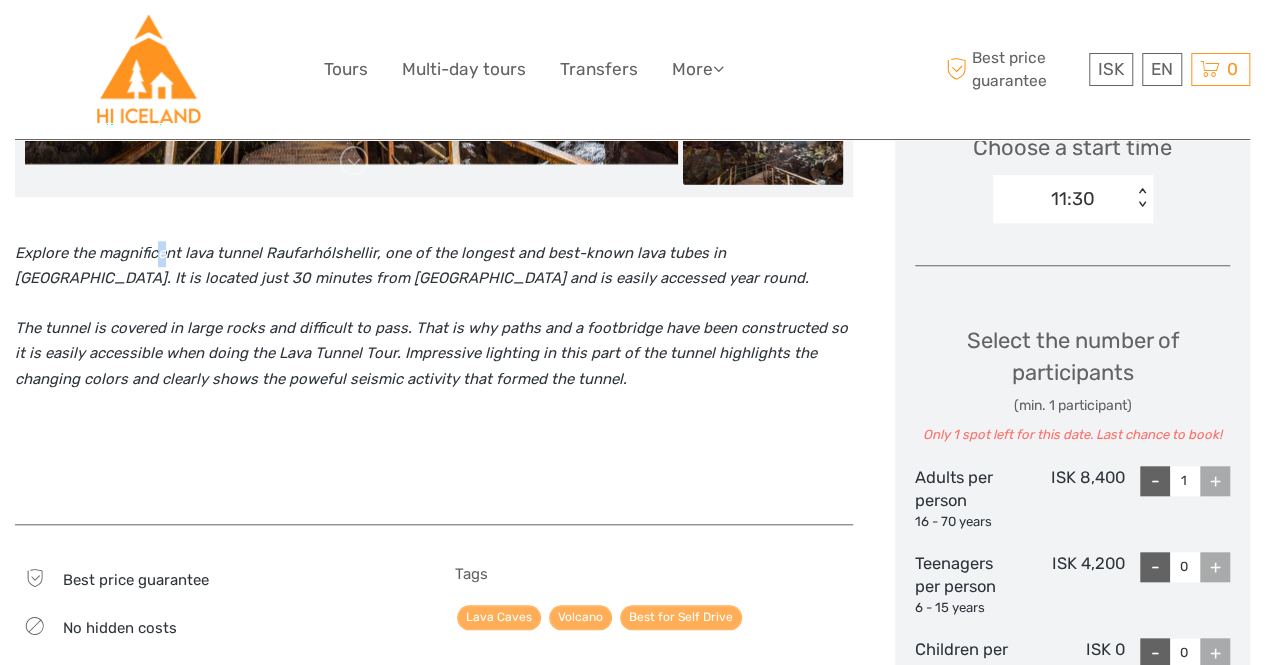 click on "Explore the magnificent lava tunnel
Raufarhólshellir, one of the longest and best-known lava tubes in Iceland. It
is located just 30 minutes from Reykjavík and is easily accessed year round." at bounding box center (412, 266) 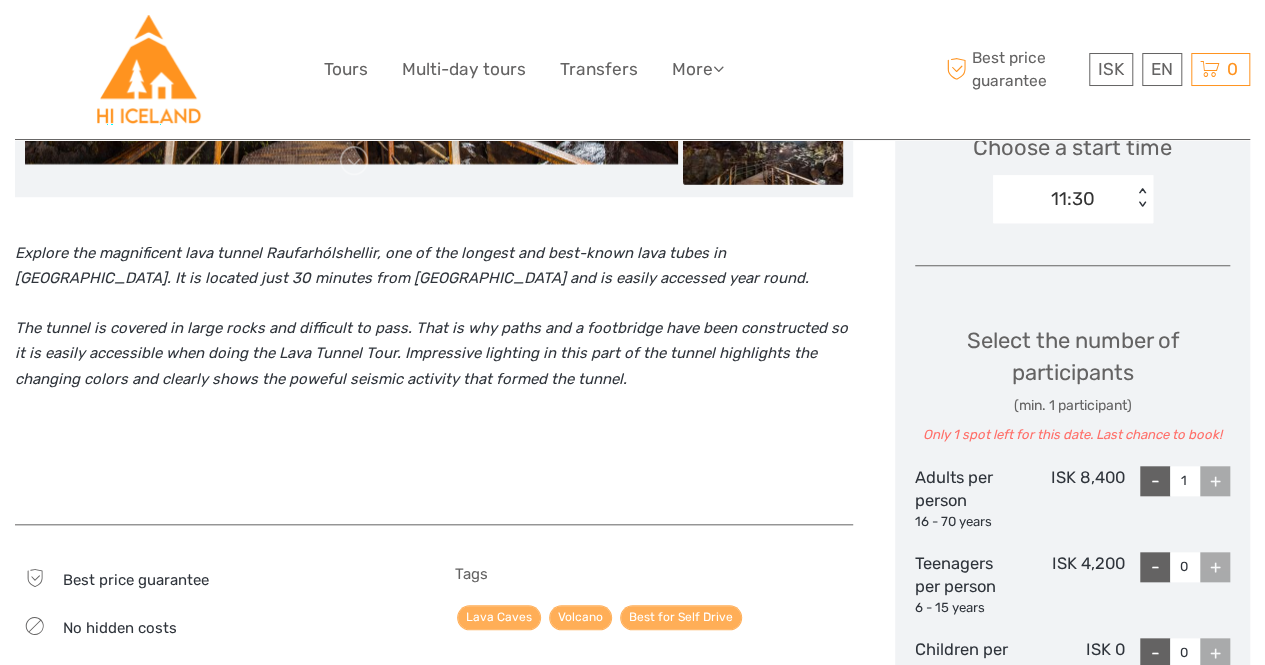 click on "The tunnel is covered in large rocks and difficult
to pass. That is why paths and a footbridge have been constructed so it is
easily accessible when doing the Lava Tunnel Tour. Impressive
lighting in this part of the tunnel highlights the changing colors and clearly shows
the poweful seismic activity that formed the tunnel." at bounding box center (434, 354) 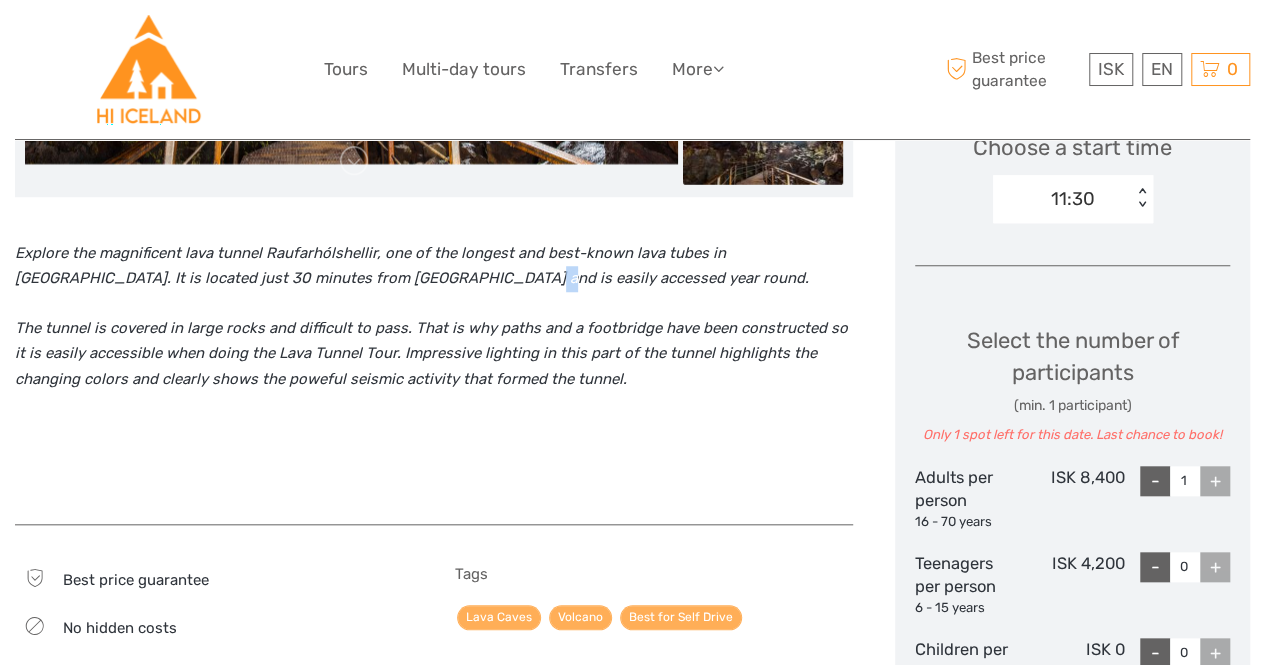 click on "Explore the magnificent lava tunnel
Raufarhólshellir, one of the longest and best-known lava tubes in Iceland. It
is located just 30 minutes from Reykjavík and is easily accessed year round." at bounding box center (412, 266) 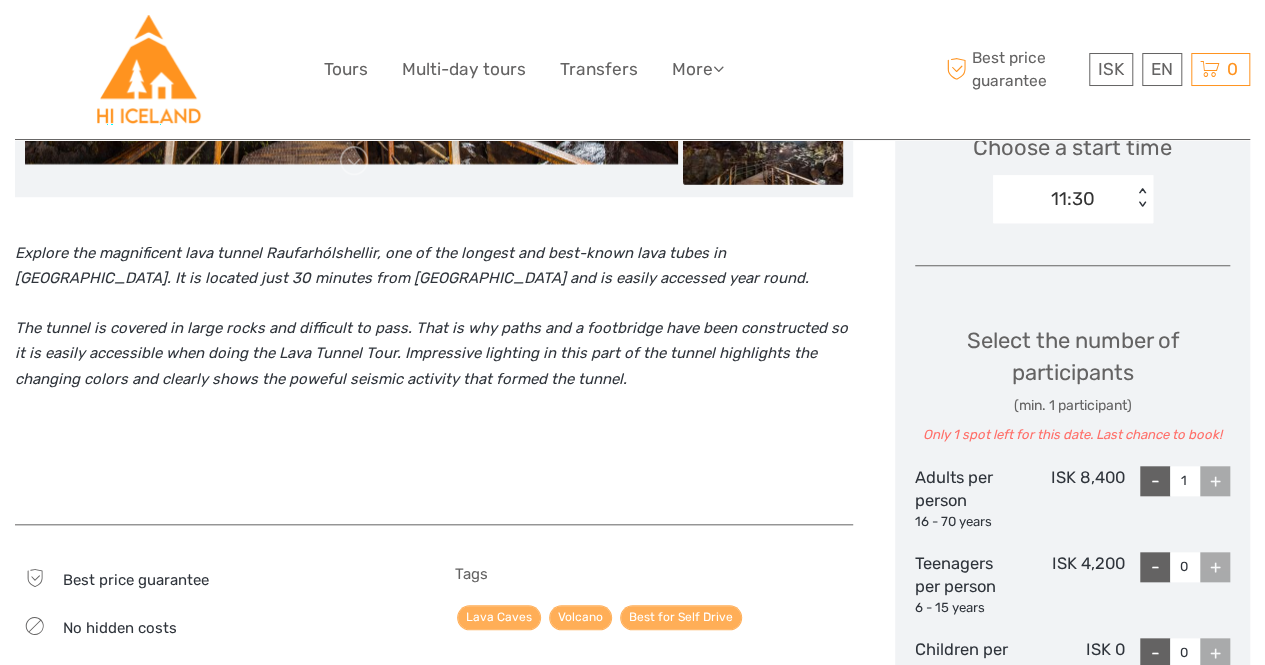 click on "The tunnel is covered in large rocks and difficult
to pass. That is why paths and a footbridge have been constructed so it is
easily accessible when doing the Lava Tunnel Tour. Impressive
lighting in this part of the tunnel highlights the changing colors and clearly shows
the poweful seismic activity that formed the tunnel." at bounding box center (431, 353) 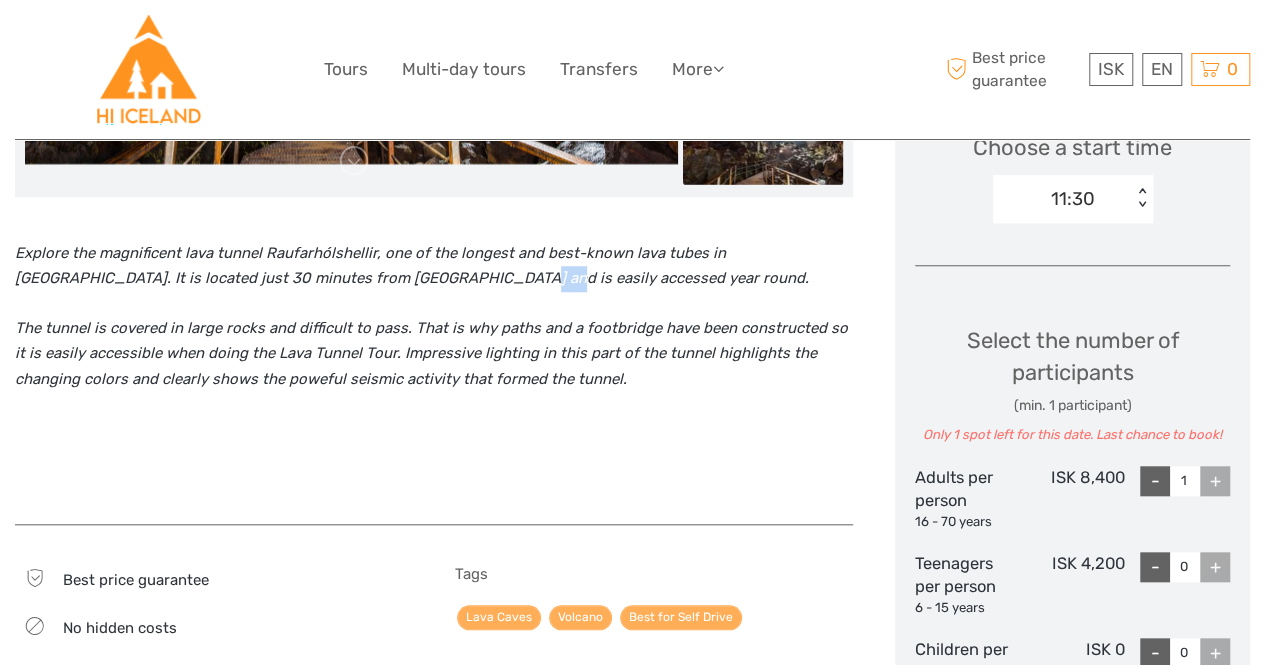 drag, startPoint x: 396, startPoint y: 291, endPoint x: 427, endPoint y: 283, distance: 32.01562 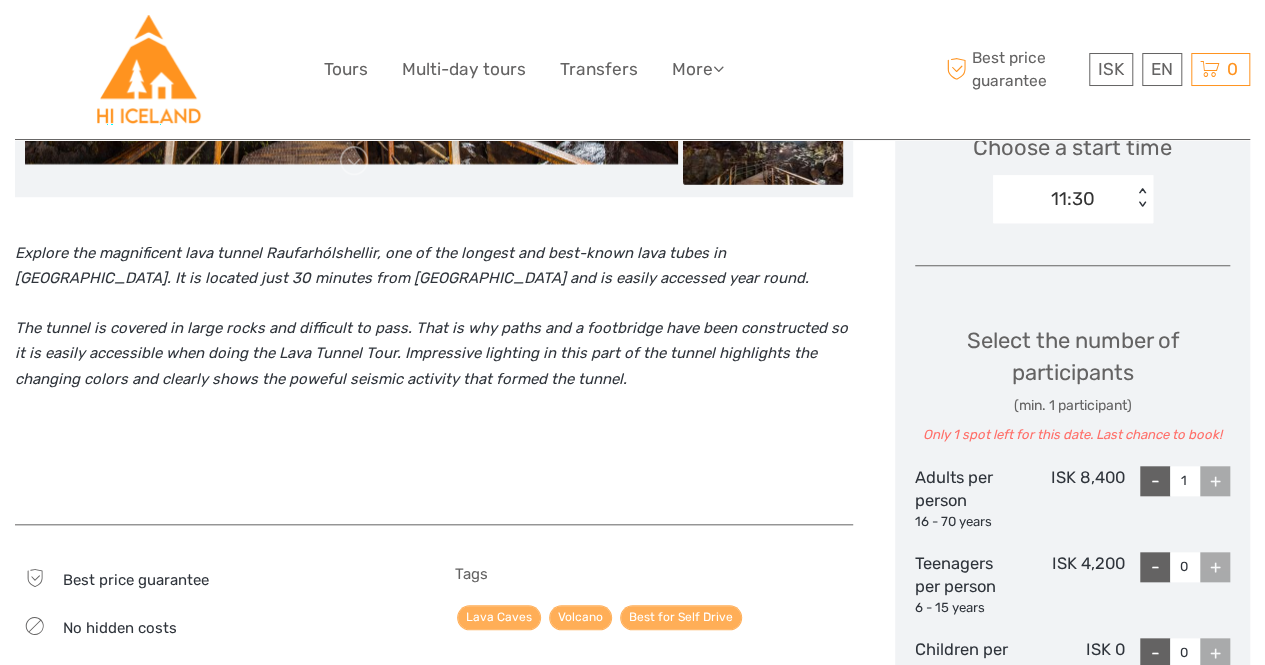 click on "The tunnel is covered in large rocks and difficult
to pass. That is why paths and a footbridge have been constructed so it is
easily accessible when doing the Lava Tunnel Tour. Impressive
lighting in this part of the tunnel highlights the changing colors and clearly shows
the poweful seismic activity that formed the tunnel." at bounding box center (431, 353) 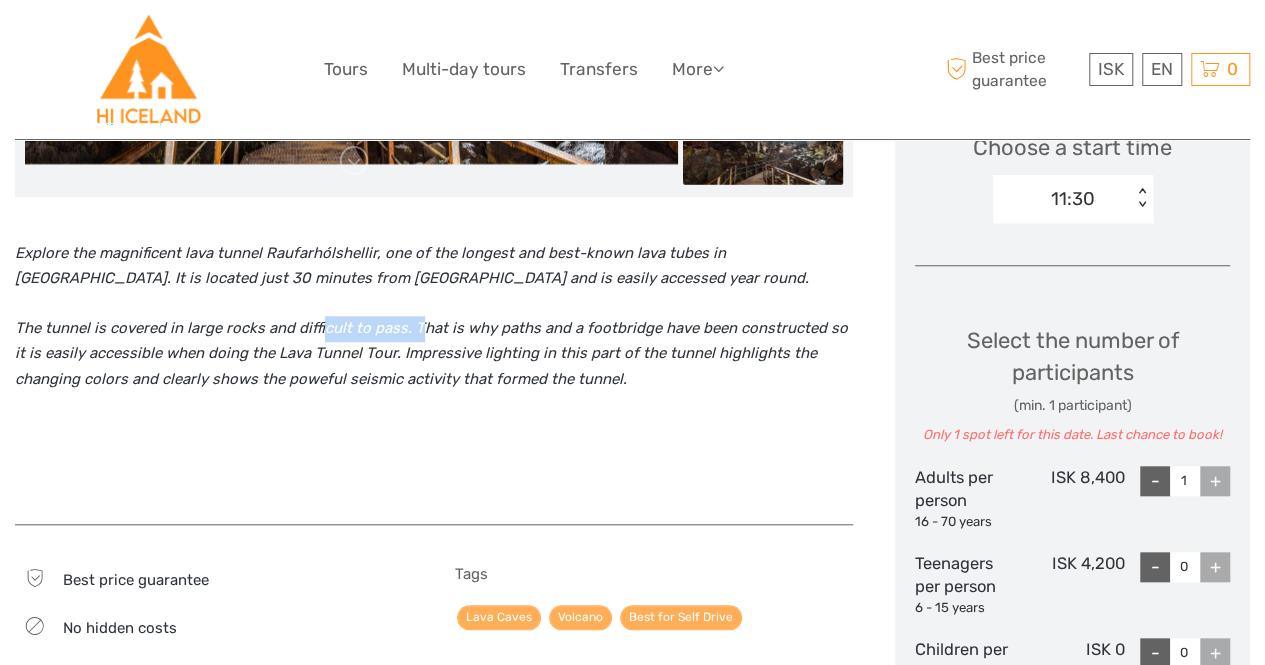 drag, startPoint x: 318, startPoint y: 324, endPoint x: 457, endPoint y: 333, distance: 139.29106 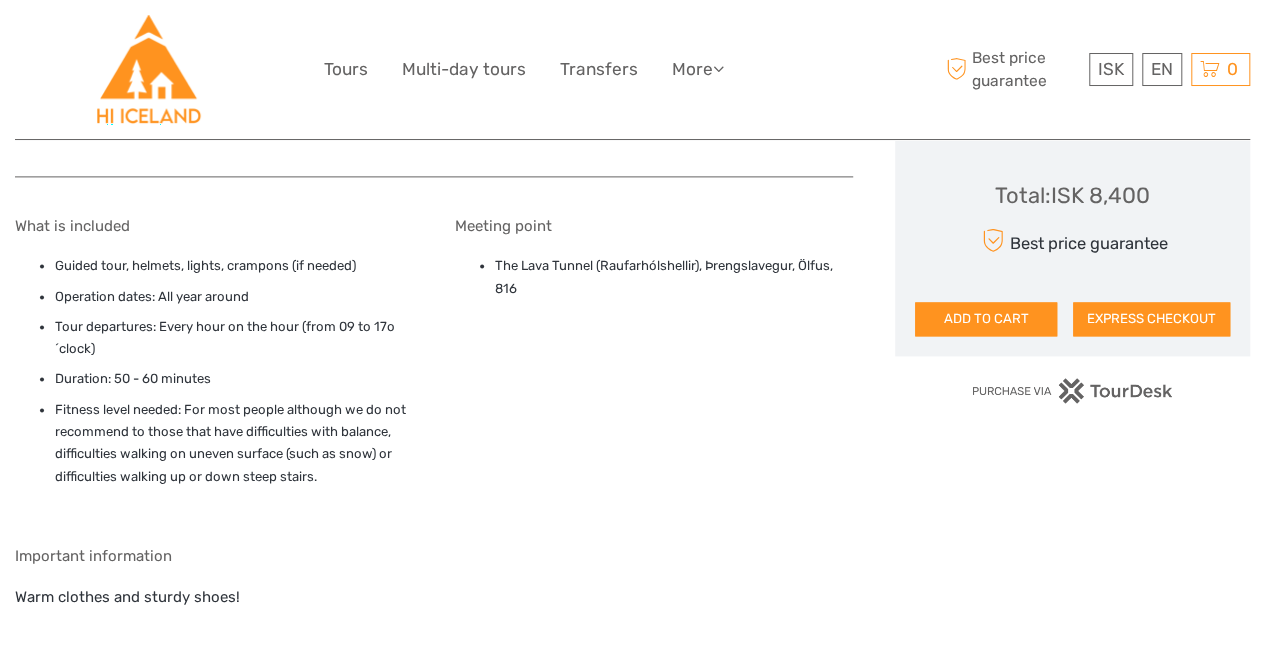 scroll, scrollTop: 800, scrollLeft: 0, axis: vertical 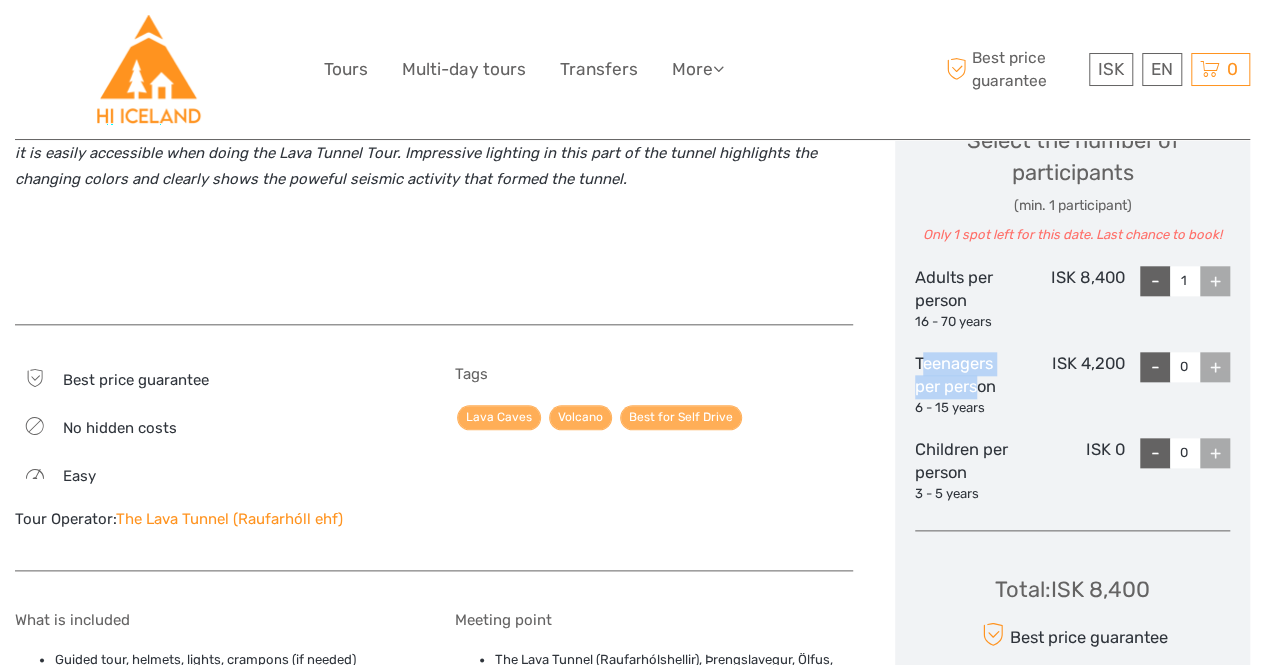drag, startPoint x: 956, startPoint y: 383, endPoint x: 980, endPoint y: 395, distance: 26.832815 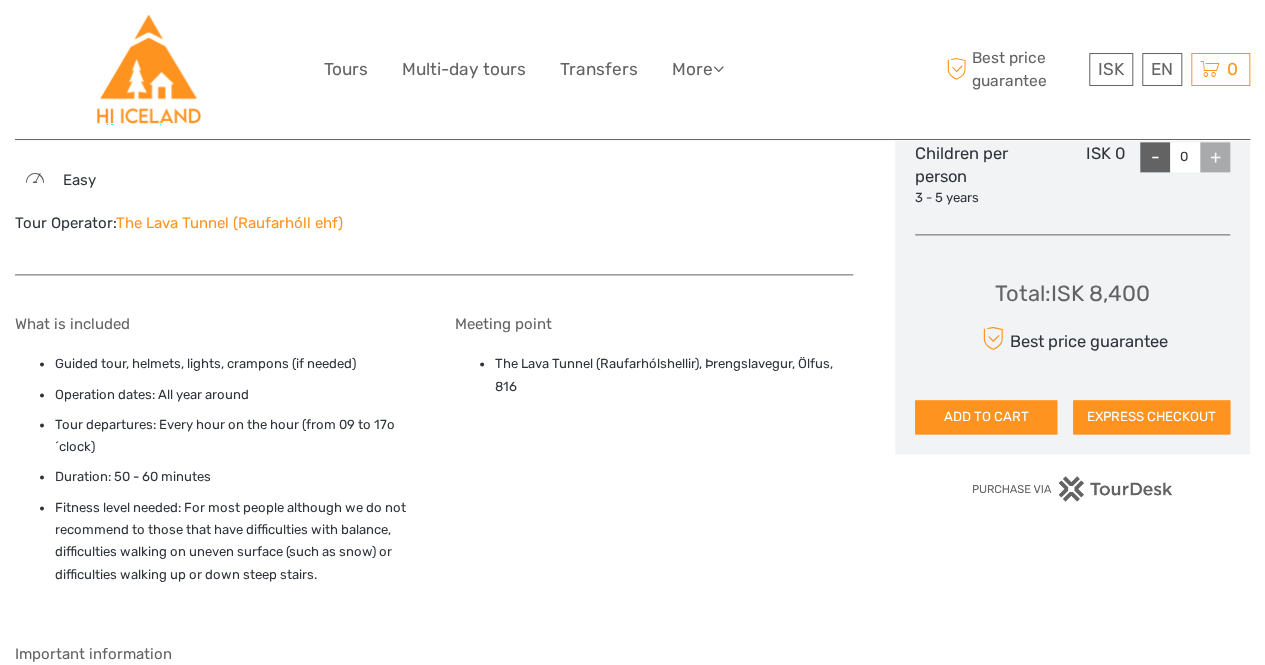 scroll, scrollTop: 1200, scrollLeft: 0, axis: vertical 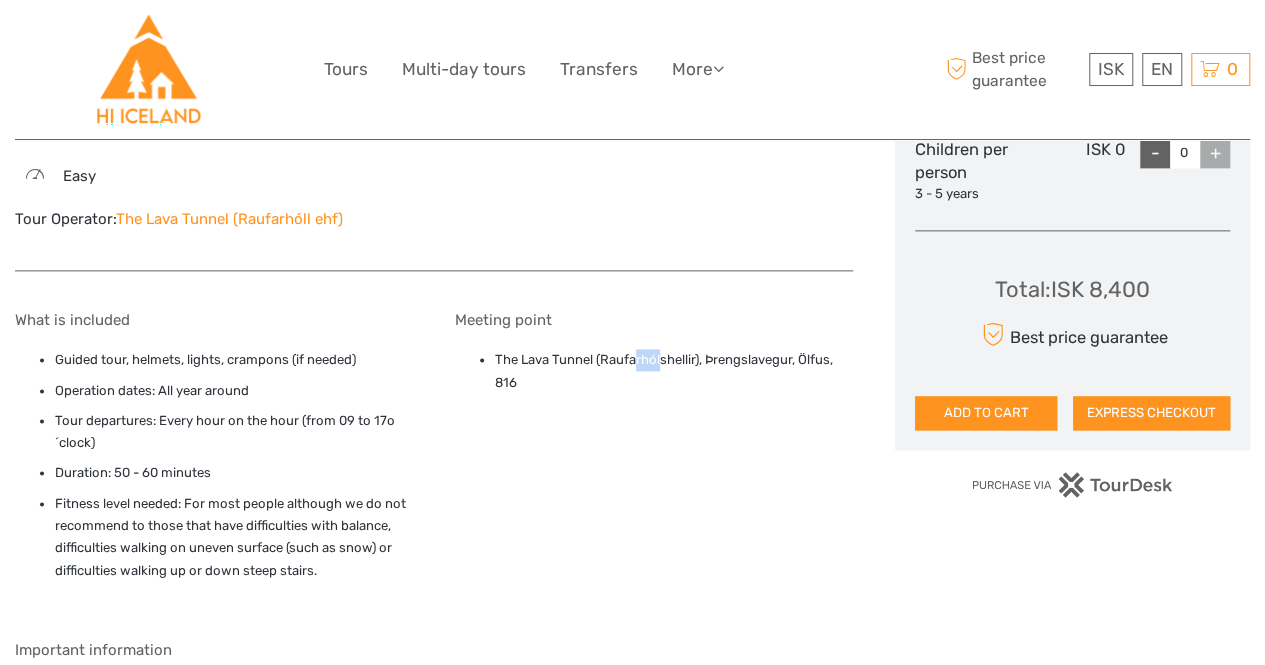 click on "The Lava Tunnel (Raufarhólshellir), Þrengslavegur, Ölfus, 816" at bounding box center [674, 371] 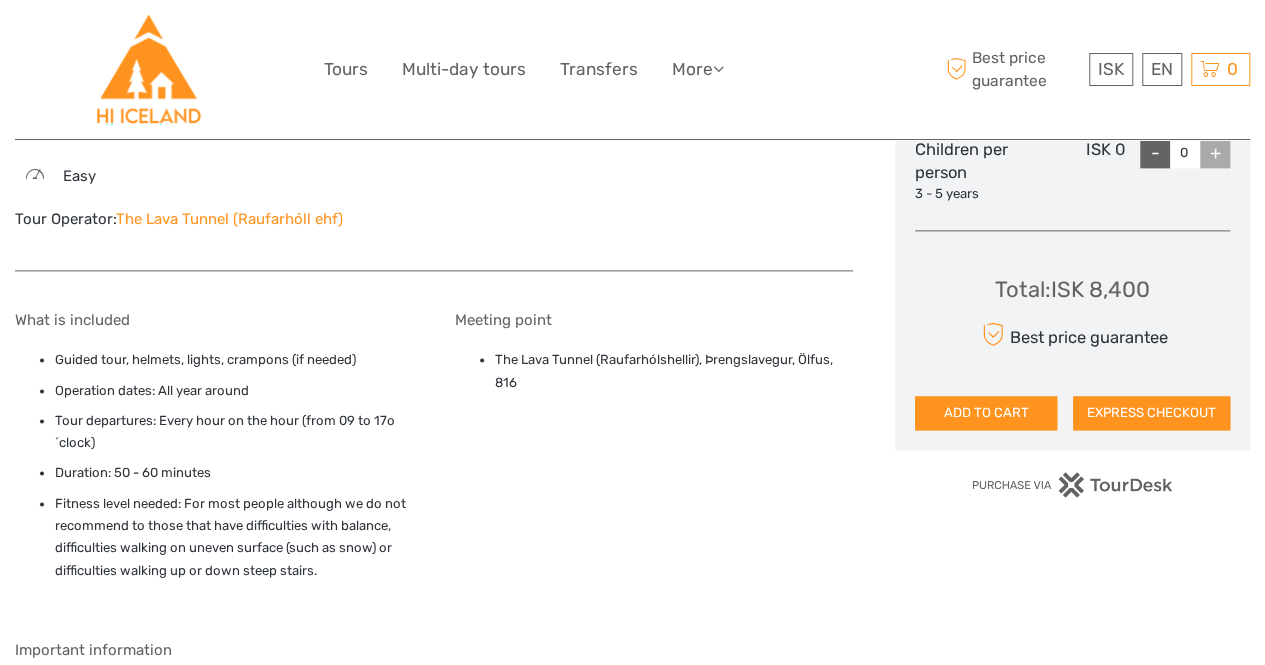 click on "Meeting point
The Lava Tunnel (Raufarhólshellir), Þrengslavegur, Ölfus, 816" at bounding box center (654, 461) 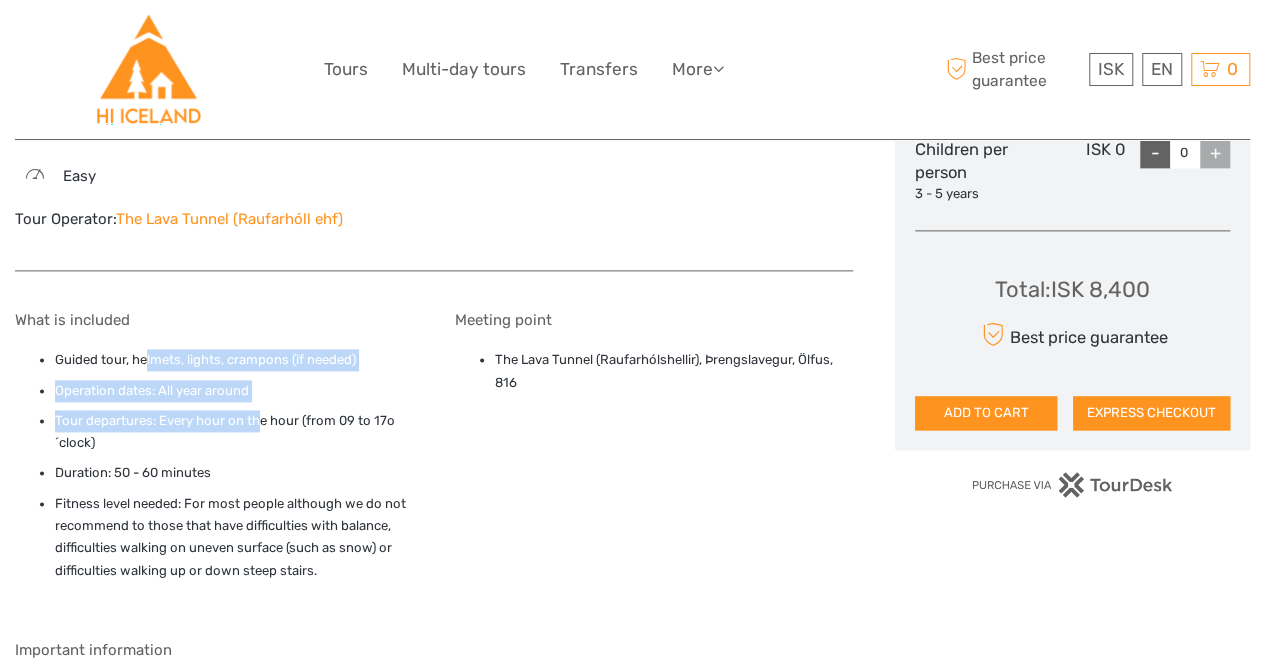 drag, startPoint x: 147, startPoint y: 368, endPoint x: 187, endPoint y: 391, distance: 46.141087 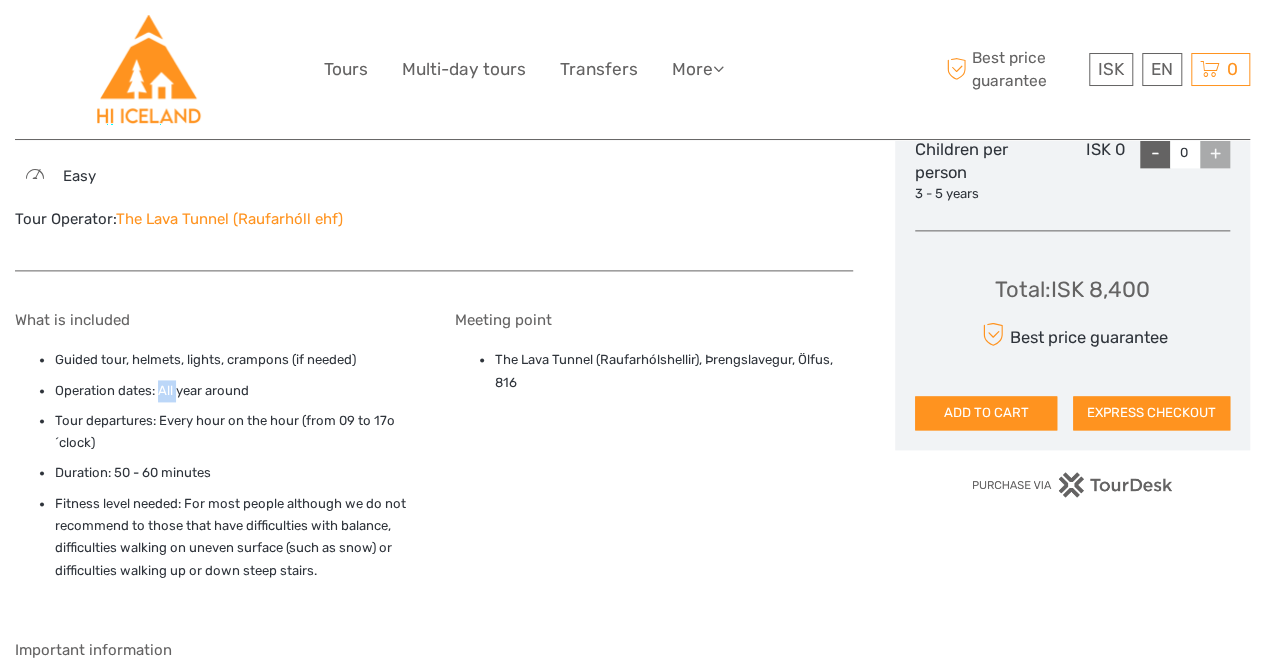 click on "Operation dates: All year around" at bounding box center [234, 391] 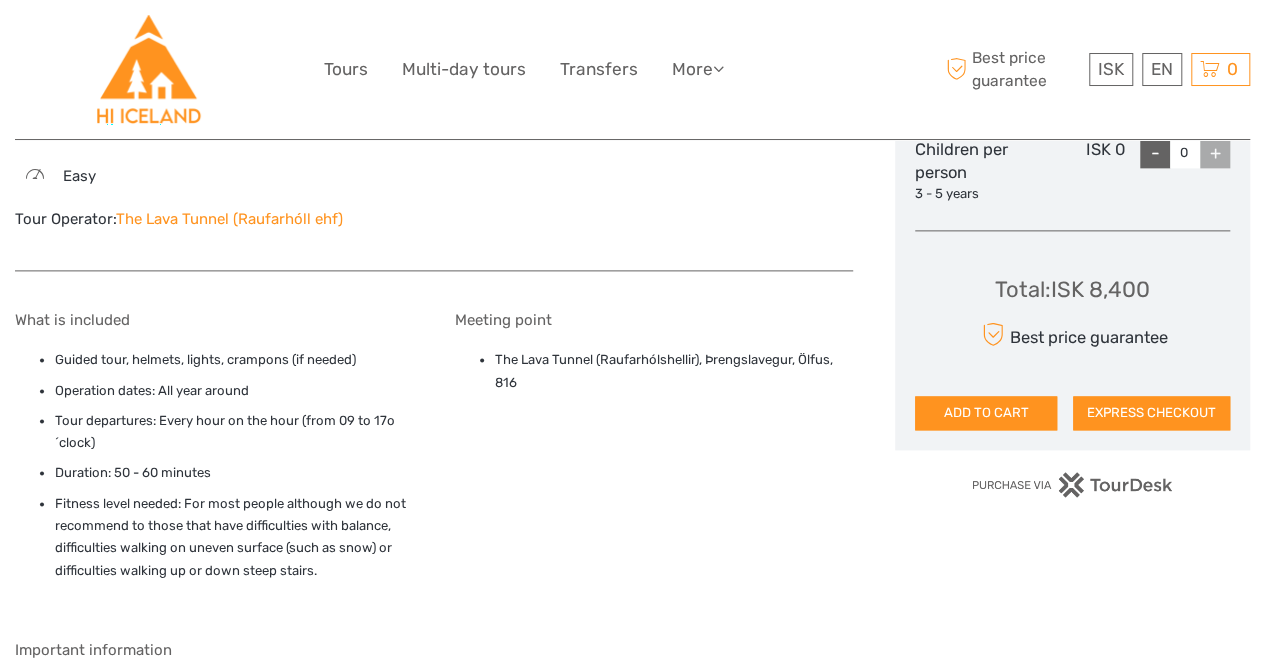 click on "Tour departures: Every hour on the hour (from 09 to 17o´clock)" at bounding box center [234, 432] 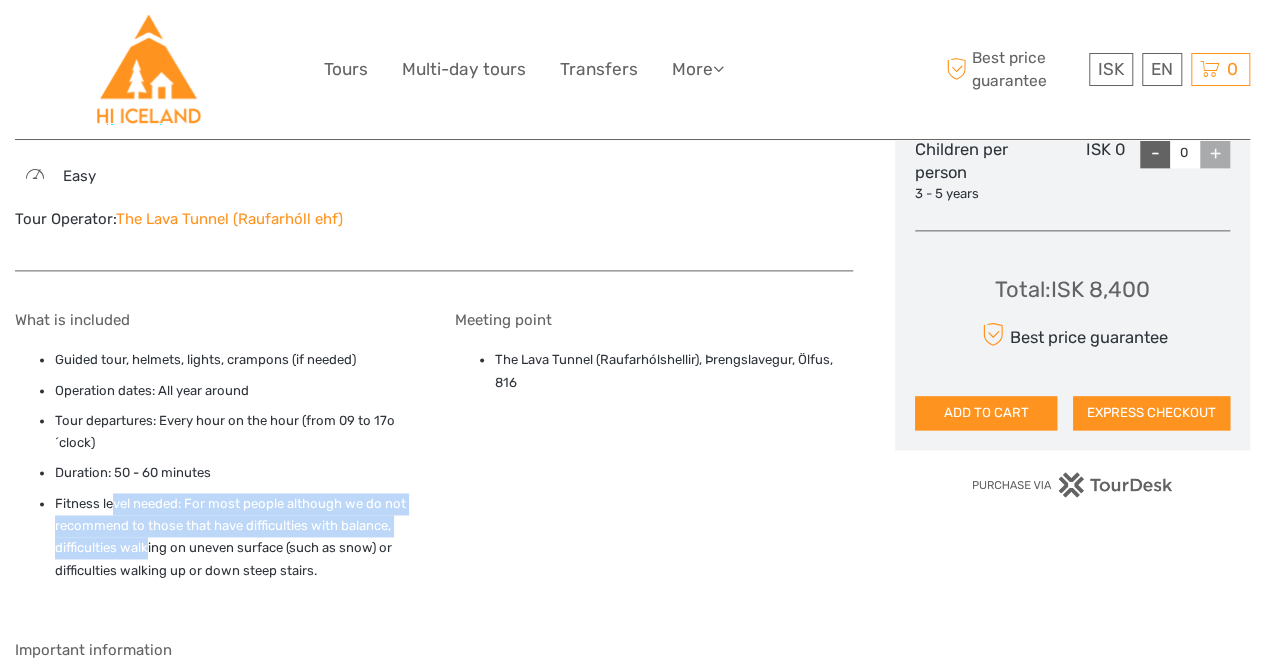 drag, startPoint x: 114, startPoint y: 506, endPoint x: 145, endPoint y: 538, distance: 44.553337 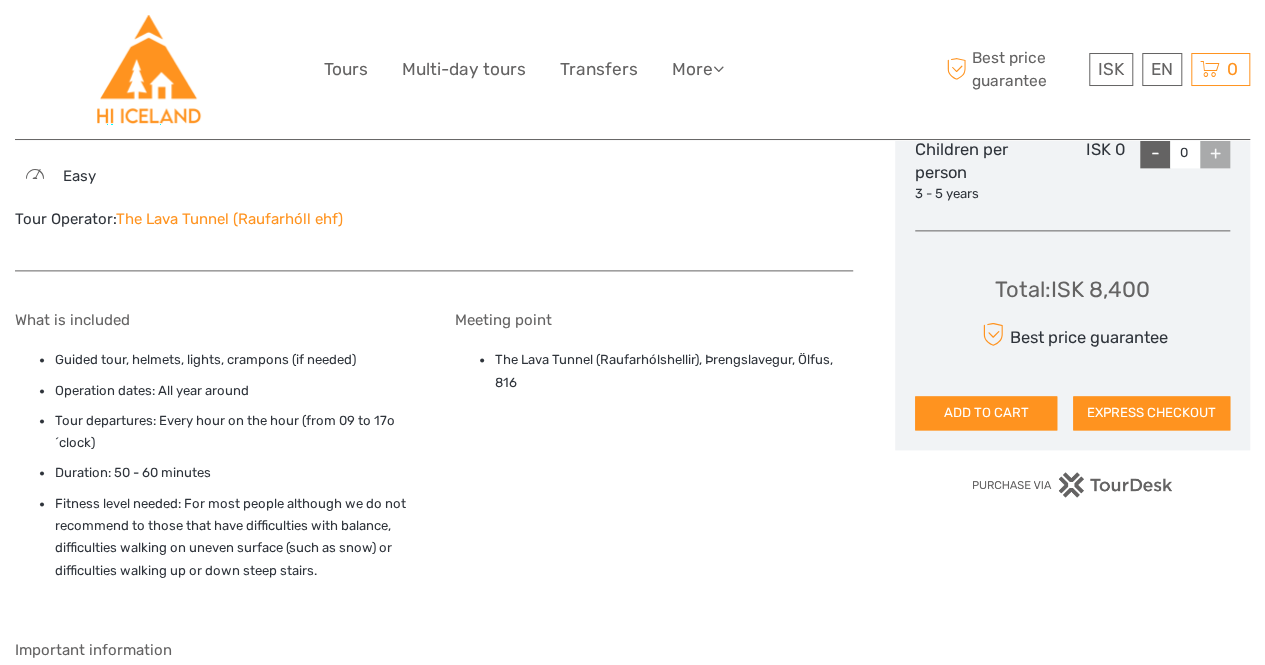 click on "Fitness level needed: For most people although we do not recommend to those that have difficulties with balance, difficulties walking on uneven surface (such as snow) or difficulties walking up or down steep stairs." at bounding box center (234, 537) 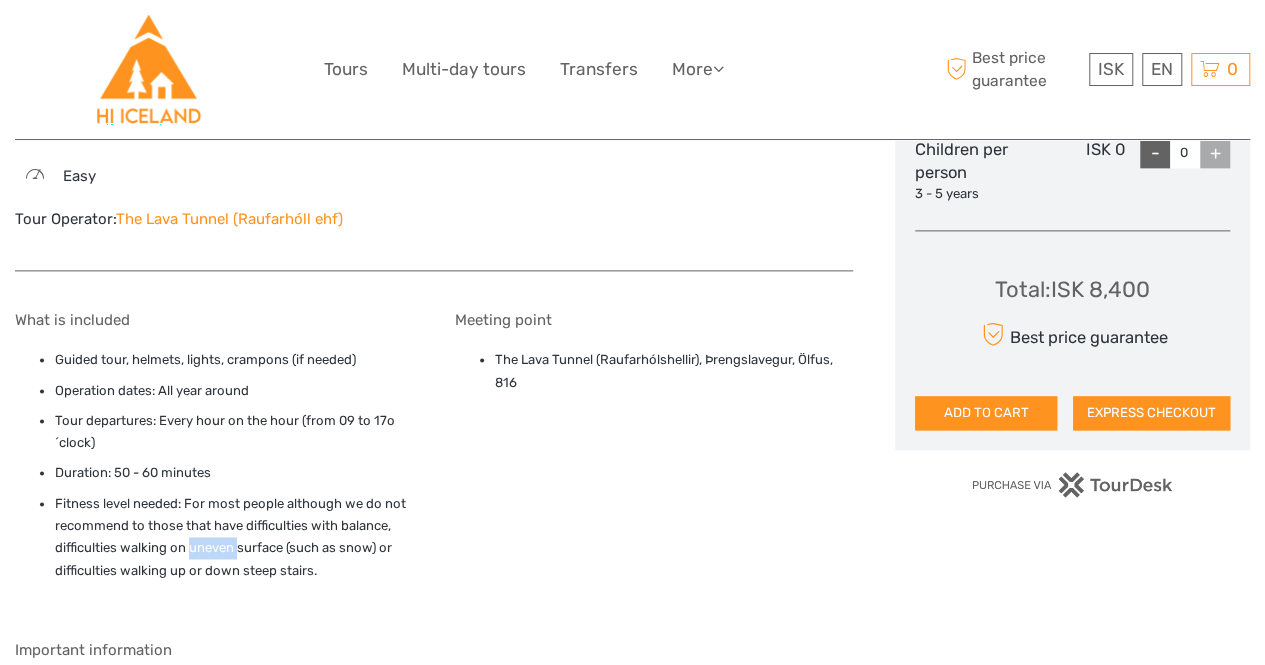 click on "Fitness level needed: For most people although we do not recommend to those that have difficulties with balance, difficulties walking on uneven surface (such as snow) or difficulties walking up or down steep stairs." at bounding box center [234, 537] 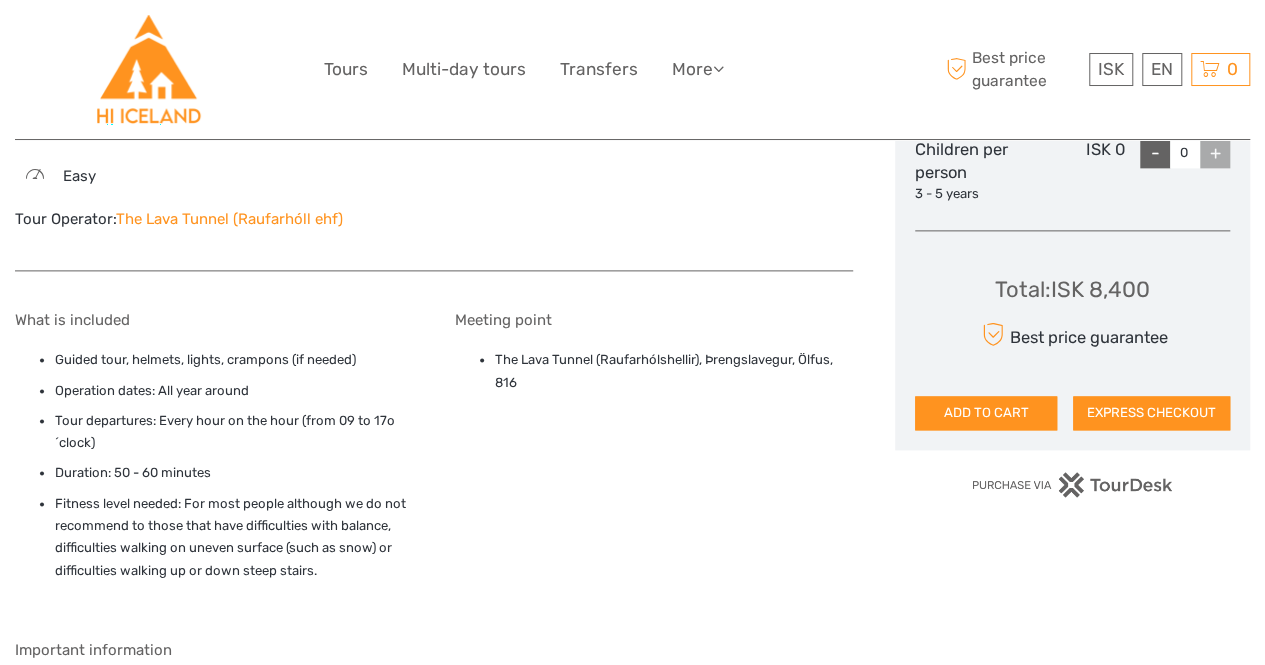 click on "Important information" at bounding box center [434, 650] 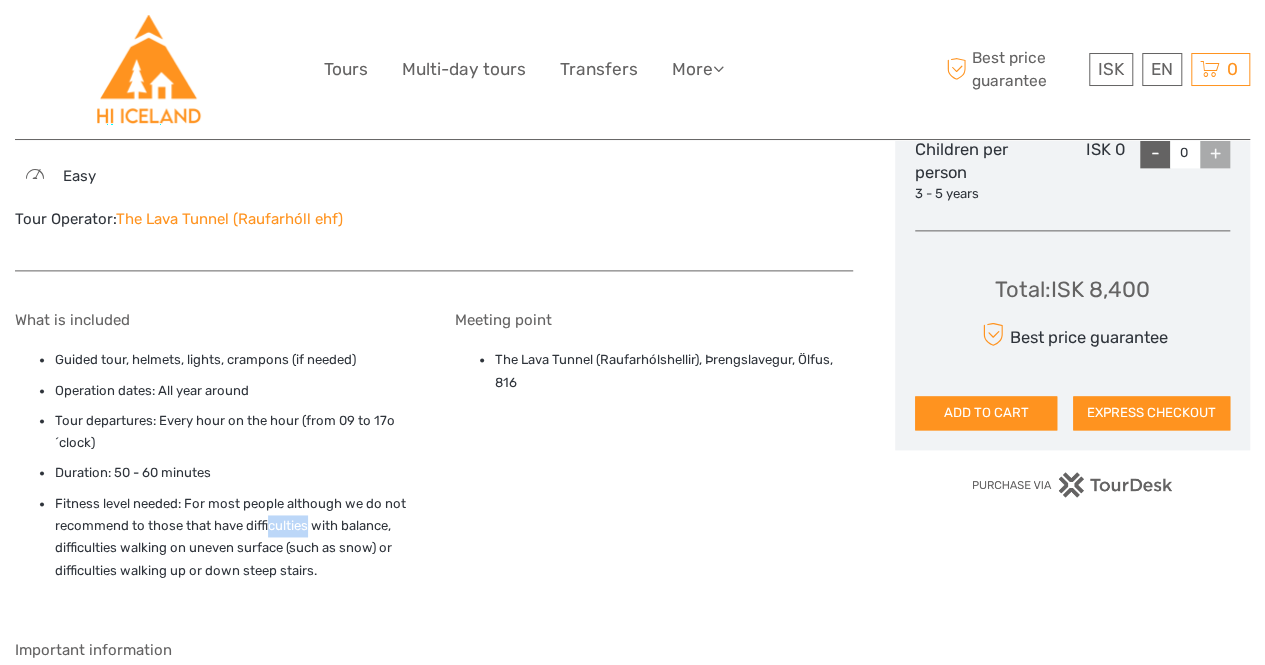 drag, startPoint x: 288, startPoint y: 521, endPoint x: 309, endPoint y: 521, distance: 21 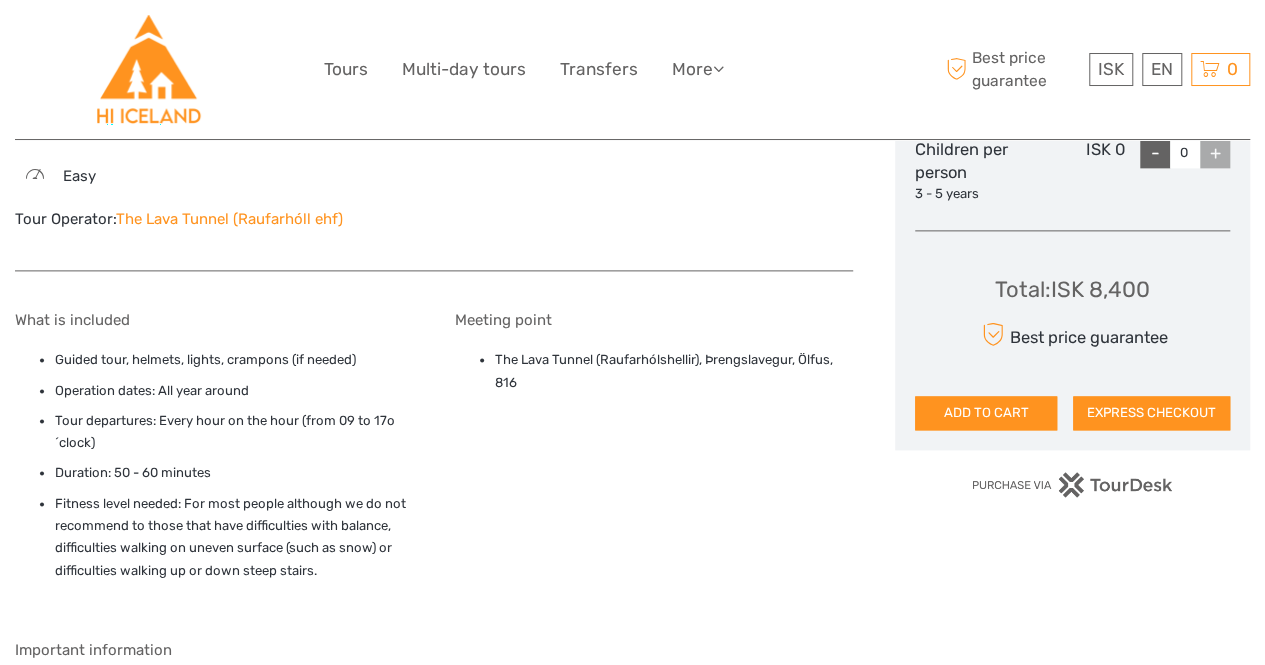 click on "What is included
Guided tour, helmets, lights, crampons (if needed) Operation dates: All year around Tour departures: Every hour on the hour (from 09 to 17o´clock) Duration: 50 - 60 minutes  Fitness level needed: For most people although we do not recommend to those that have difficulties with balance, difficulties walking on uneven surface (such as snow) or difficulties walking up or down steep stairs.
Meeting point
The Lava Tunnel (Raufarhólshellir), Þrengslavegur, Ölfus, 816
Important information
Warm clothes and sturdy shoes!" at bounding box center (434, 533) 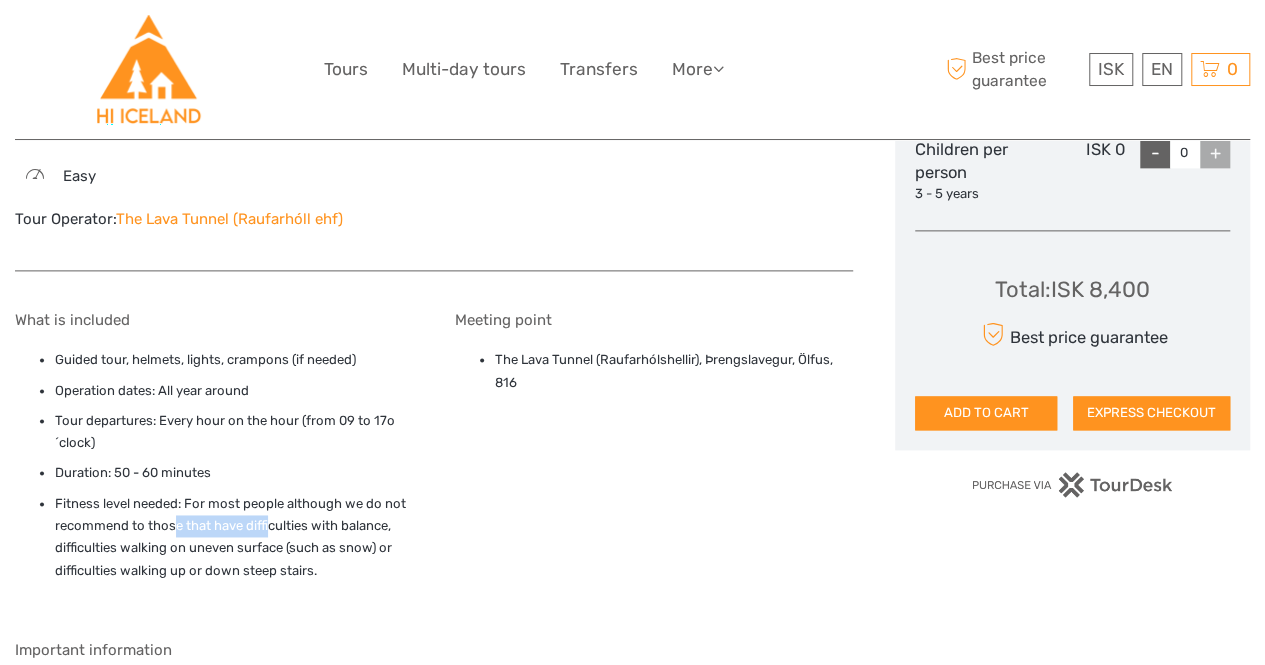 click on "Fitness level needed: For most people although we do not recommend to those that have difficulties with balance, difficulties walking on uneven surface (such as snow) or difficulties walking up or down steep stairs." at bounding box center [234, 537] 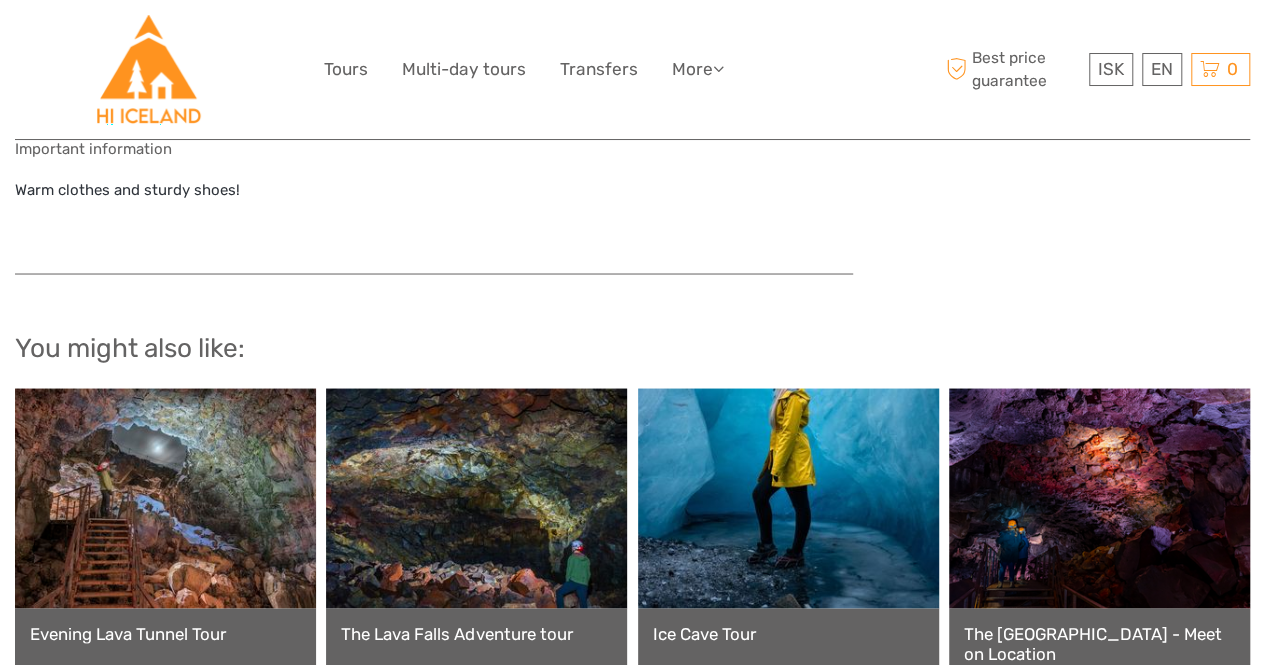 scroll, scrollTop: 1800, scrollLeft: 0, axis: vertical 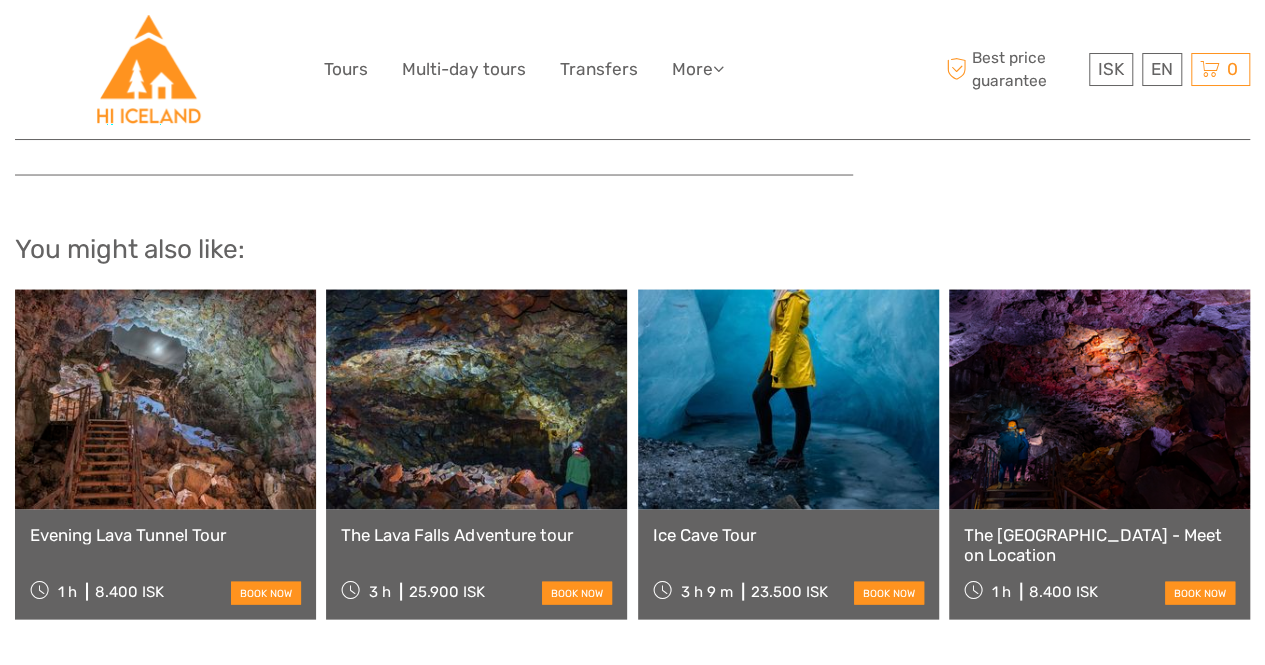click on "Region / Starts from:
South
Travel method:
Self-Drive
Category:  Lava and Volcanoes
1 hour
Certified Operator
Standard Lava Tunnel Tour" at bounding box center (632, -491) 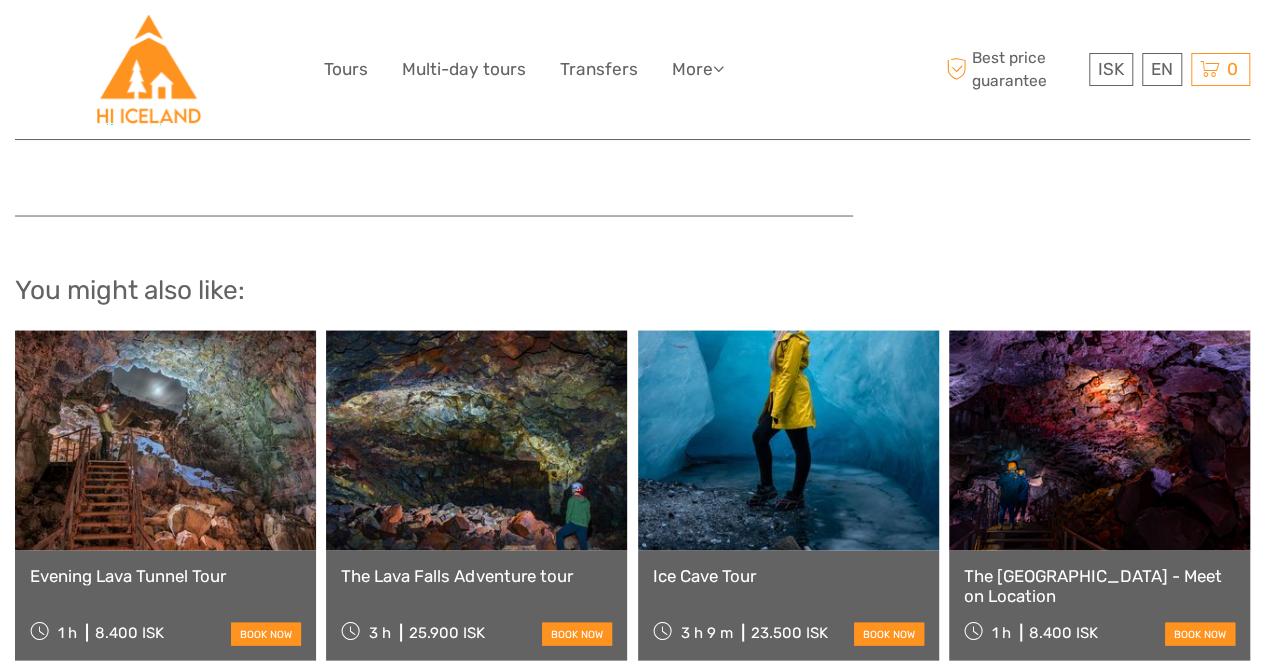 scroll, scrollTop: 1500, scrollLeft: 0, axis: vertical 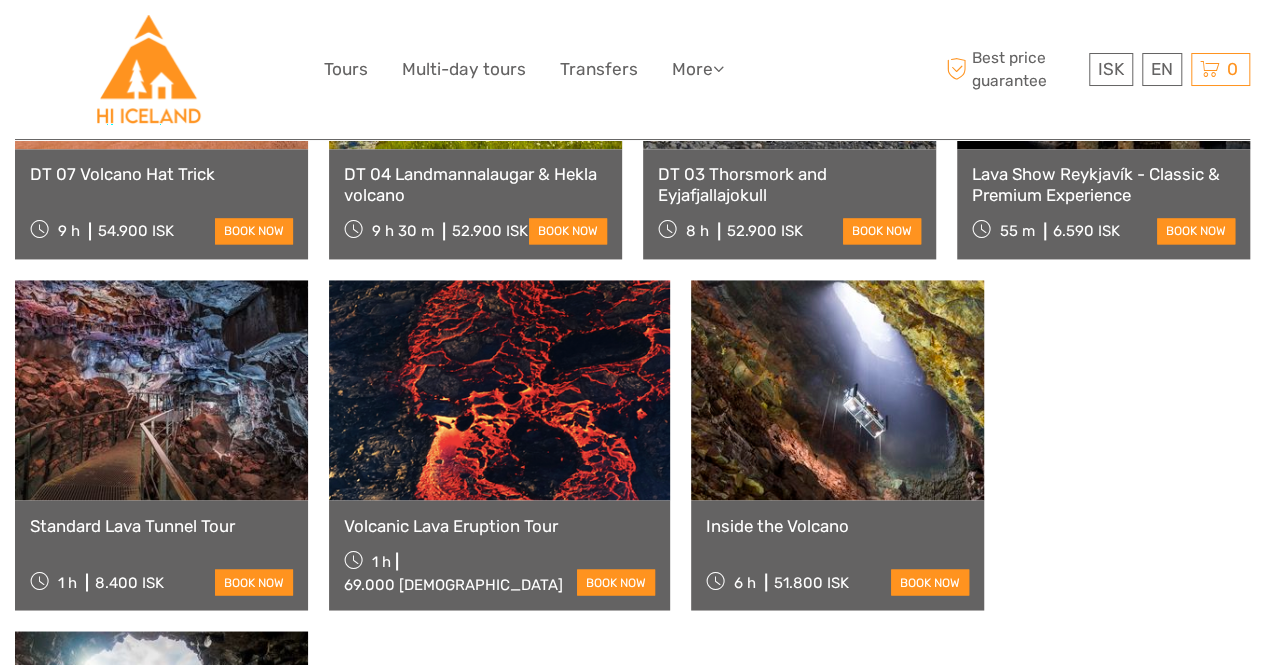 click on "ISK
ISK
€
$
£
EN
English
Español
Deutsch
Tours
Multi-day tours
Transfers
More
Food & drink
Travel Articles
Food & drink
Travel Articles
Best price guarantee
Best price guarantee
ISK
ISK
€
$
£
EN
English
Español
Deutsch
0
Items" at bounding box center [632, 1654] 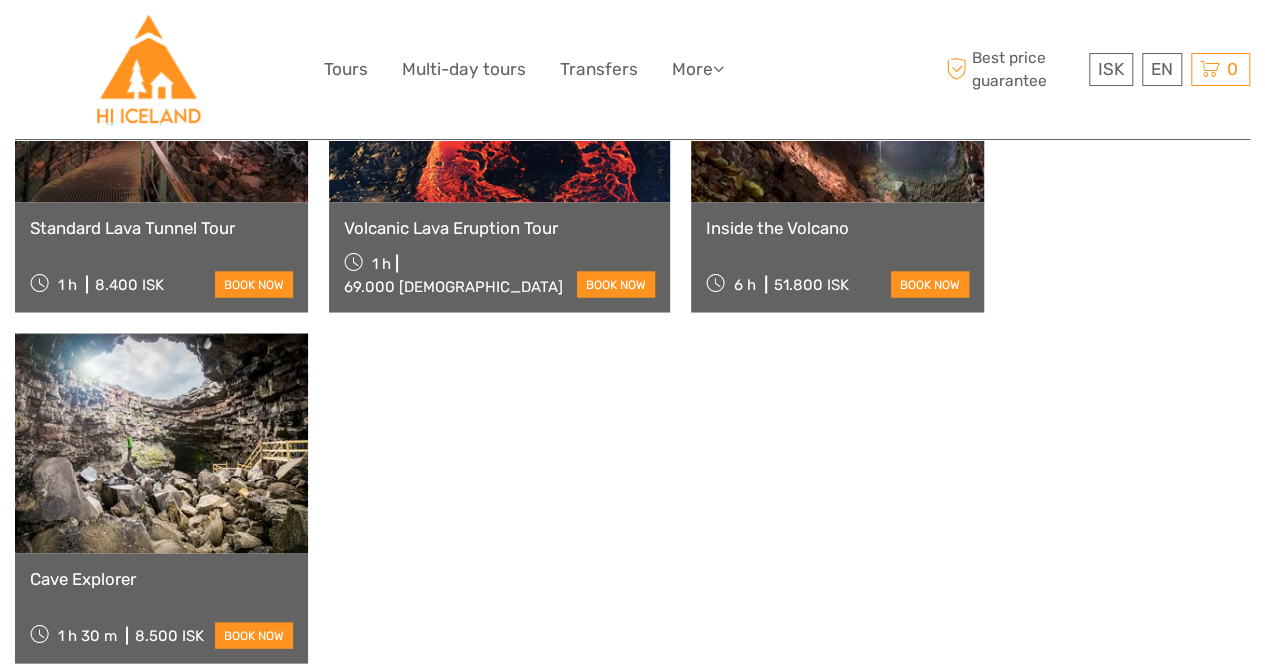 scroll, scrollTop: 1700, scrollLeft: 0, axis: vertical 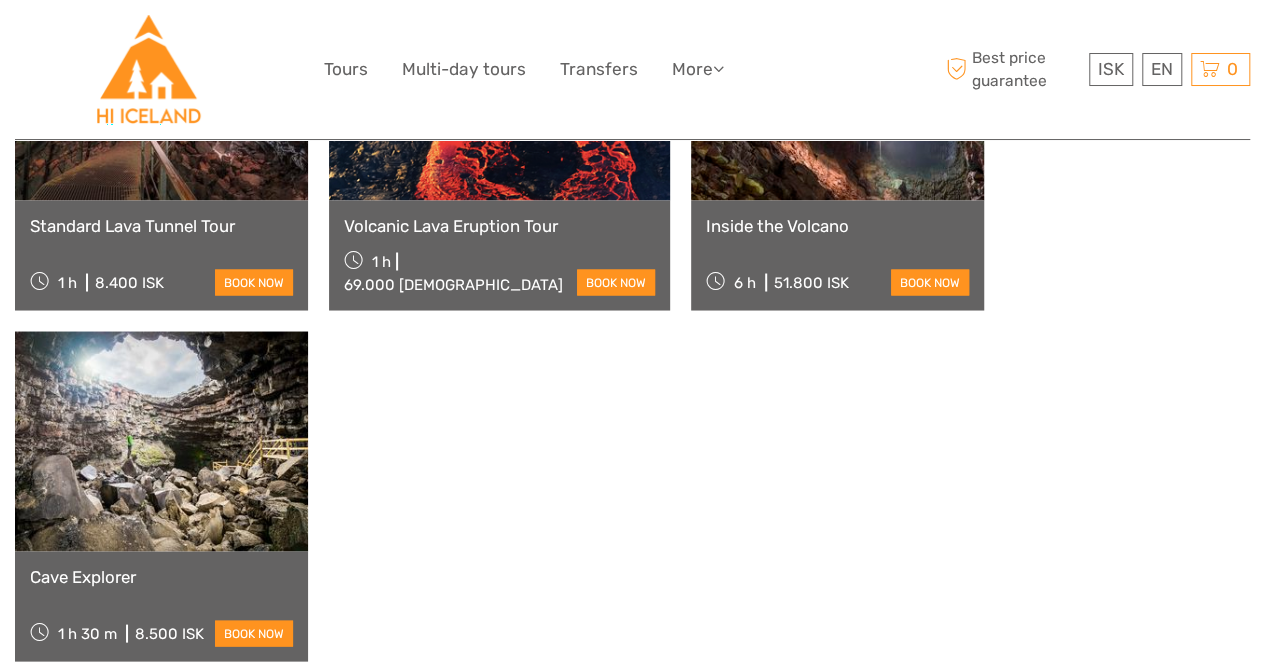 drag, startPoint x: 410, startPoint y: 456, endPoint x: 441, endPoint y: 466, distance: 32.572994 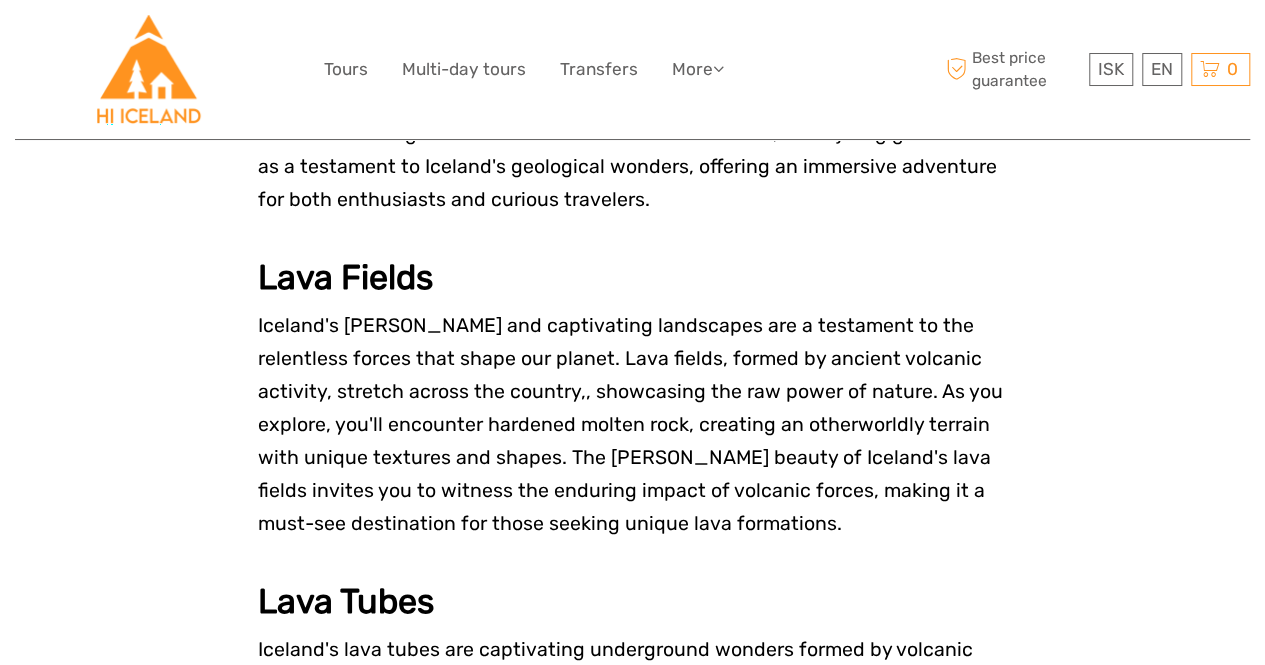 scroll, scrollTop: 3200, scrollLeft: 0, axis: vertical 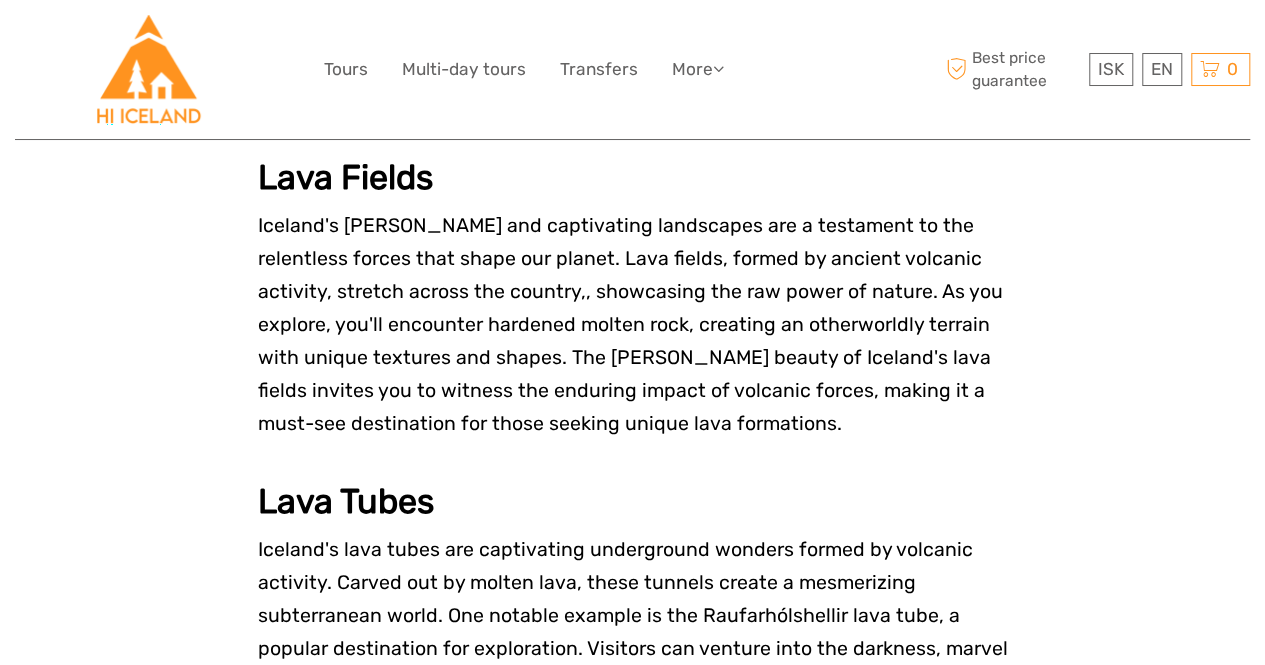 click on "The Mighty Eyjafjallajökull" at bounding box center [462, 825] 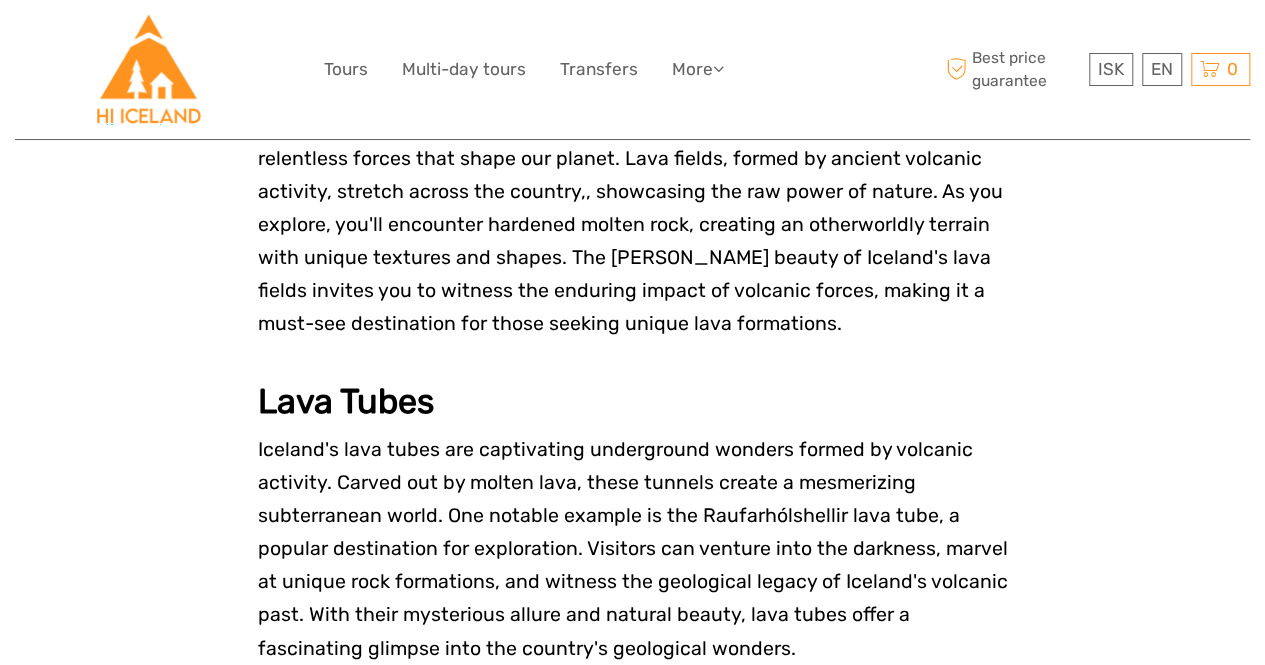 drag, startPoint x: 448, startPoint y: 433, endPoint x: 705, endPoint y: 489, distance: 263.03043 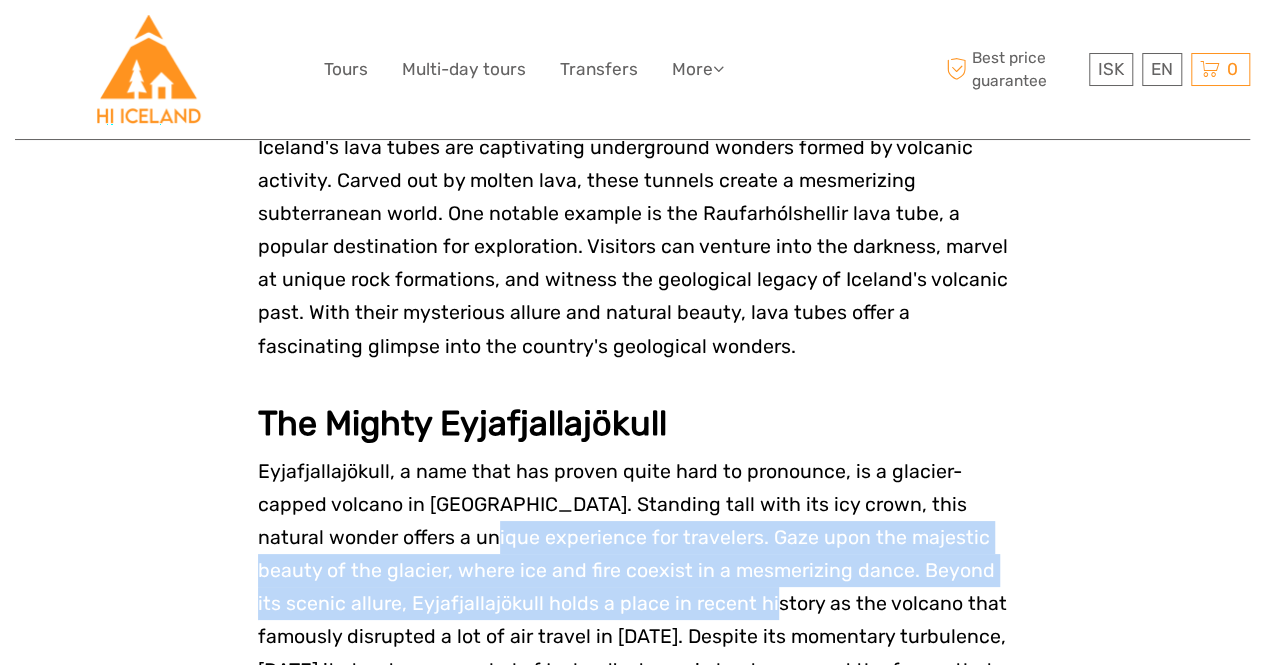 scroll, scrollTop: 3700, scrollLeft: 0, axis: vertical 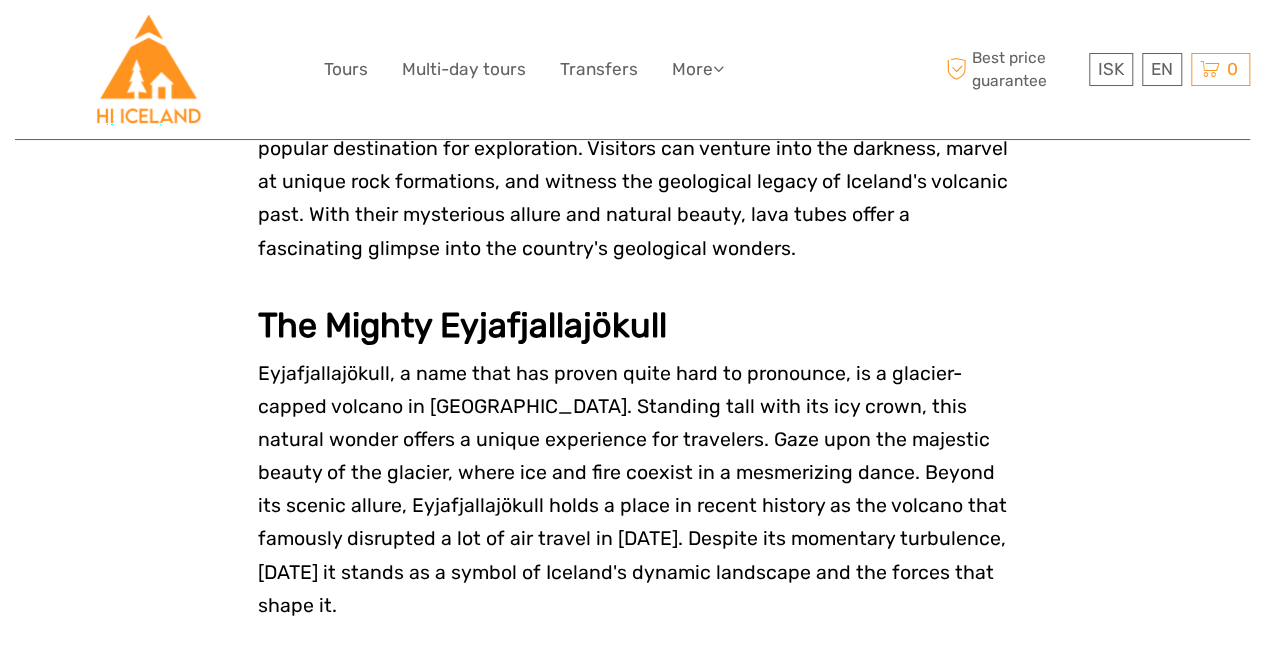 drag, startPoint x: 483, startPoint y: 394, endPoint x: 504, endPoint y: 394, distance: 21 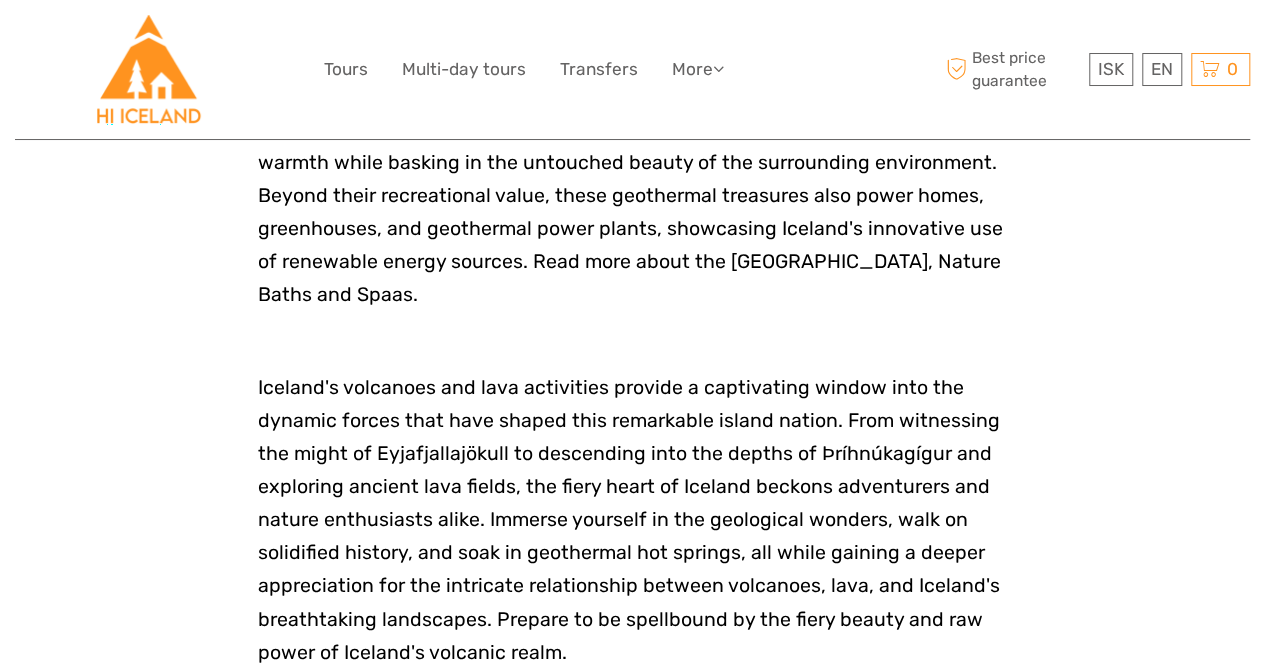 scroll, scrollTop: 4497, scrollLeft: 0, axis: vertical 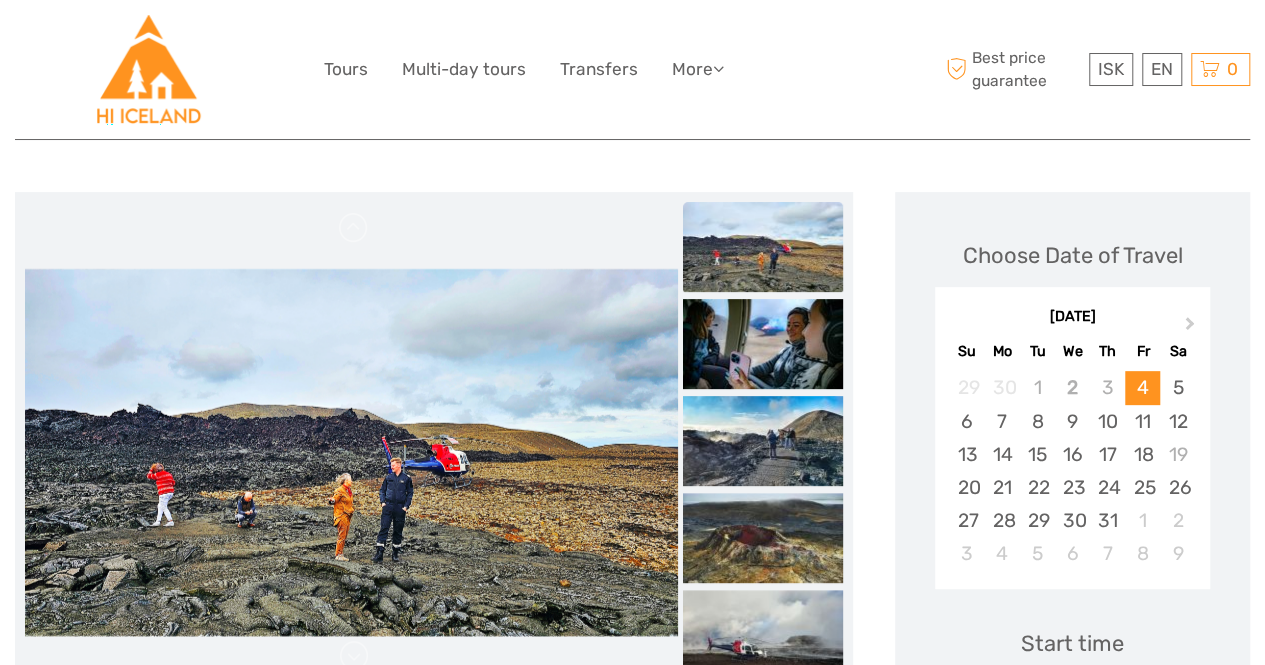 drag, startPoint x: 434, startPoint y: 410, endPoint x: 339, endPoint y: 421, distance: 95.63472 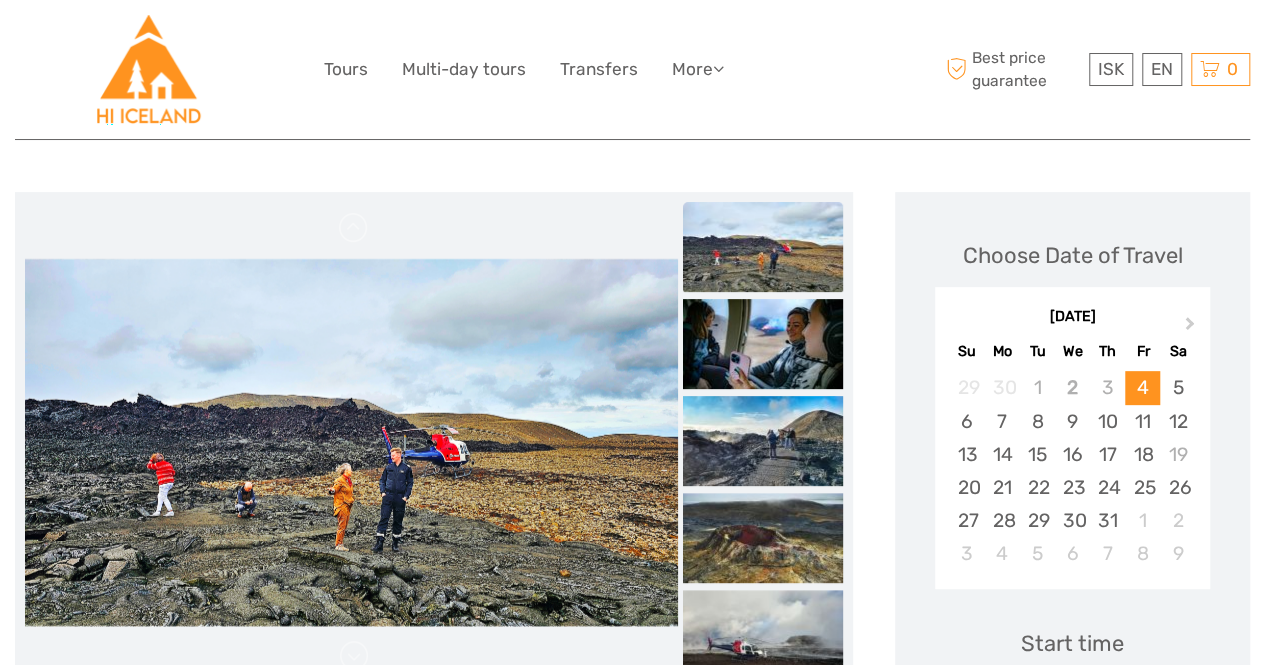 drag, startPoint x: 450, startPoint y: 362, endPoint x: 513, endPoint y: 687, distance: 331.04984 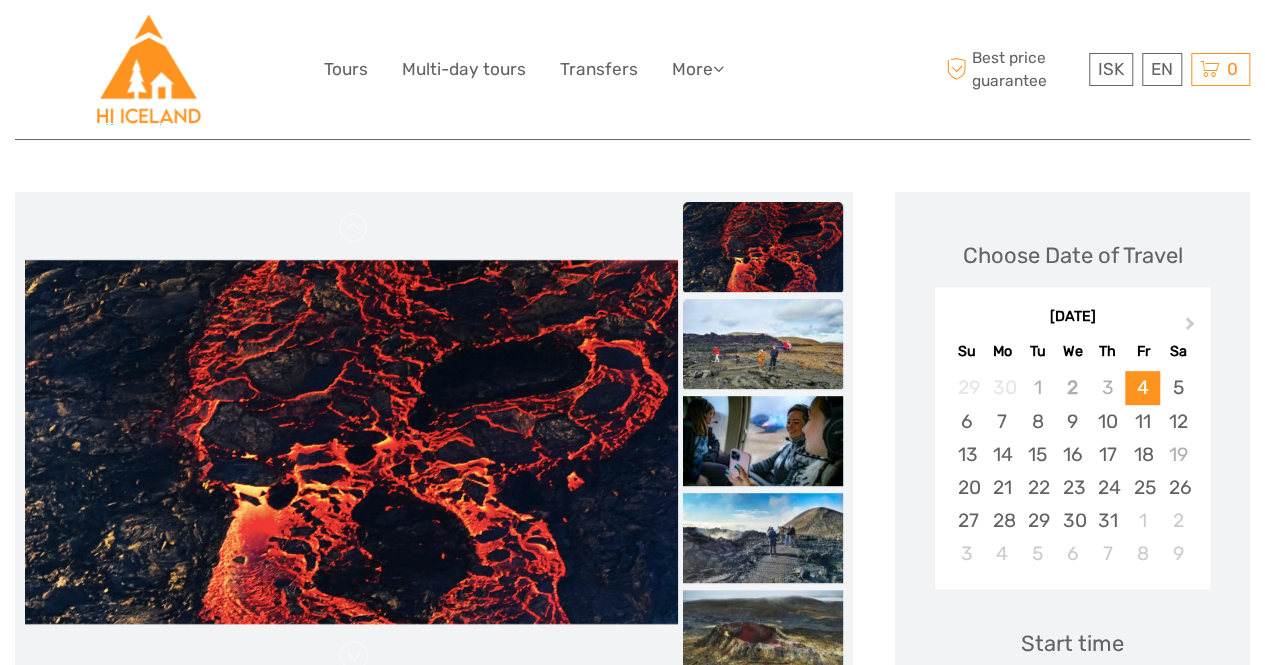 click at bounding box center (763, 344) 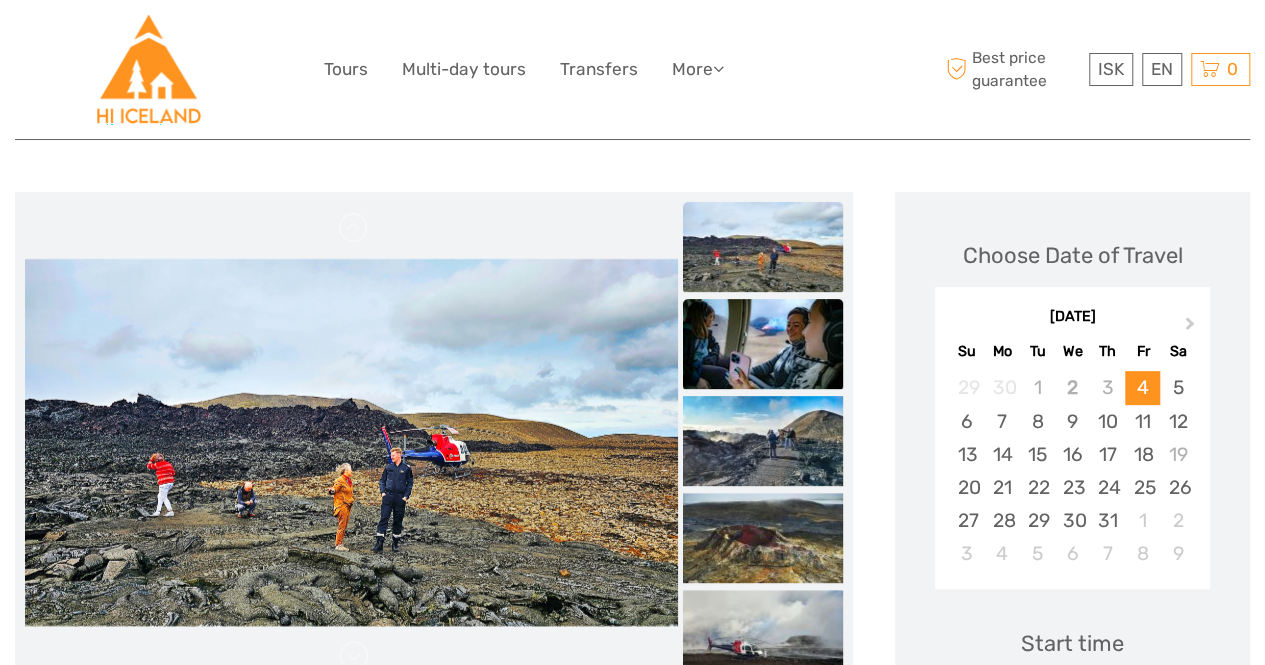 click at bounding box center (763, 344) 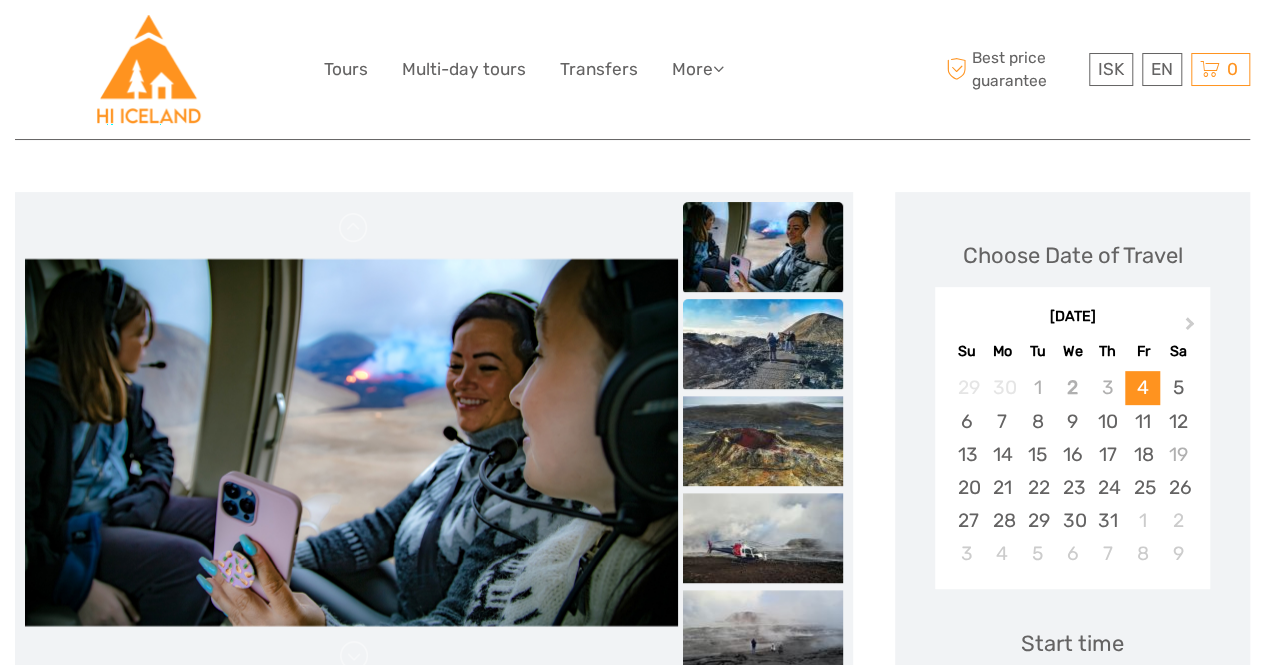 click at bounding box center [763, 344] 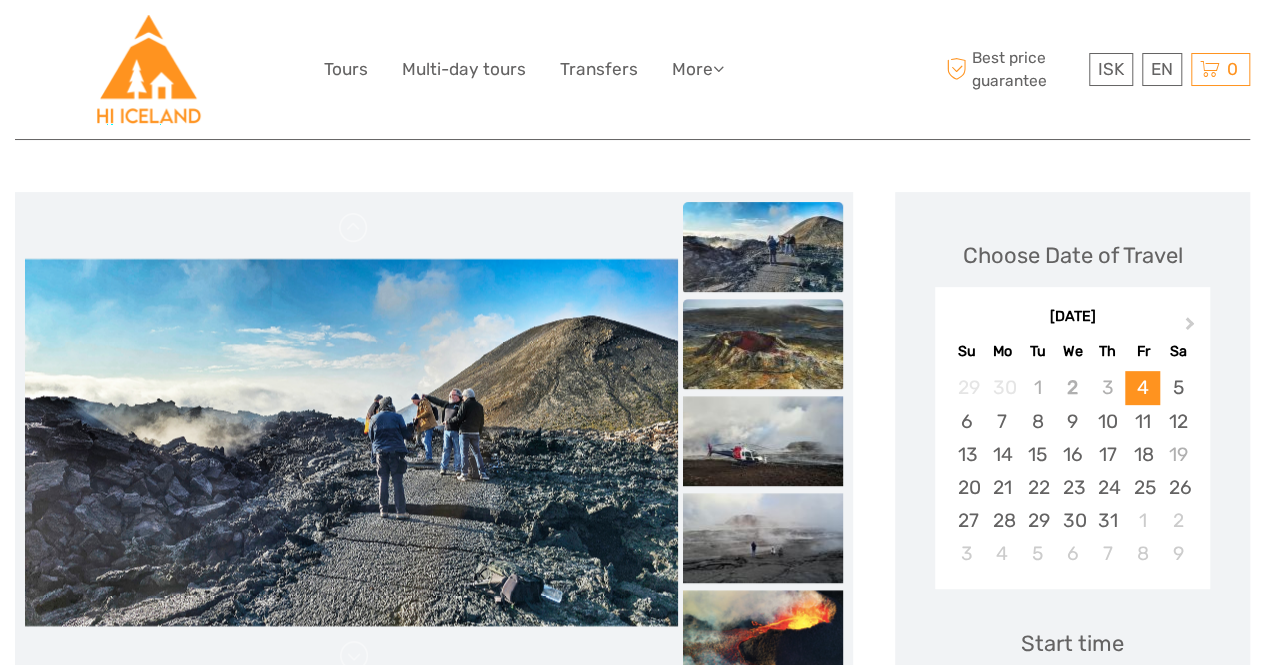 click at bounding box center (763, 344) 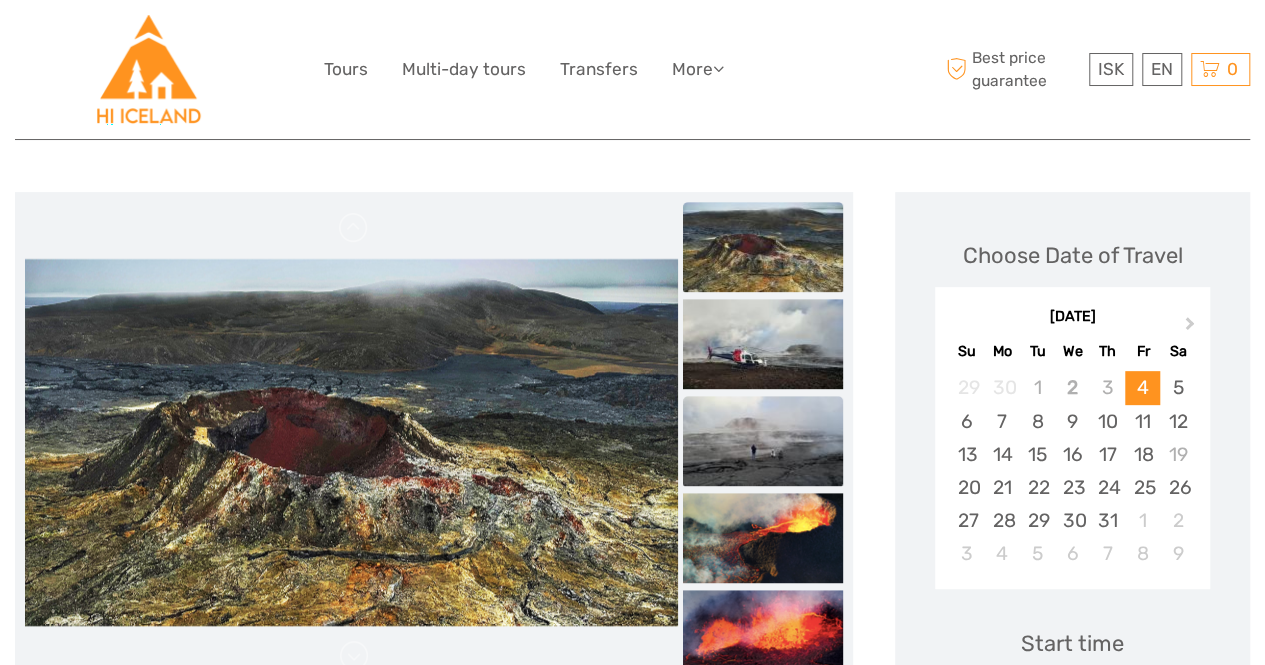 click at bounding box center (763, 441) 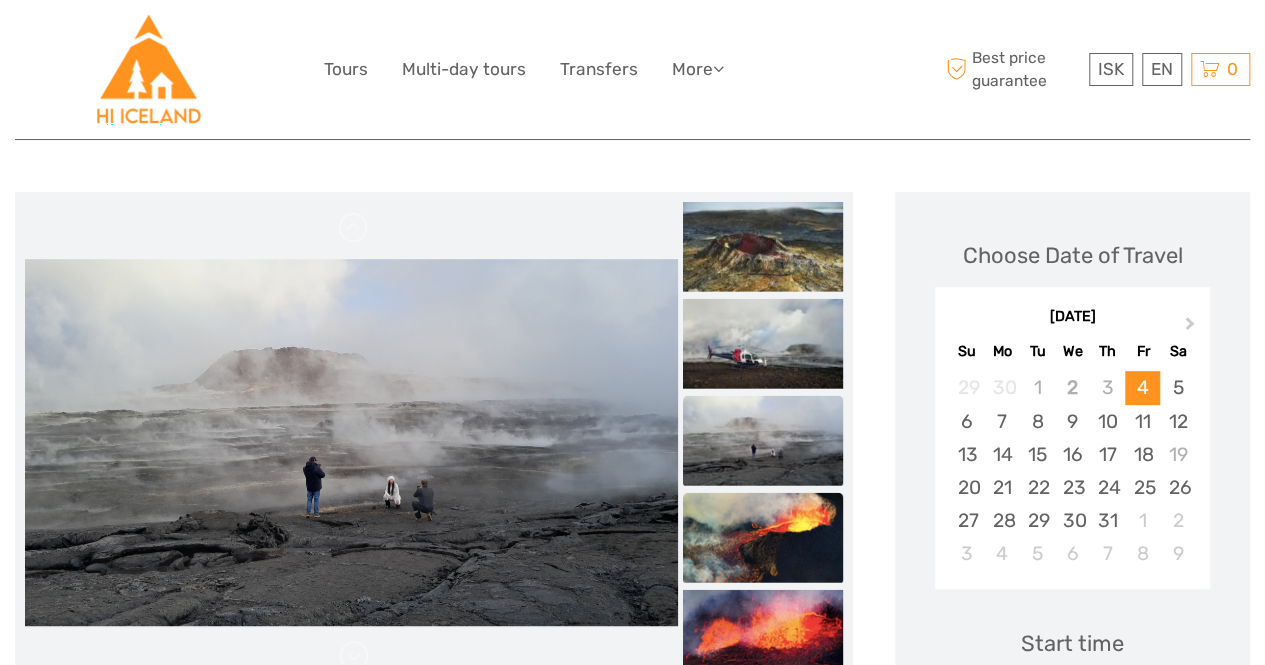 click at bounding box center (763, 538) 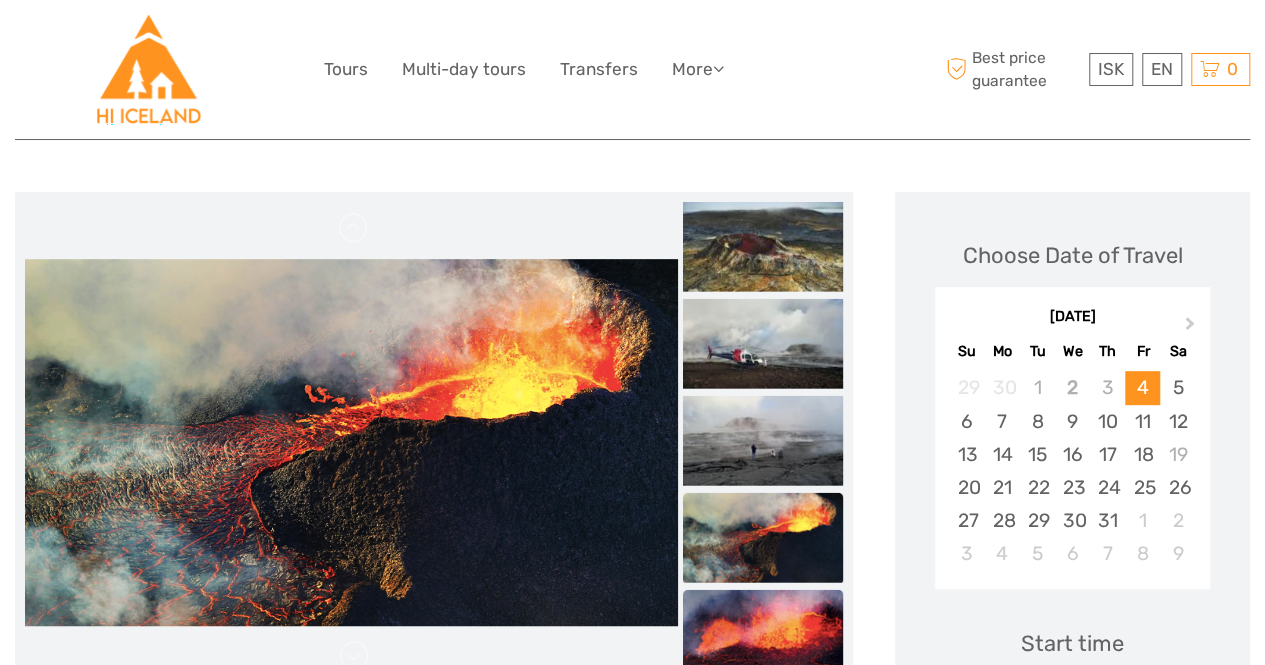 click at bounding box center [763, 635] 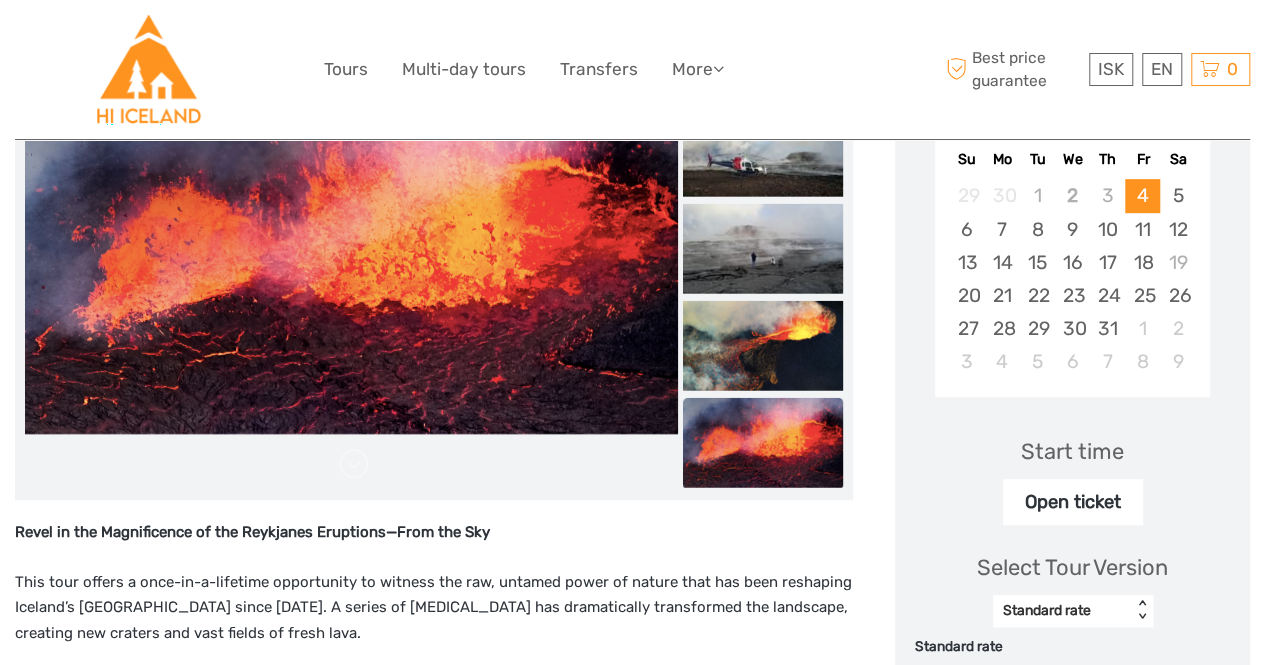 scroll, scrollTop: 400, scrollLeft: 0, axis: vertical 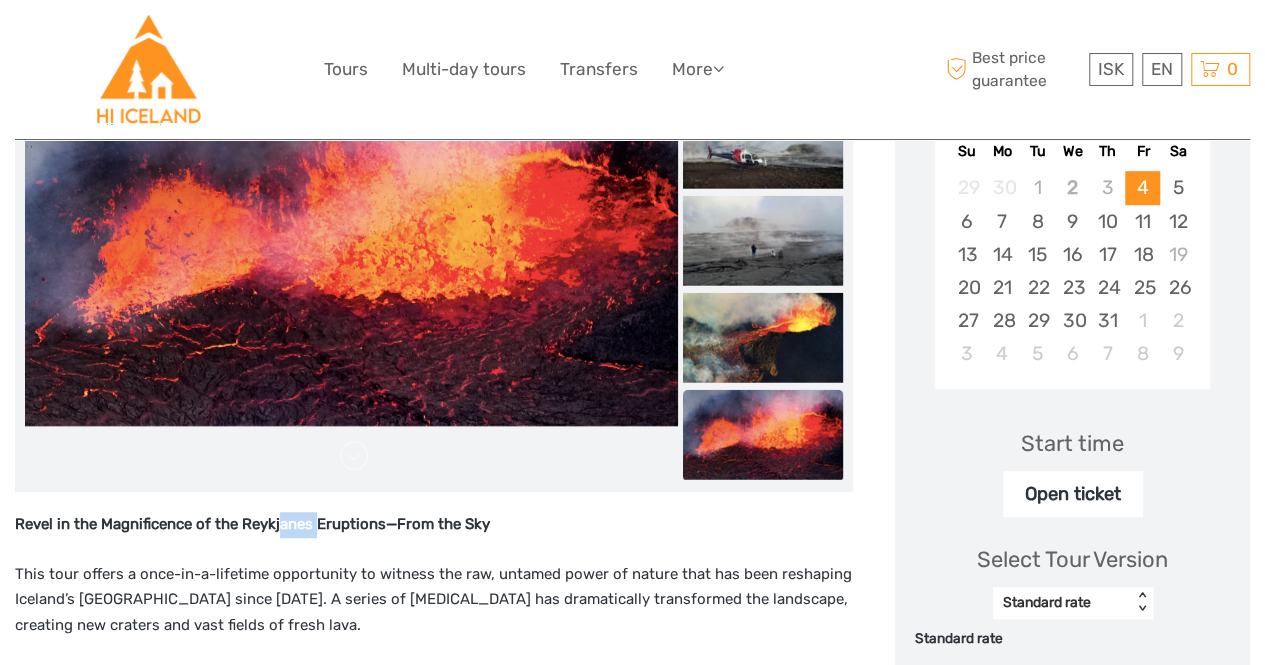 drag, startPoint x: 282, startPoint y: 534, endPoint x: 316, endPoint y: 534, distance: 34 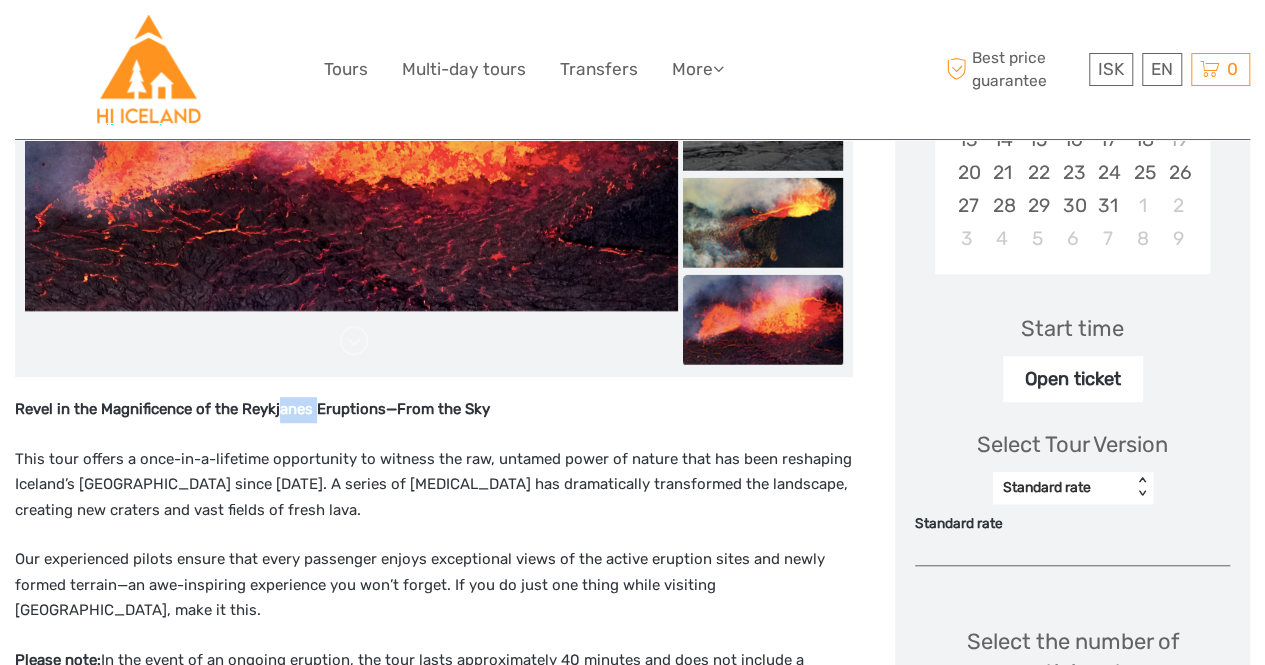scroll, scrollTop: 700, scrollLeft: 0, axis: vertical 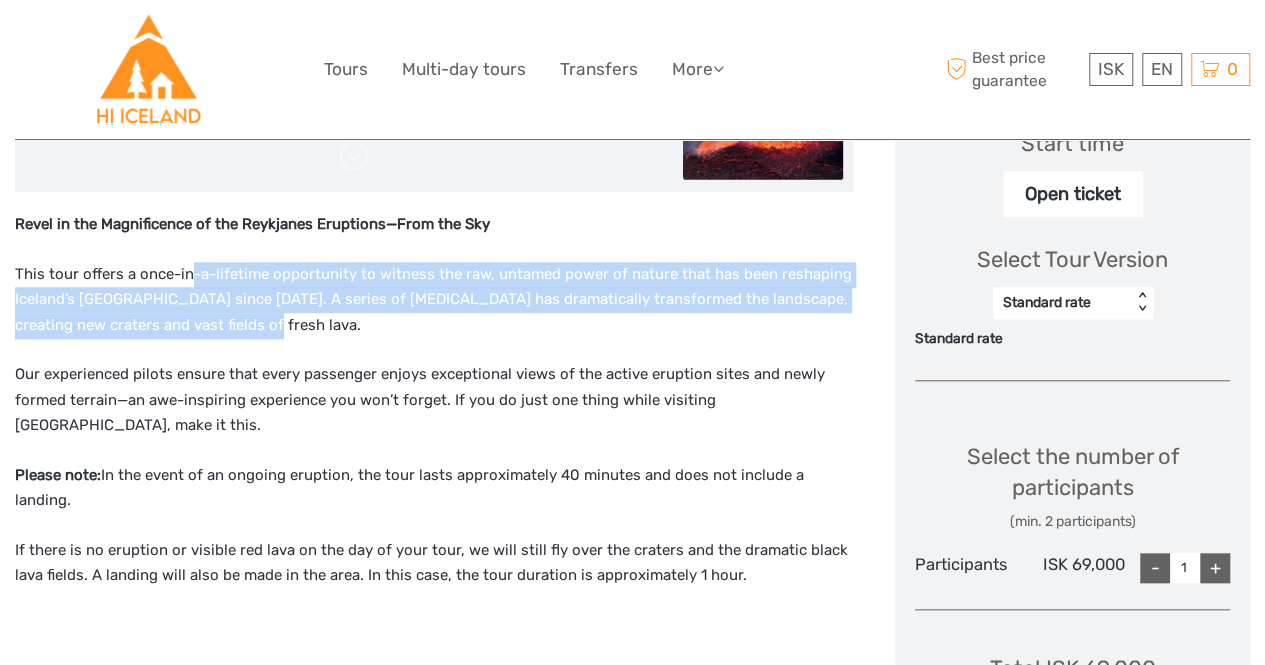drag, startPoint x: 192, startPoint y: 265, endPoint x: 254, endPoint y: 318, distance: 81.565926 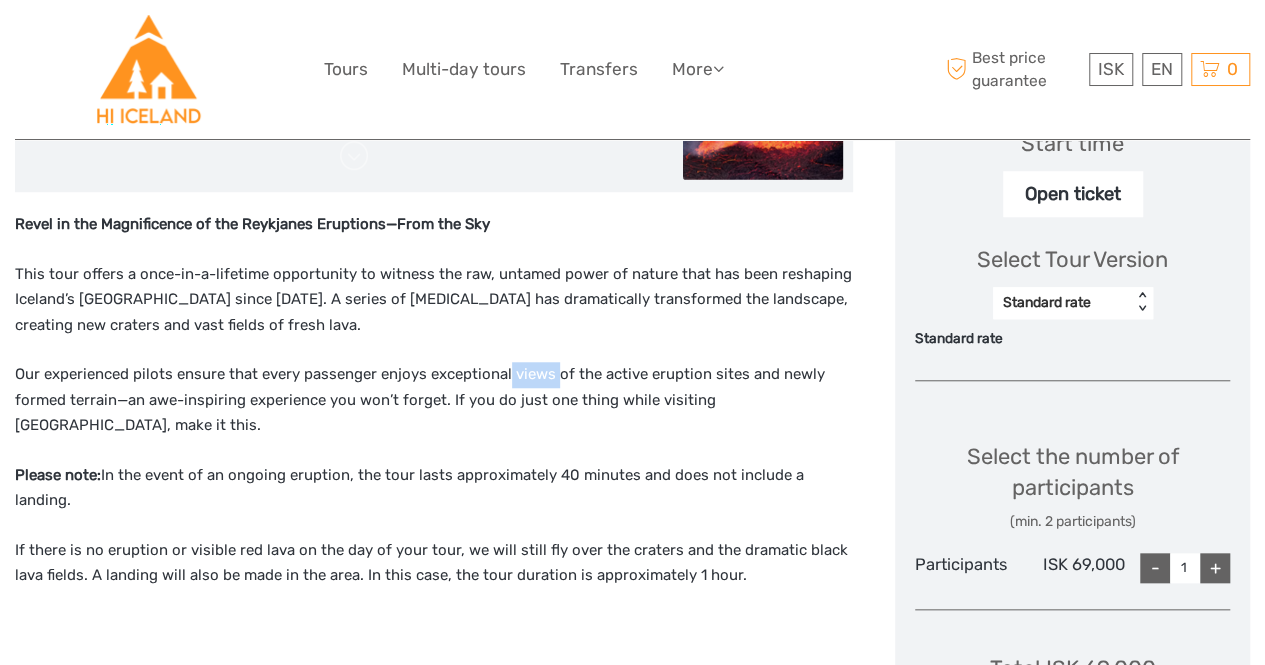 drag, startPoint x: 513, startPoint y: 381, endPoint x: 552, endPoint y: 381, distance: 39 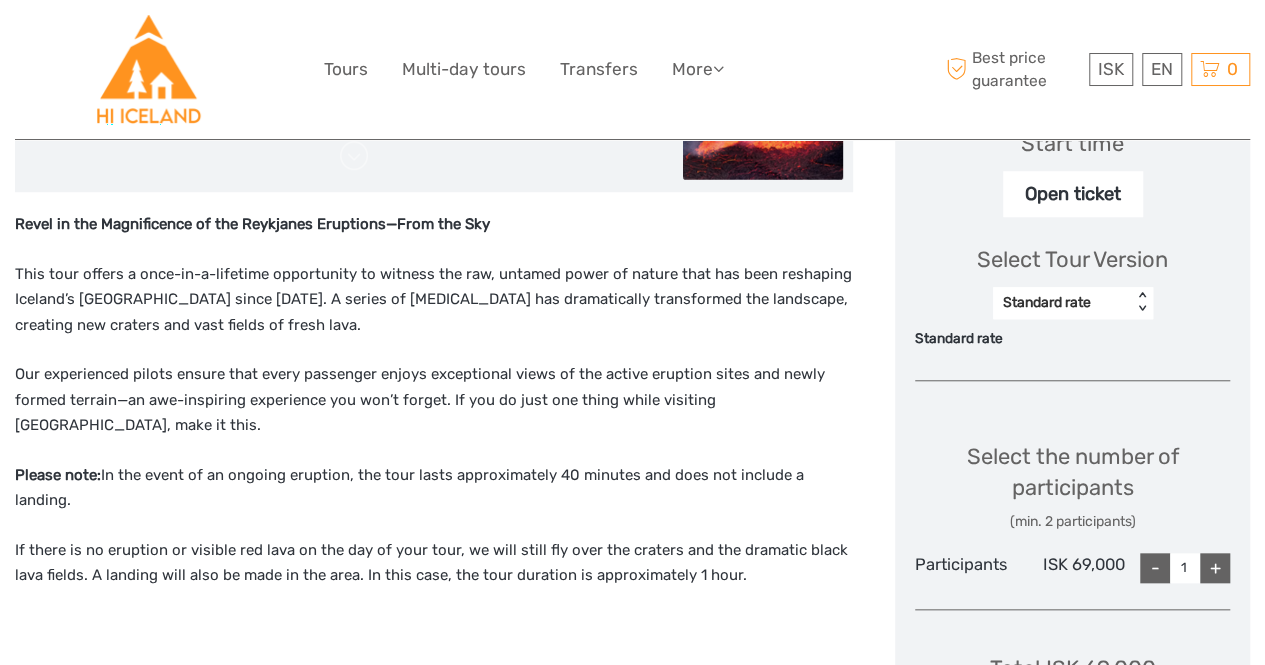 click on "Revel in the Magnificence of the Reykjanes Eruptions—From the Sky This tour offers a once-in-a-lifetime opportunity to witness the raw, untamed power of nature that has been reshaping Iceland’s Reykjanes Peninsula since 2021. A series of volcanic eruptions has dramatically transformed the landscape, creating new craters and vast fields of fresh lava. Our experienced pilots ensure that every passenger enjoys exceptional views of the active eruption sites and newly formed terrain—an awe-inspiring experience you won’t forget. If you do just one thing while visiting Iceland, make it this. Please note:  In the event of an ongoing eruption, the tour lasts approximately 40 minutes and does not include a landing.  If there is no eruption or visible red lava on the day of your tour, we will still fly over the craters and the dramatic black lava fields. A landing will also be made in the area. In this case, the tour duration is approximately 1 hour." at bounding box center (434, 458) 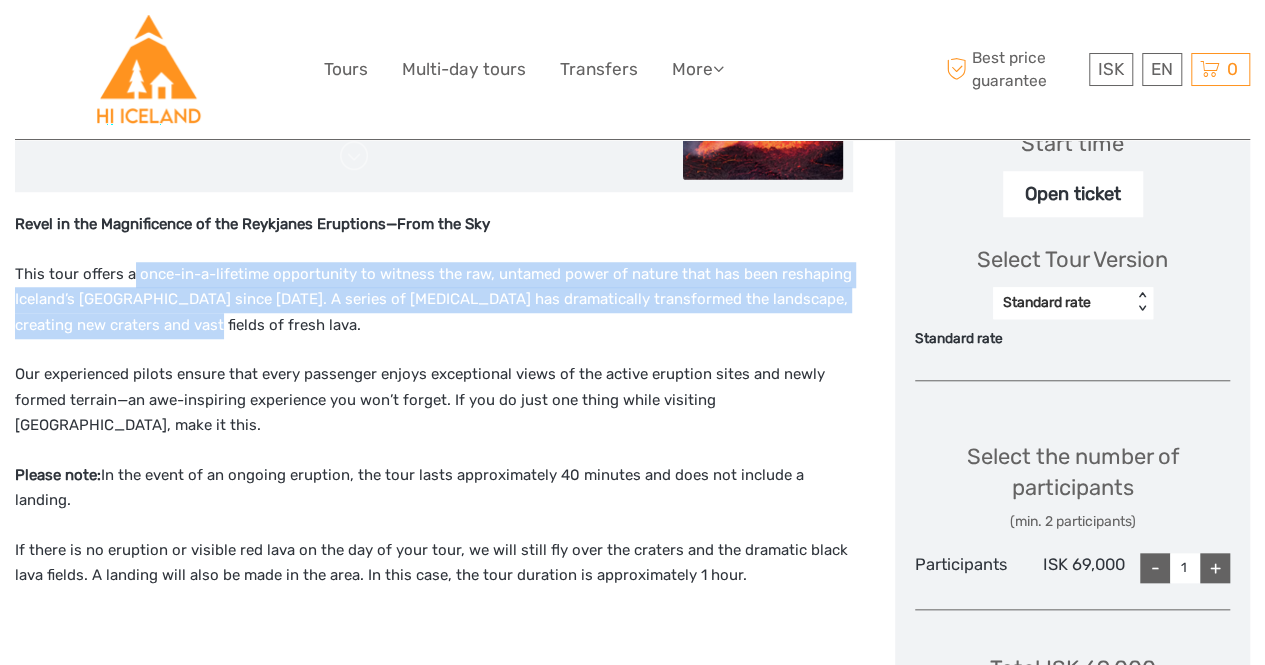 drag, startPoint x: 137, startPoint y: 278, endPoint x: 189, endPoint y: 306, distance: 59.05929 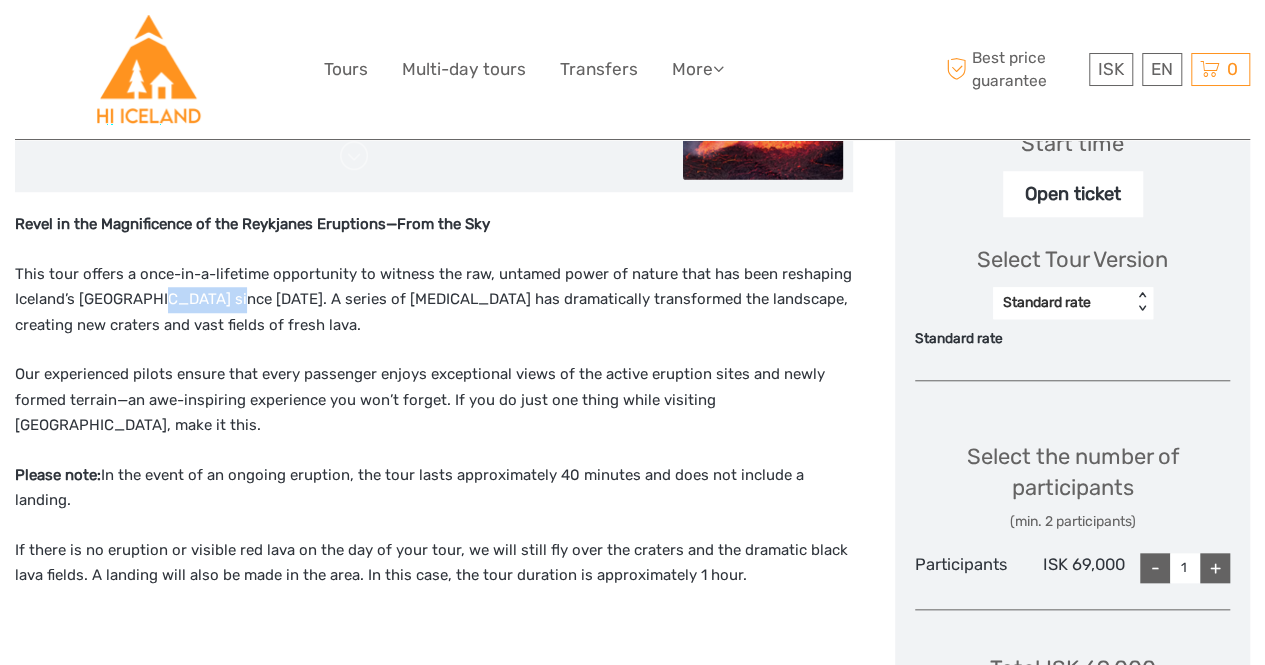 click on "This tour offers a once-in-a-lifetime opportunity to witness the raw, untamed power of nature that has been reshaping Iceland’s Reykjanes Peninsula since 2021. A series of volcanic eruptions has dramatically transformed the landscape, creating new craters and vast fields of fresh lava." at bounding box center (434, 300) 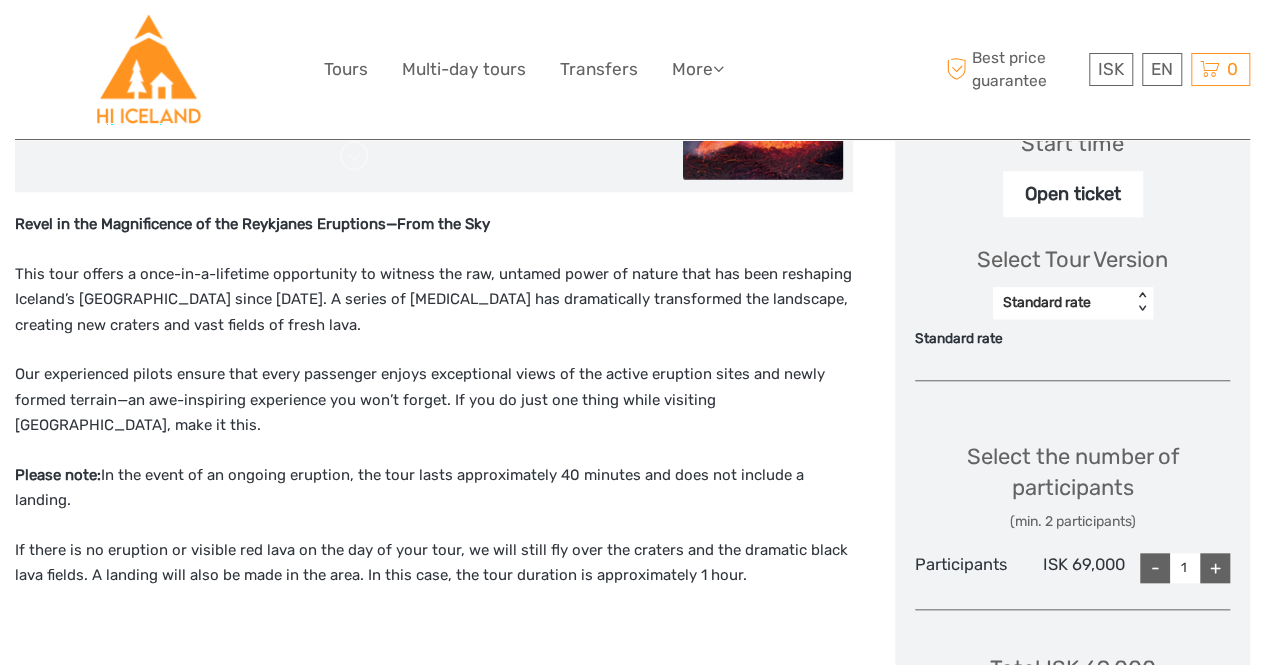 click on "Our experienced pilots ensure that every passenger enjoys exceptional views of the active eruption sites and newly formed terrain—an awe-inspiring experience you won’t forget. If you do just one thing while visiting Iceland, make it this." at bounding box center [434, 400] 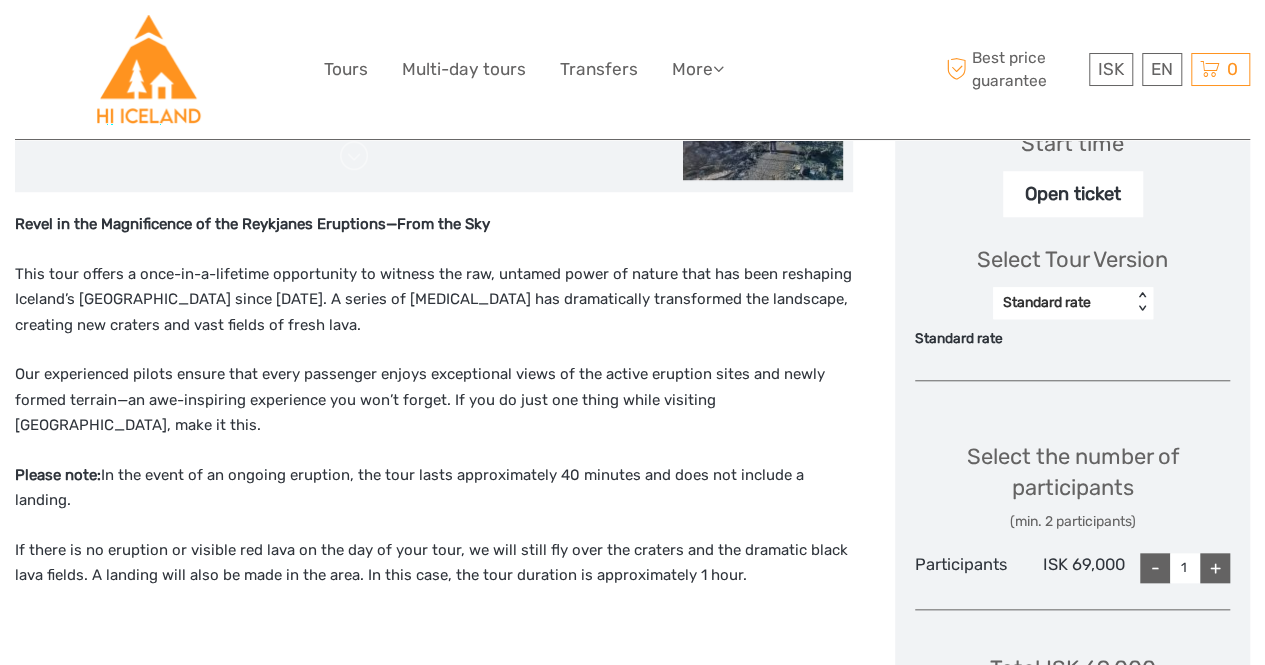 click on "Our experienced pilots ensure that every passenger enjoys exceptional views of the active eruption sites and newly formed terrain—an awe-inspiring experience you won’t forget. If you do just one thing while visiting Iceland, make it this." at bounding box center (434, 400) 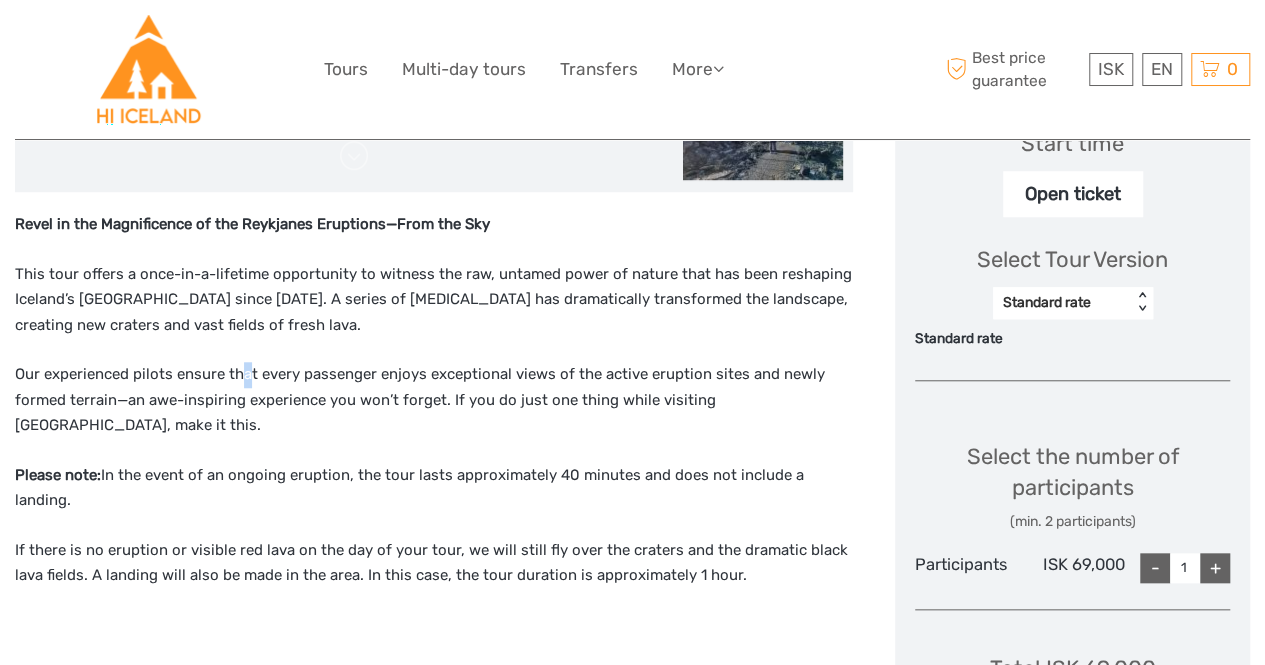 click on "Our experienced pilots ensure that every passenger enjoys exceptional views of the active eruption sites and newly formed terrain—an awe-inspiring experience you won’t forget. If you do just one thing while visiting Iceland, make it this." at bounding box center (434, 400) 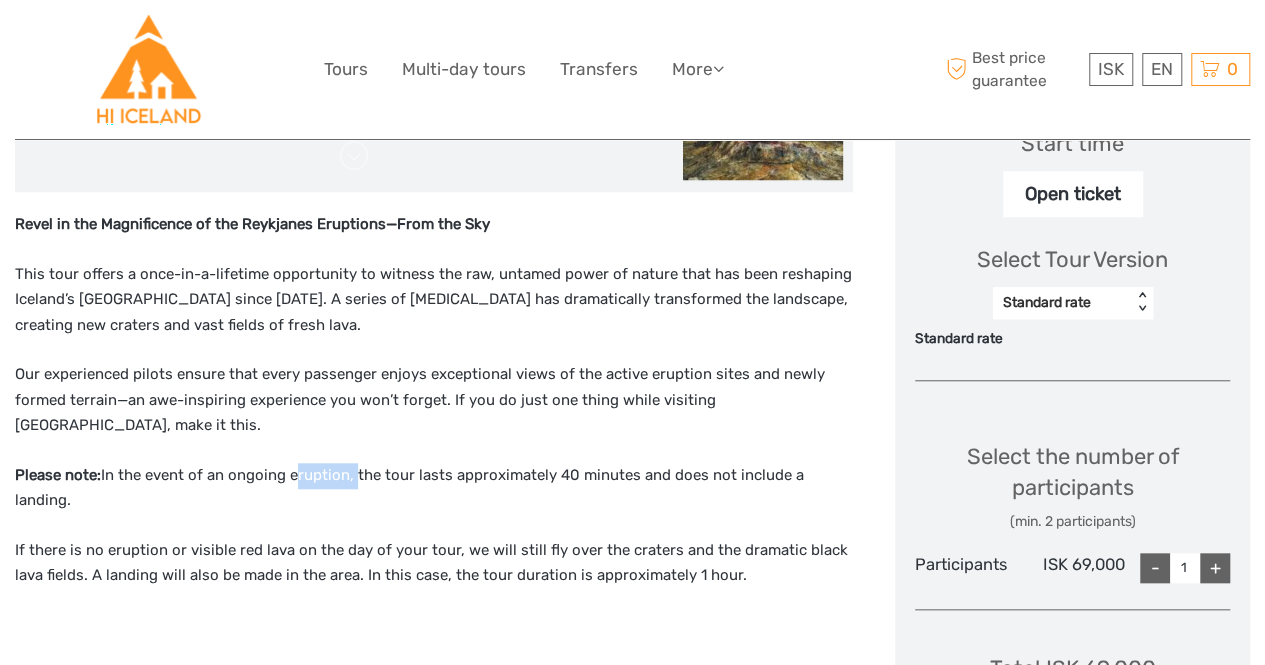 click on "Please note:  In the event of an ongoing eruption, the tour lasts approximately 40 minutes and does not include a landing." at bounding box center (434, 488) 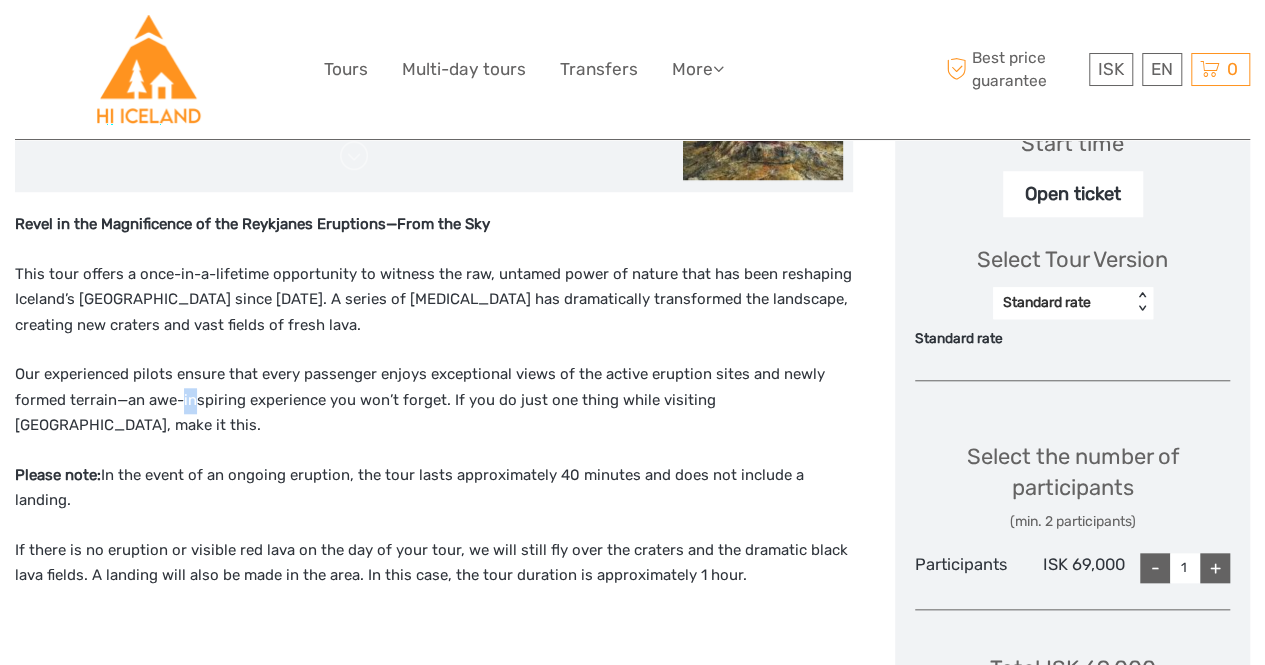 drag, startPoint x: 198, startPoint y: 403, endPoint x: 152, endPoint y: 430, distance: 53.338543 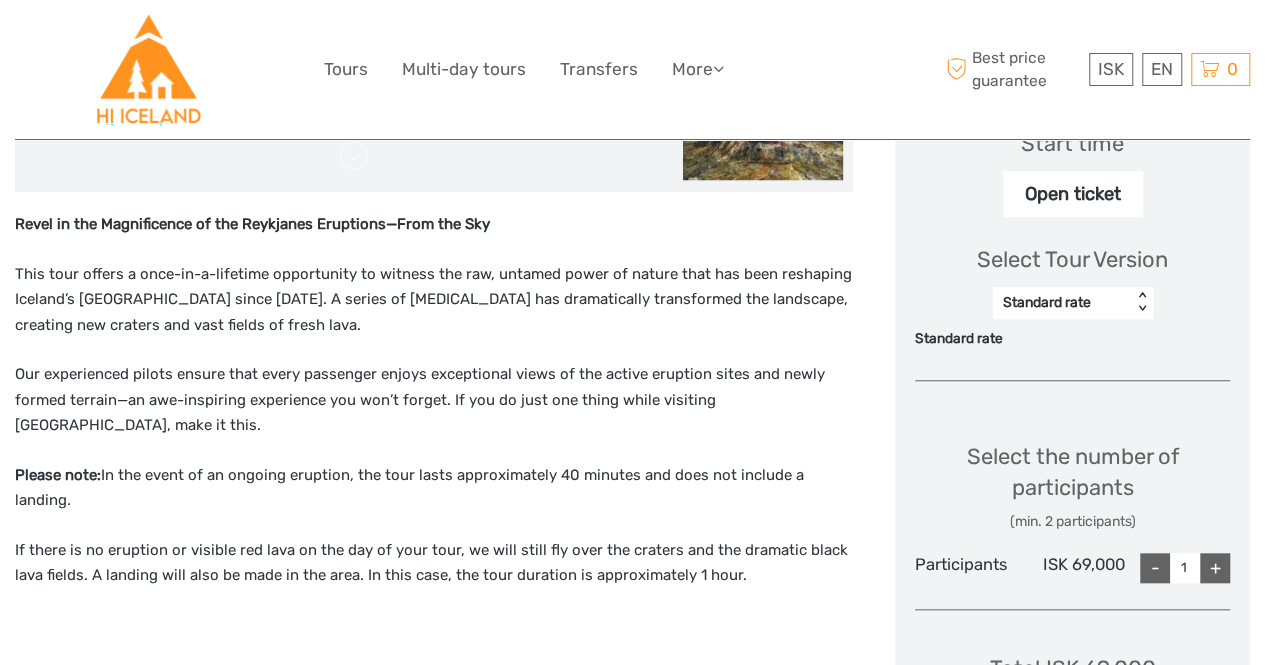 click on "Please note:  In the event of an ongoing eruption, the tour lasts approximately 40 minutes and does not include a landing." at bounding box center [434, 488] 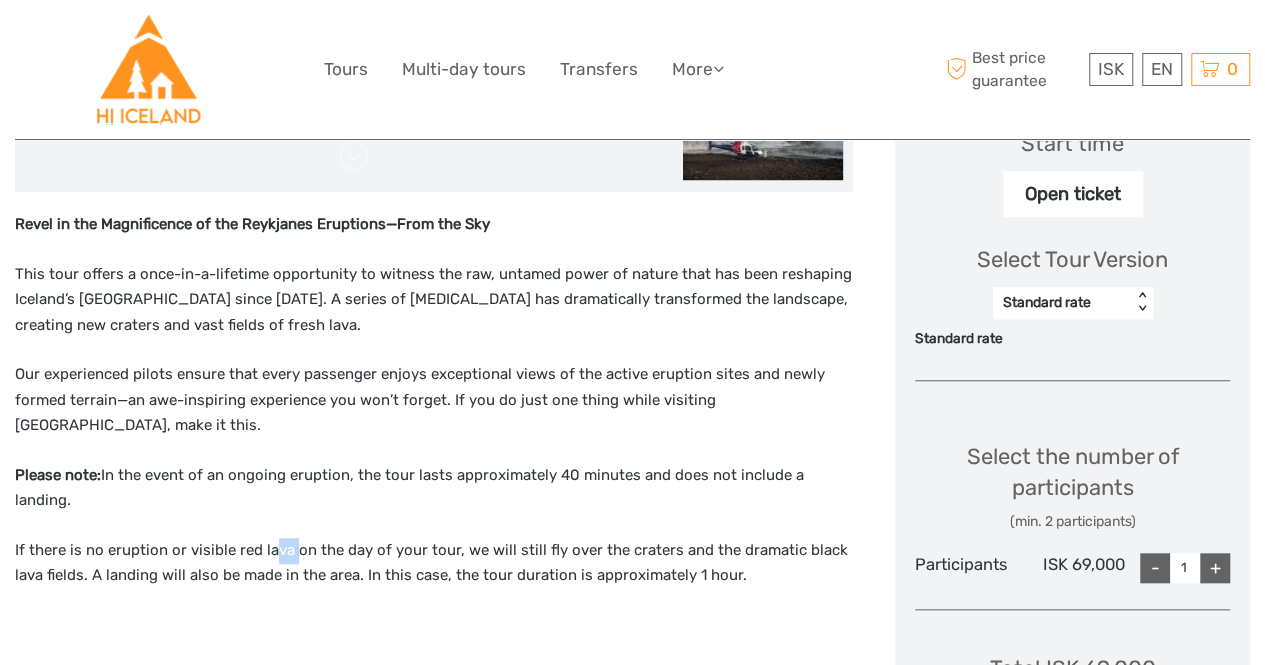 click on "If there is no eruption or visible red lava on the day of your tour, we will still fly over the craters and the dramatic black lava fields. A landing will also be made in the area. In this case, the tour duration is approximately 1 hour." at bounding box center [434, 563] 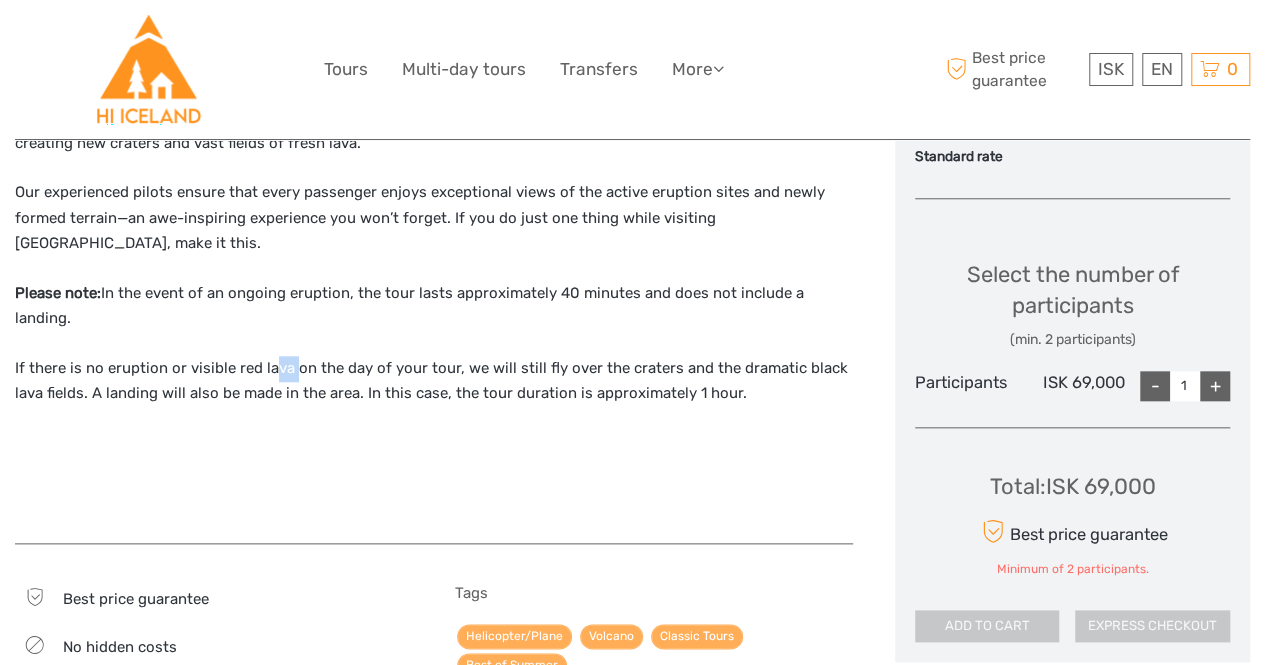 scroll, scrollTop: 900, scrollLeft: 0, axis: vertical 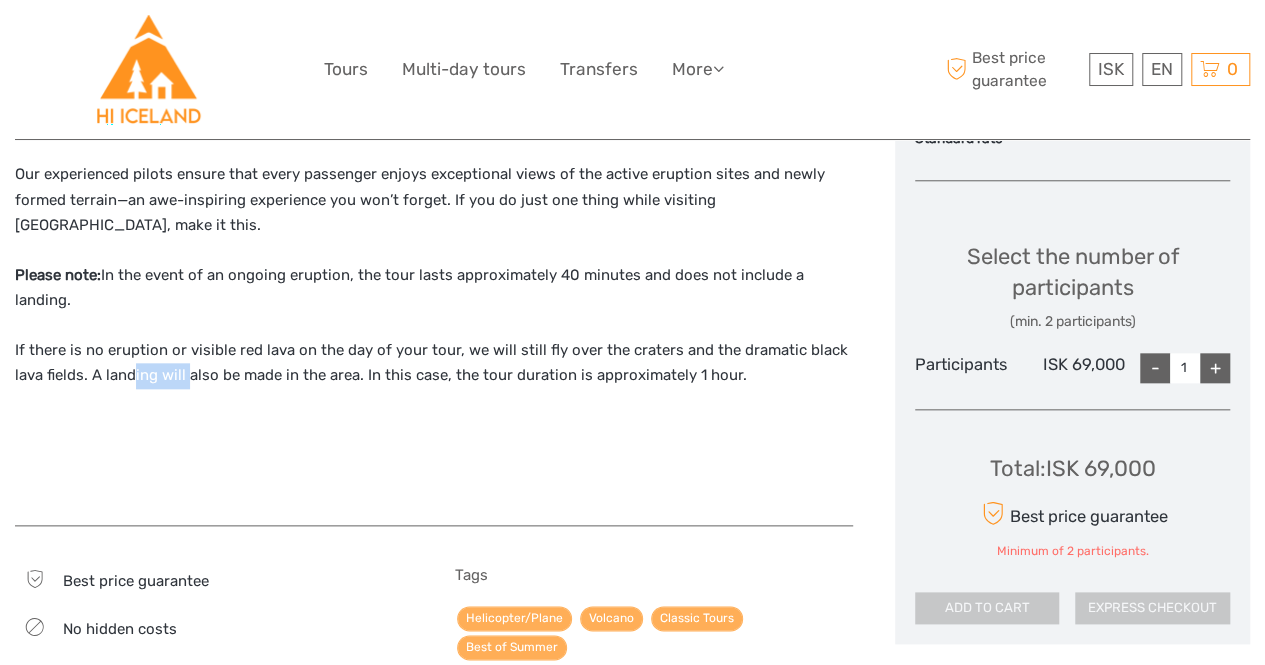 drag, startPoint x: 149, startPoint y: 348, endPoint x: 184, endPoint y: 349, distance: 35.014282 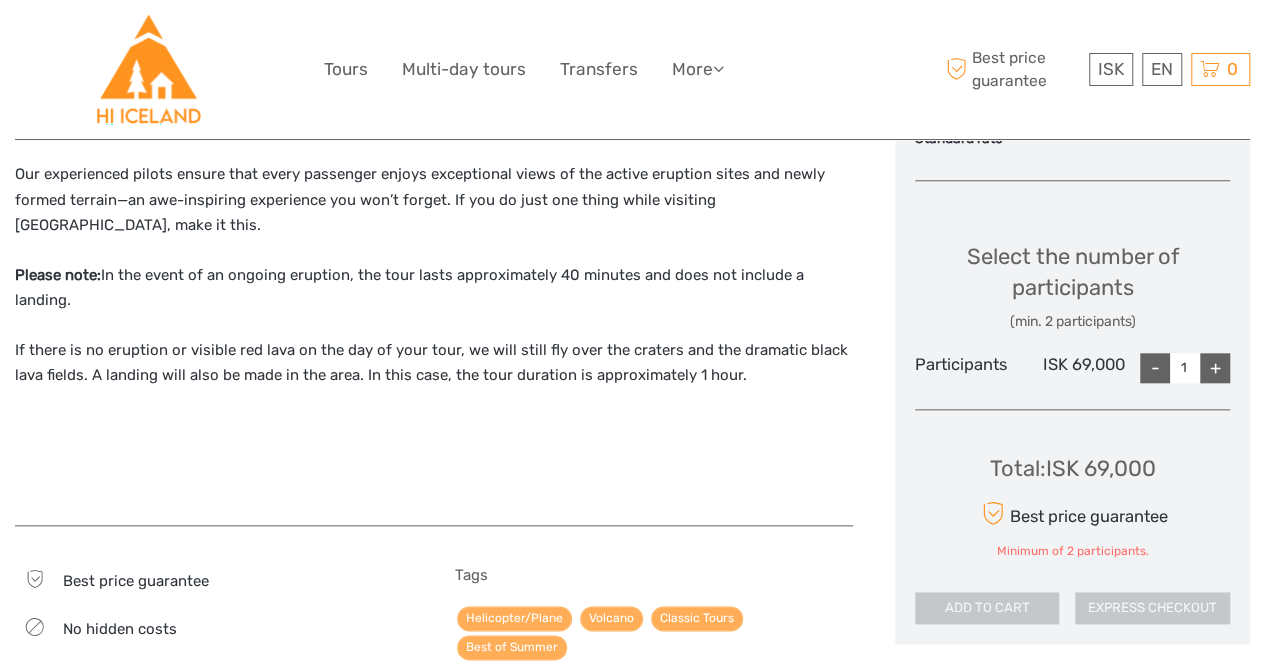 click on "Revel in the Magnificence of the Reykjanes Eruptions—From the Sky This tour offers a once-in-a-lifetime opportunity to witness the raw, untamed power of nature that has been reshaping Iceland’s Reykjanes Peninsula since 2021. A series of volcanic eruptions has dramatically transformed the landscape, creating new craters and vast fields of fresh lava. Our experienced pilots ensure that every passenger enjoys exceptional views of the active eruption sites and newly formed terrain—an awe-inspiring experience you won’t forget. If you do just one thing while visiting Iceland, make it this. Please note:  In the event of an ongoing eruption, the tour lasts approximately 40 minutes and does not include a landing.  If there is no eruption or visible red lava on the day of your tour, we will still fly over the craters and the dramatic black lava fields. A landing will also be made in the area. In this case, the tour duration is approximately 1 hour." at bounding box center [434, 258] 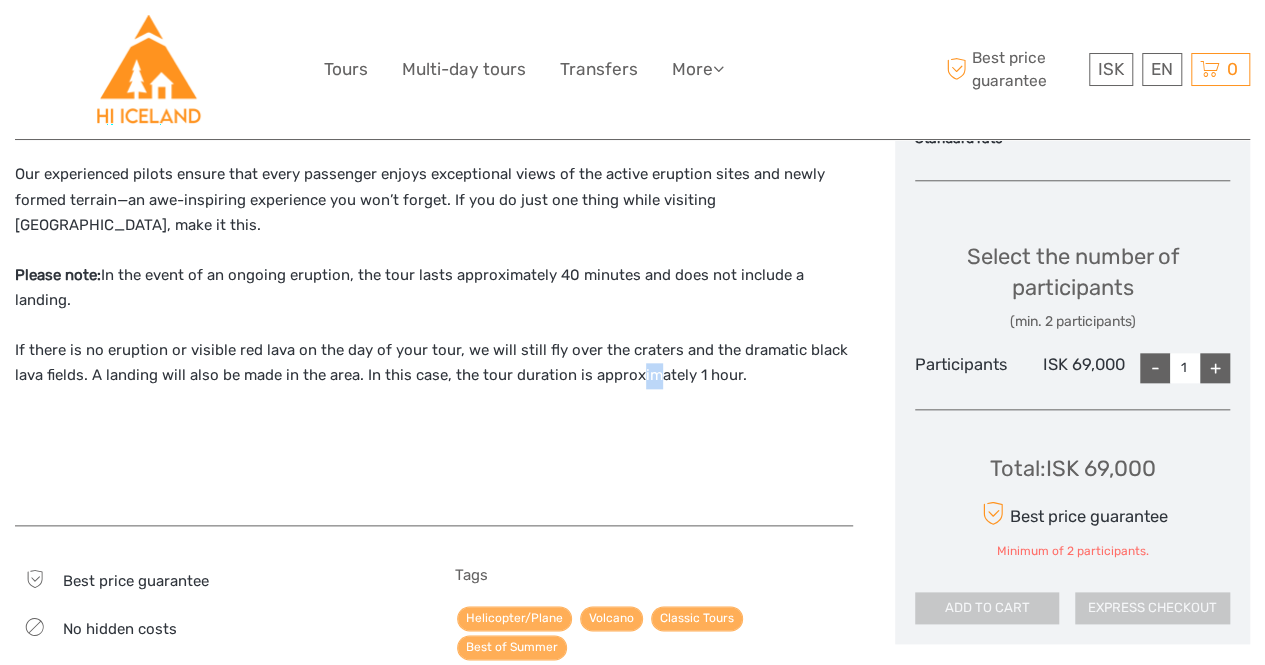 click on "If there is no eruption or visible red lava on the day of your tour, we will still fly over the craters and the dramatic black lava fields. A landing will also be made in the area. In this case, the tour duration is approximately 1 hour." at bounding box center (434, 363) 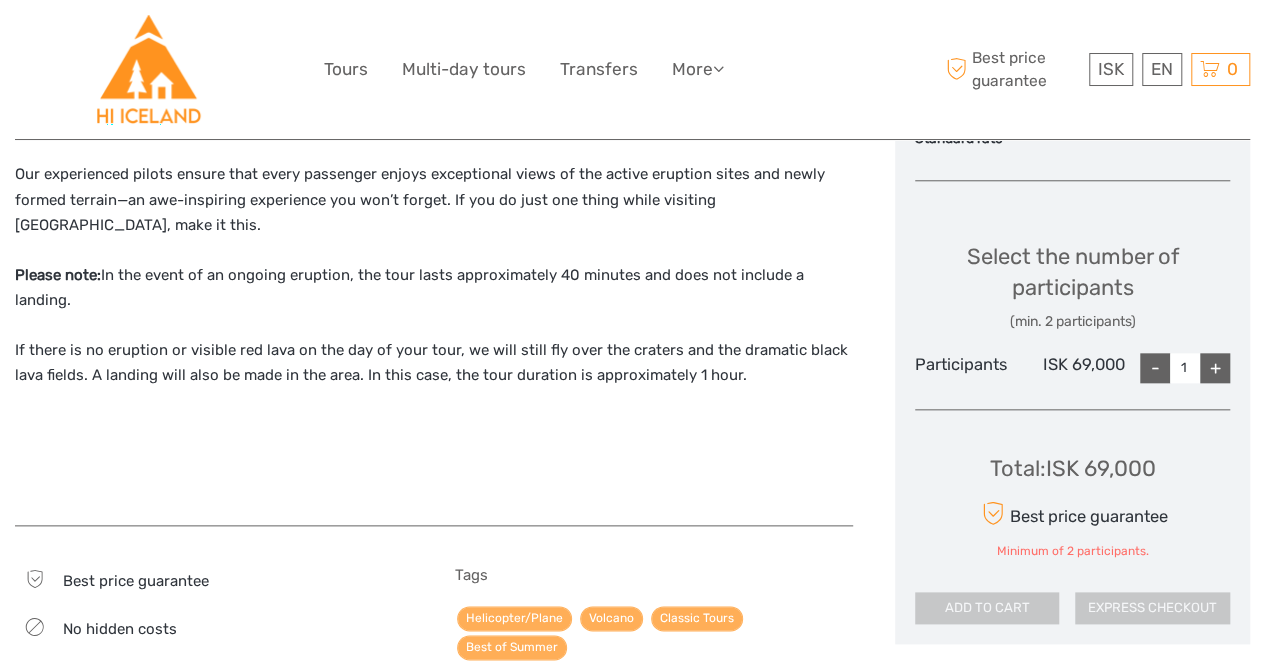 click on "Revel in the Magnificence of the Reykjanes Eruptions—From the Sky This tour offers a once-in-a-lifetime opportunity to witness the raw, untamed power of nature that has been reshaping Iceland’s Reykjanes Peninsula since 2021. A series of volcanic eruptions has dramatically transformed the landscape, creating new craters and vast fields of fresh lava. Our experienced pilots ensure that every passenger enjoys exceptional views of the active eruption sites and newly formed terrain—an awe-inspiring experience you won’t forget. If you do just one thing while visiting Iceland, make it this. Please note:  In the event of an ongoing eruption, the tour lasts approximately 40 minutes and does not include a landing.  If there is no eruption or visible red lava on the day of your tour, we will still fly over the craters and the dramatic black lava fields. A landing will also be made in the area. In this case, the tour duration is approximately 1 hour." at bounding box center (434, 258) 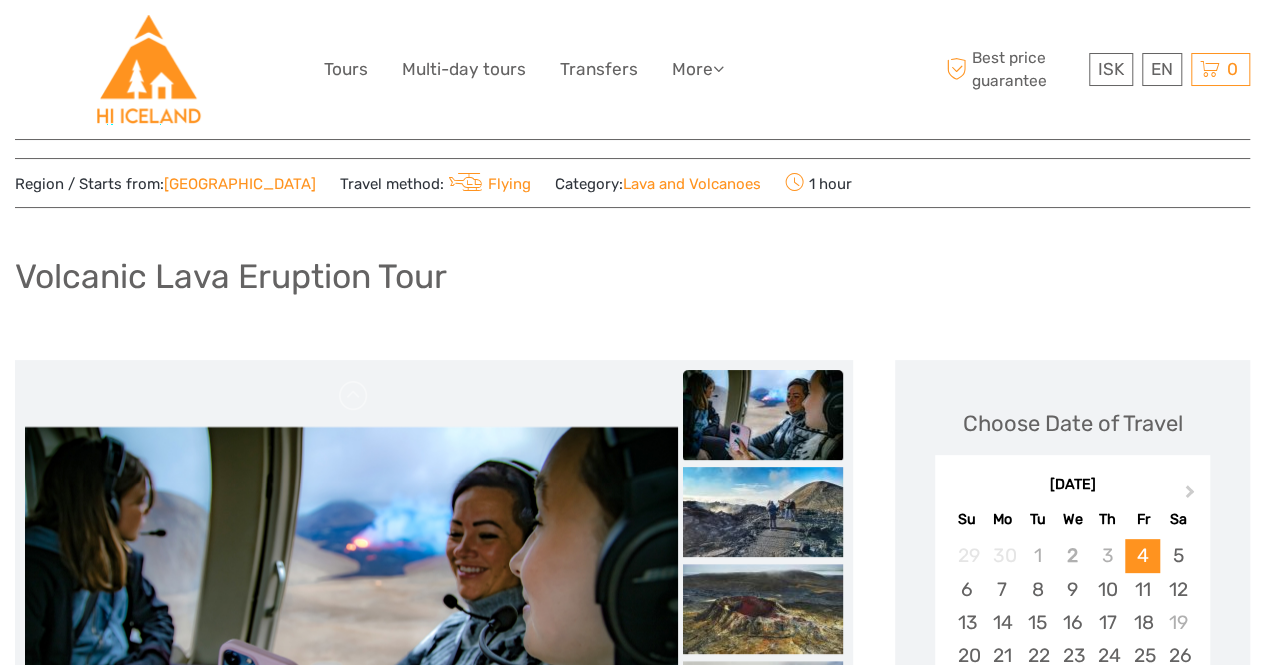 scroll, scrollTop: 0, scrollLeft: 0, axis: both 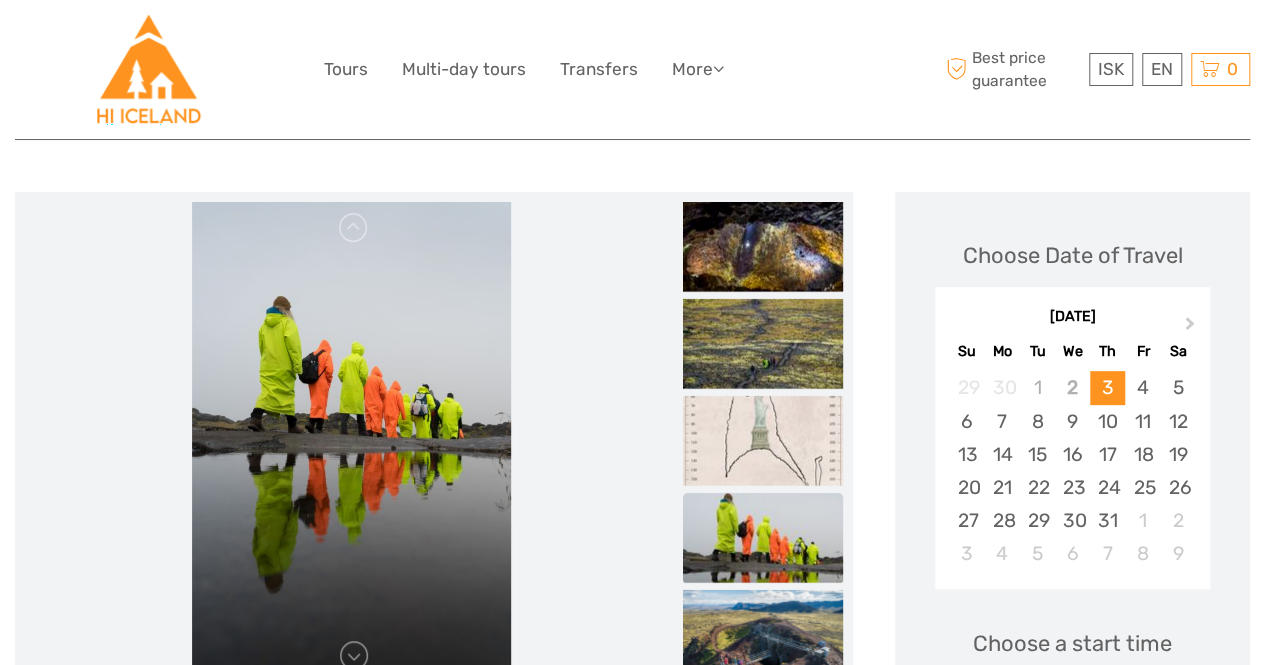 drag, startPoint x: 446, startPoint y: 431, endPoint x: 177, endPoint y: 429, distance: 269.00745 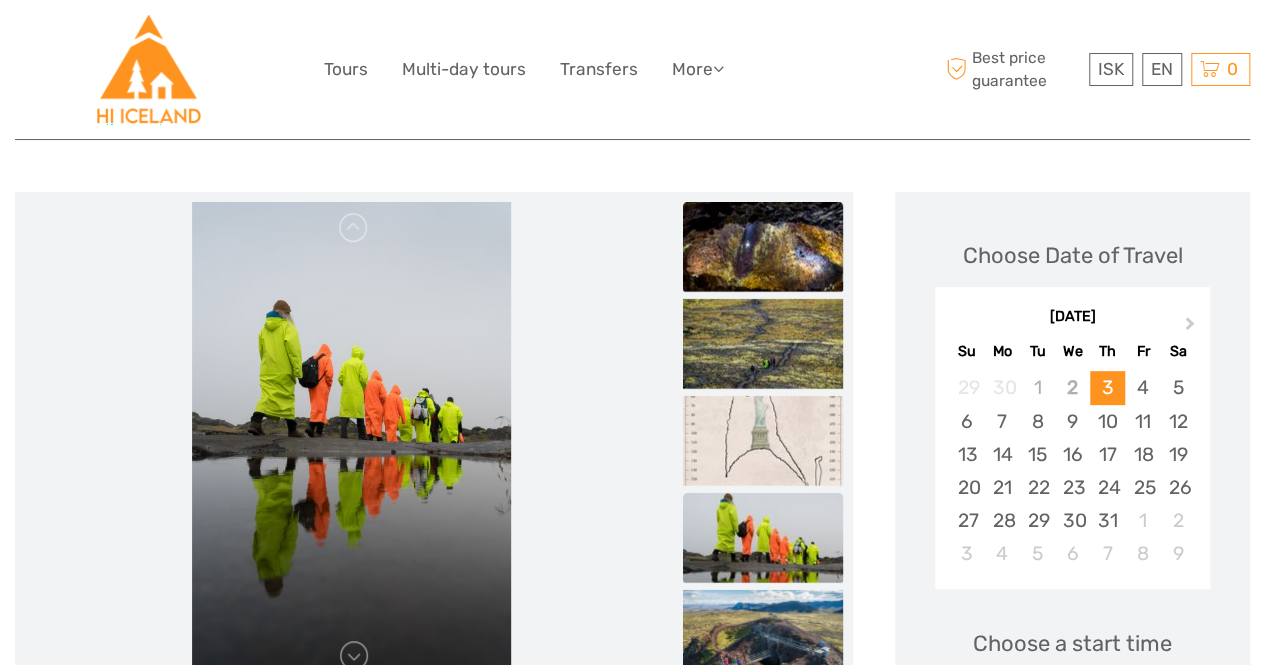 click at bounding box center [763, 251] 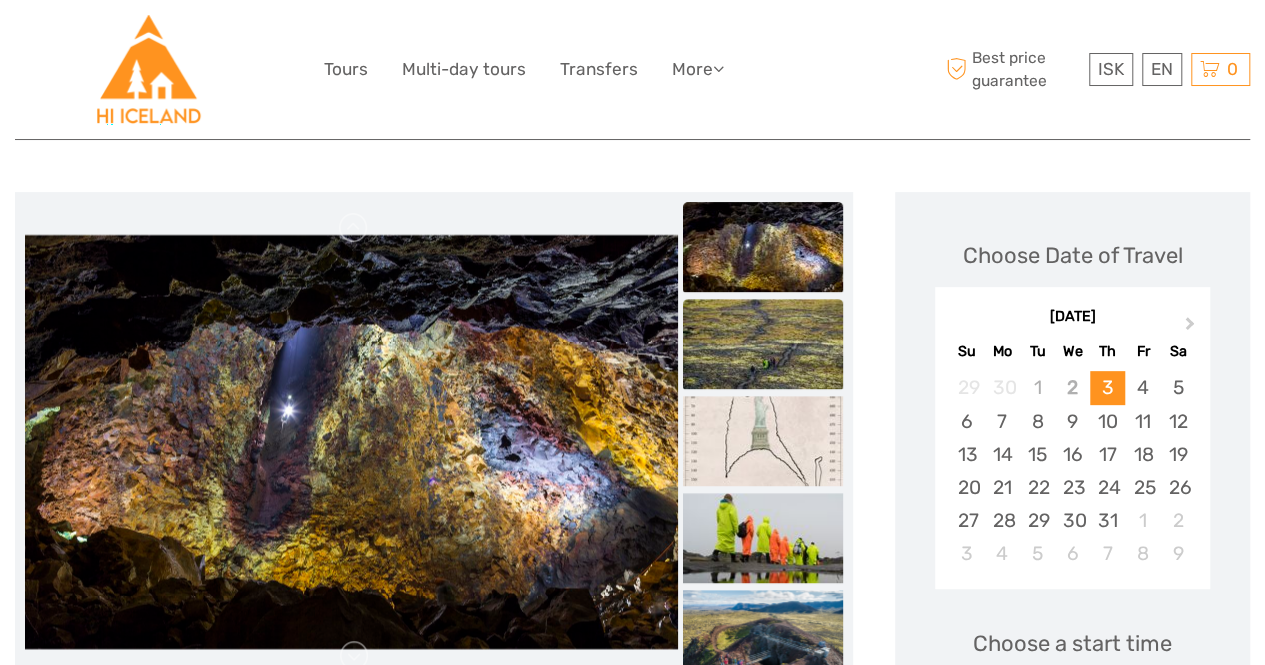 click at bounding box center (763, 344) 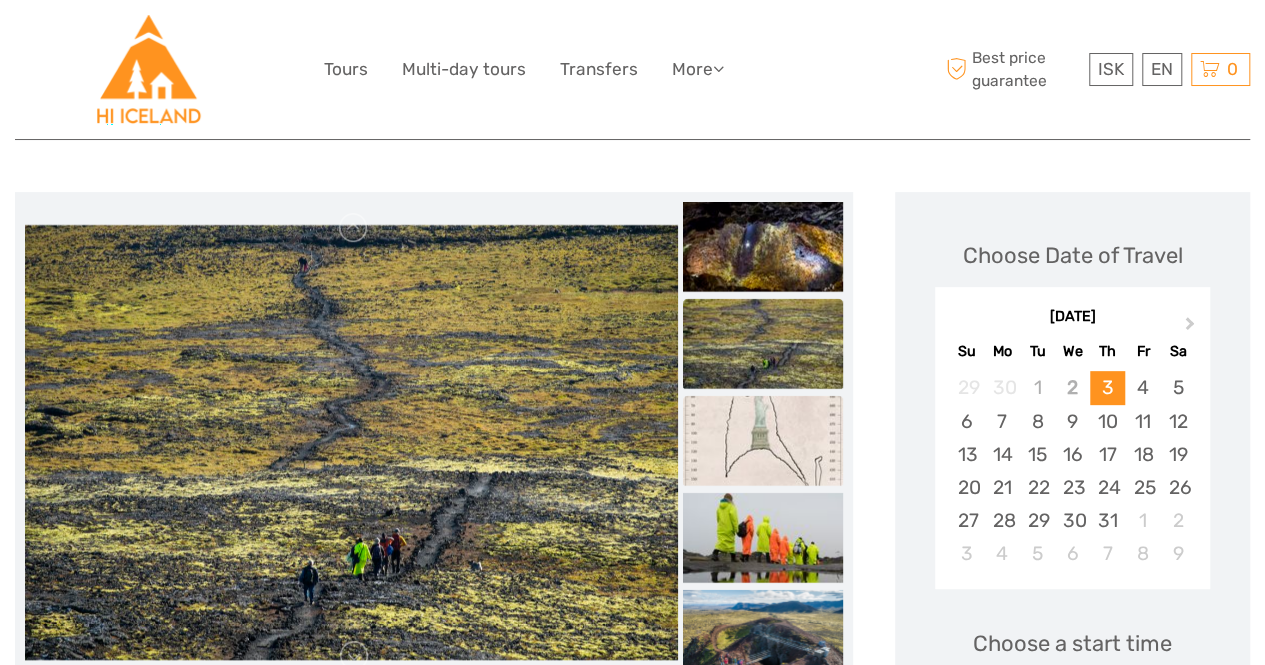 click at bounding box center [763, 441] 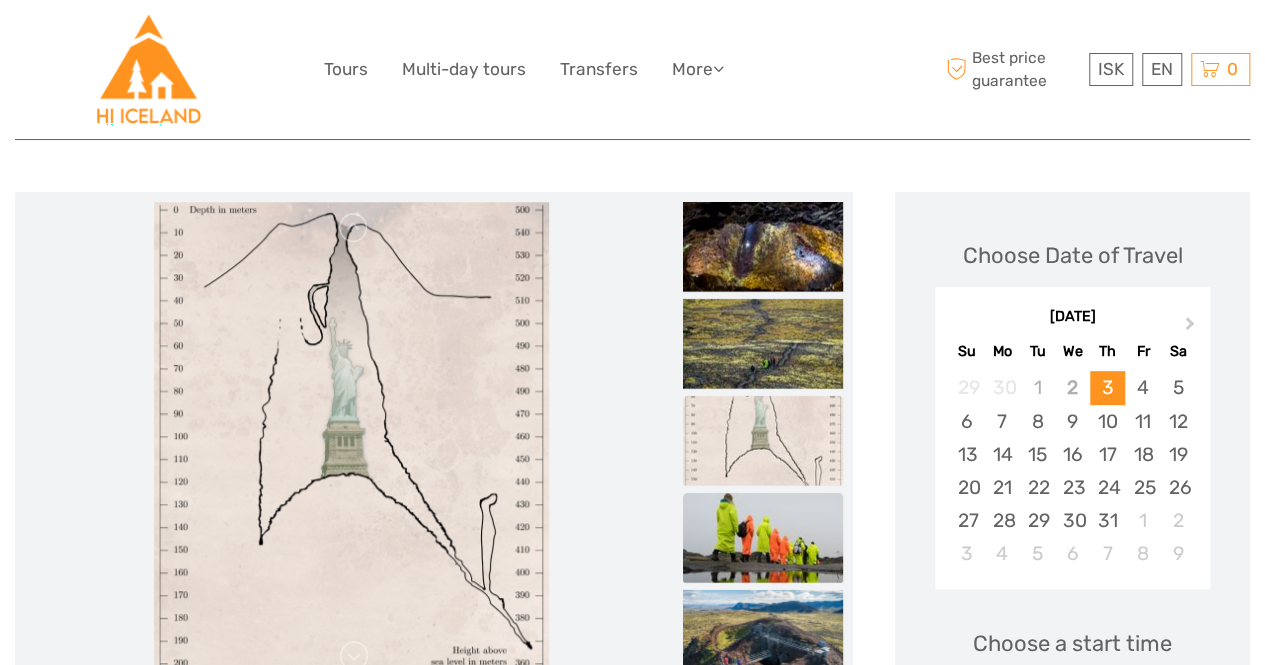 click at bounding box center (763, 538) 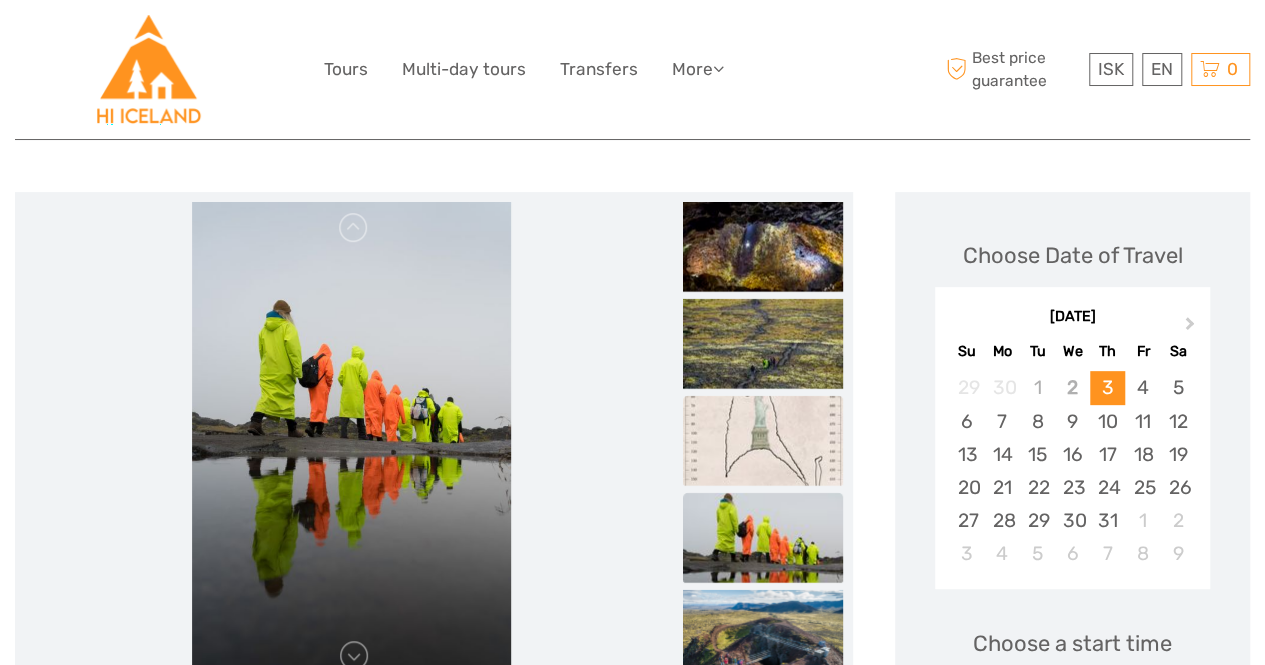 click at bounding box center (763, 441) 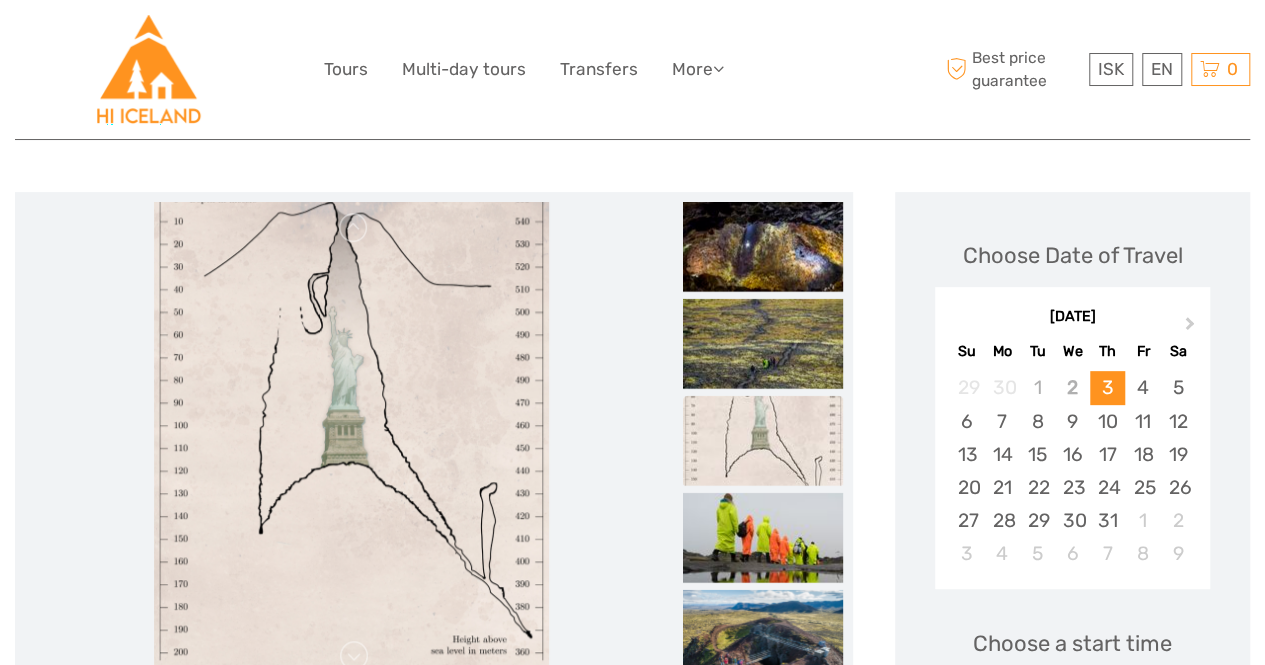 drag, startPoint x: 441, startPoint y: 364, endPoint x: 436, endPoint y: 353, distance: 12.083046 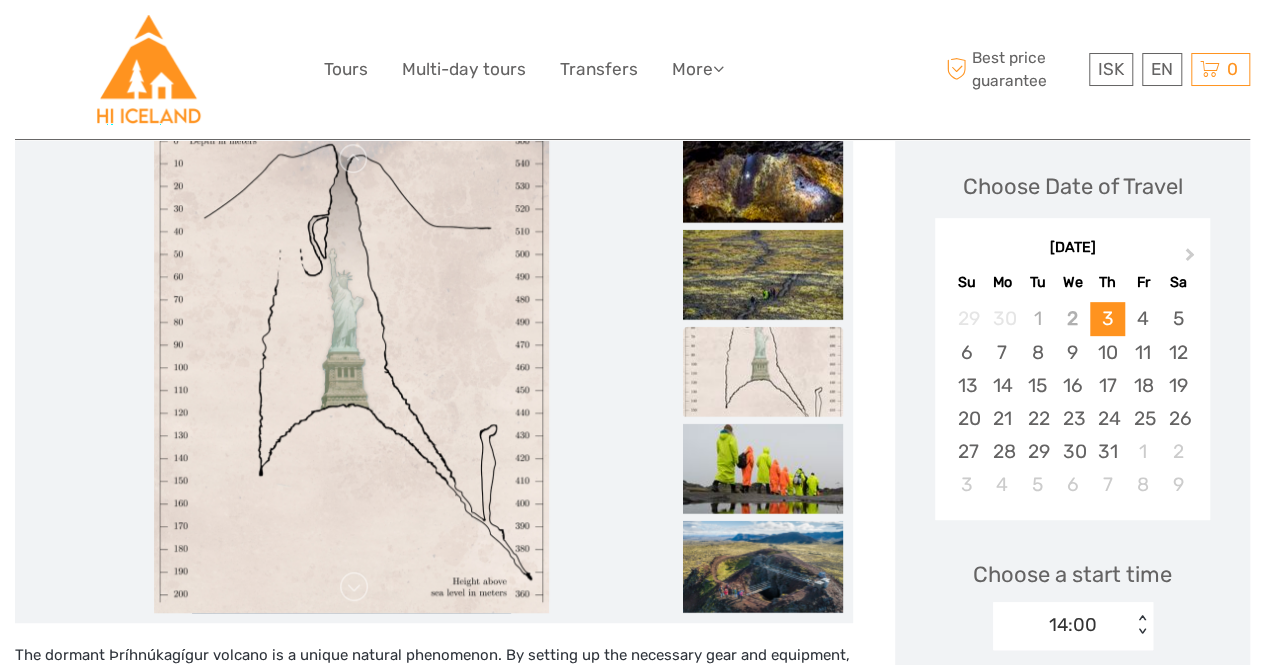 scroll, scrollTop: 300, scrollLeft: 0, axis: vertical 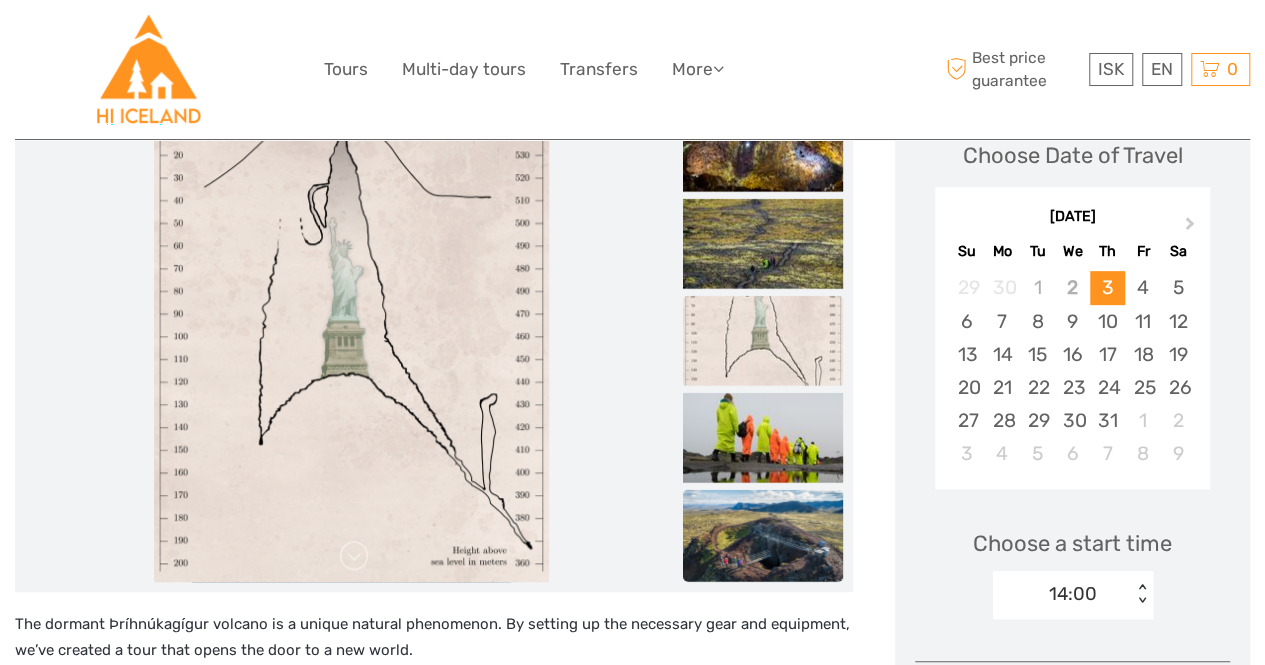 click at bounding box center [763, 543] 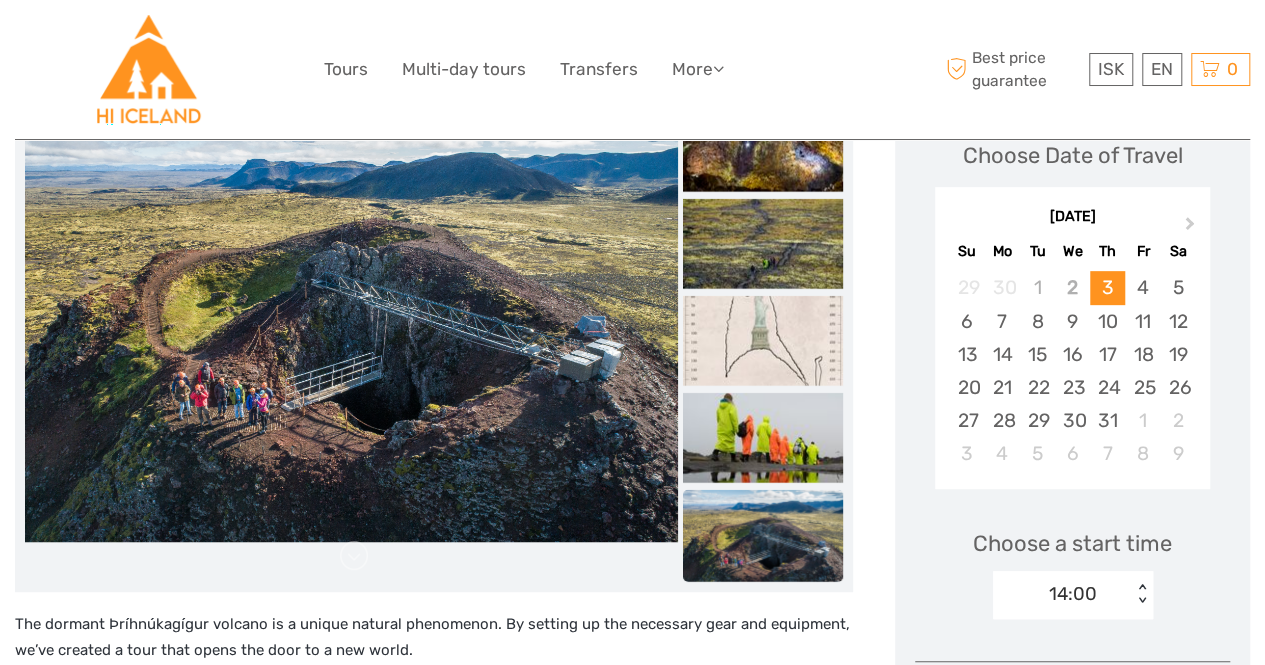 drag, startPoint x: 451, startPoint y: 434, endPoint x: 434, endPoint y: 419, distance: 22.671568 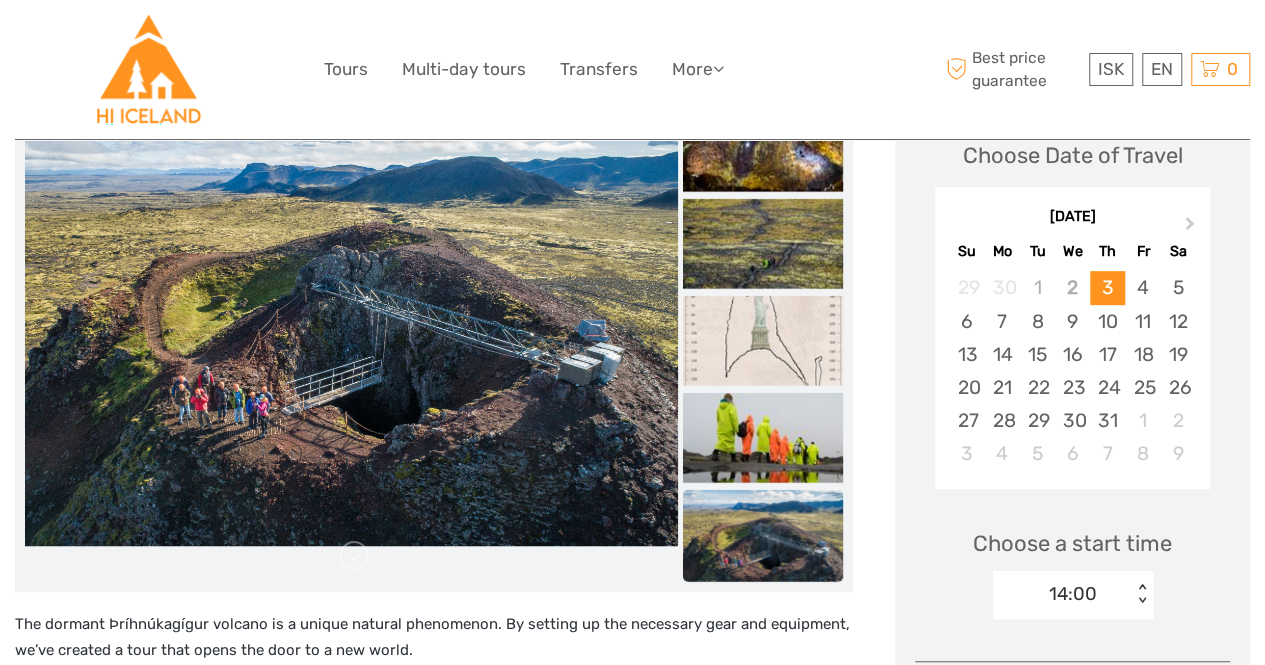 drag, startPoint x: 487, startPoint y: 463, endPoint x: 0, endPoint y: 440, distance: 487.54282 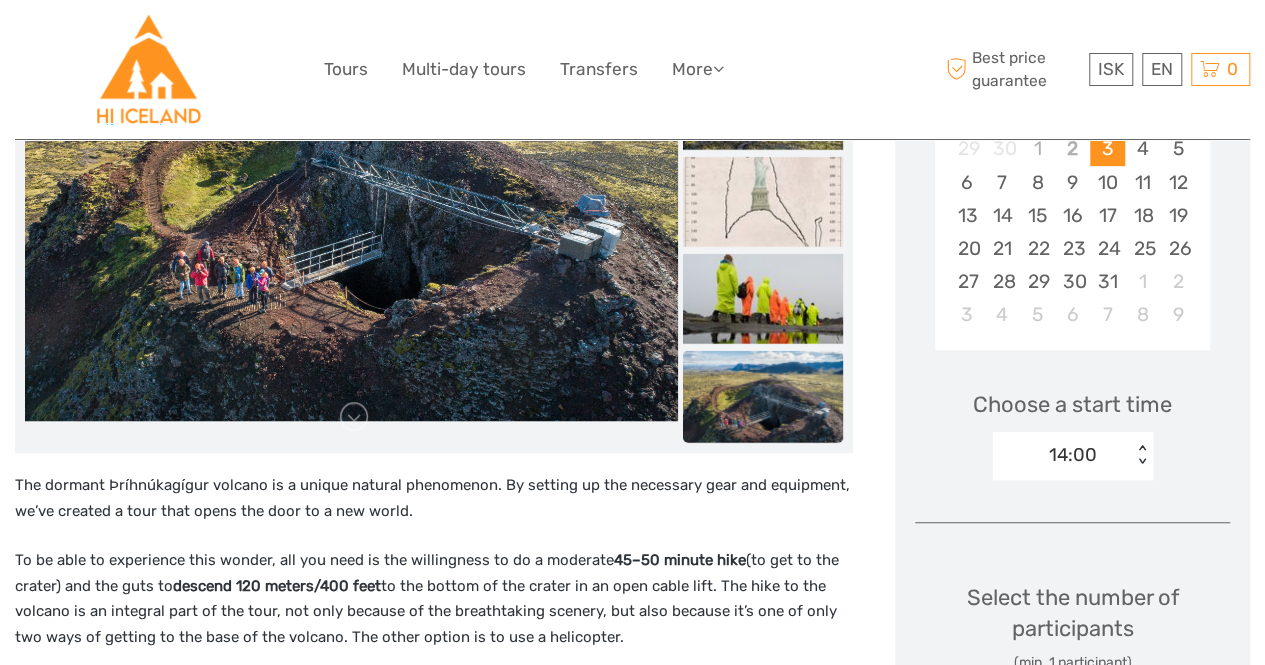 scroll, scrollTop: 400, scrollLeft: 0, axis: vertical 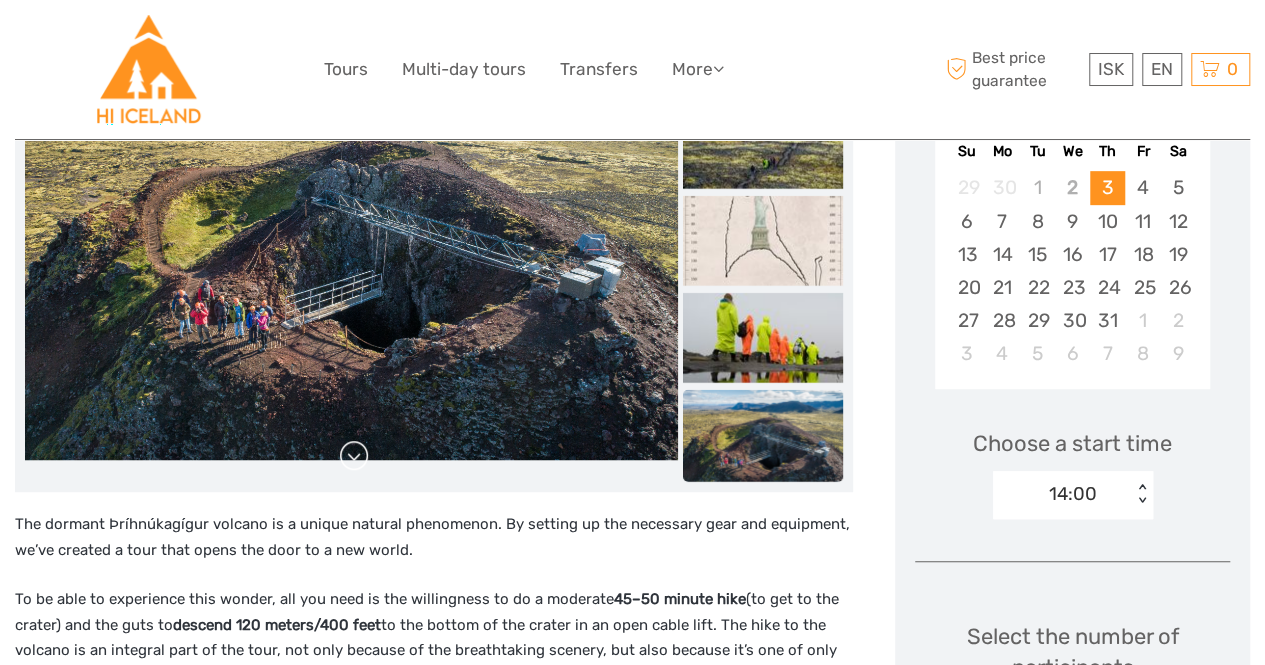 click at bounding box center [354, 456] 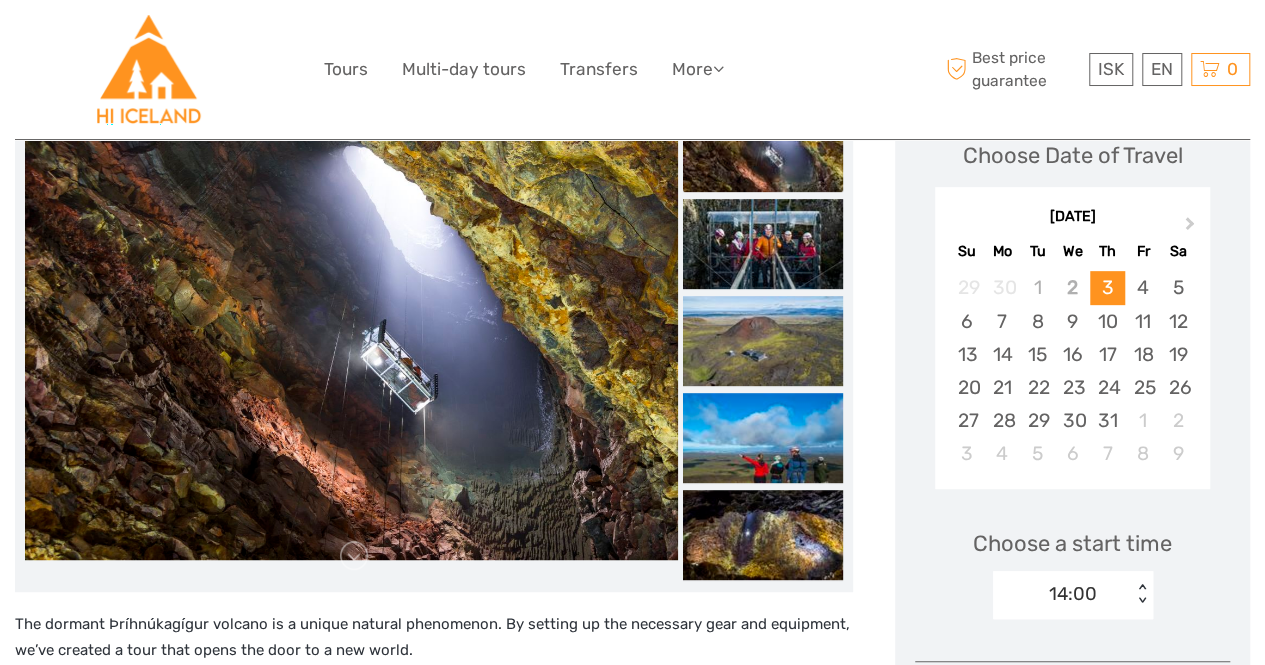 scroll, scrollTop: 200, scrollLeft: 0, axis: vertical 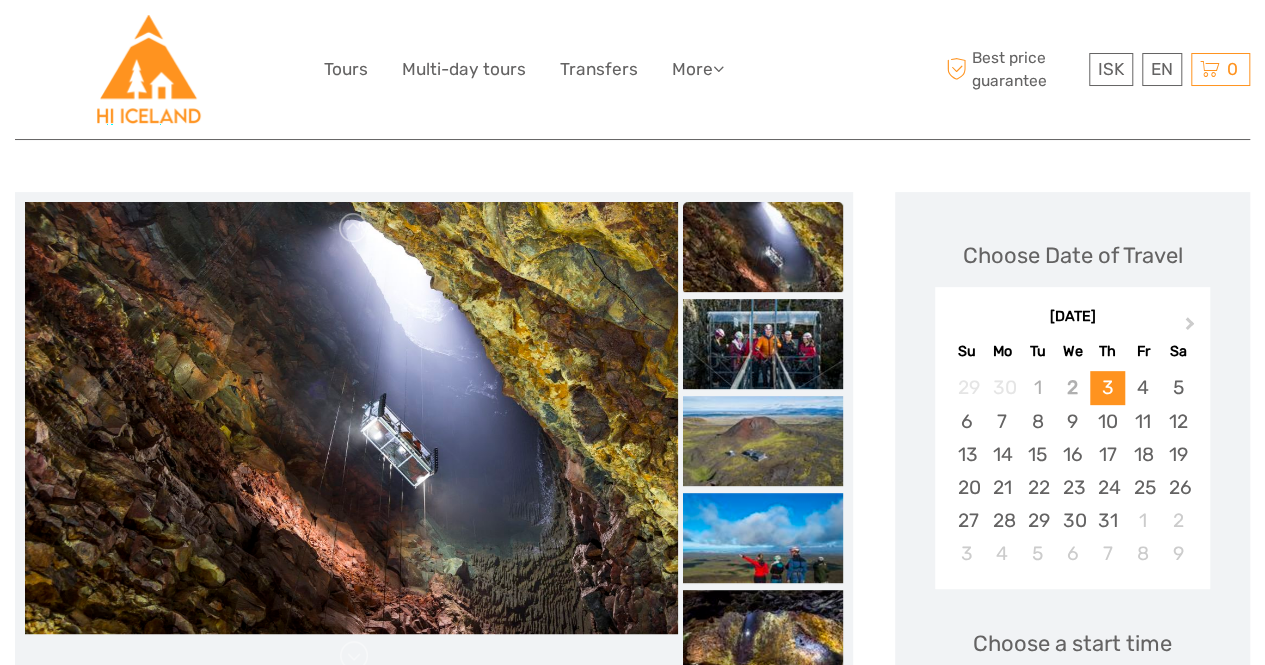 drag, startPoint x: 357, startPoint y: 492, endPoint x: 0, endPoint y: 456, distance: 358.81055 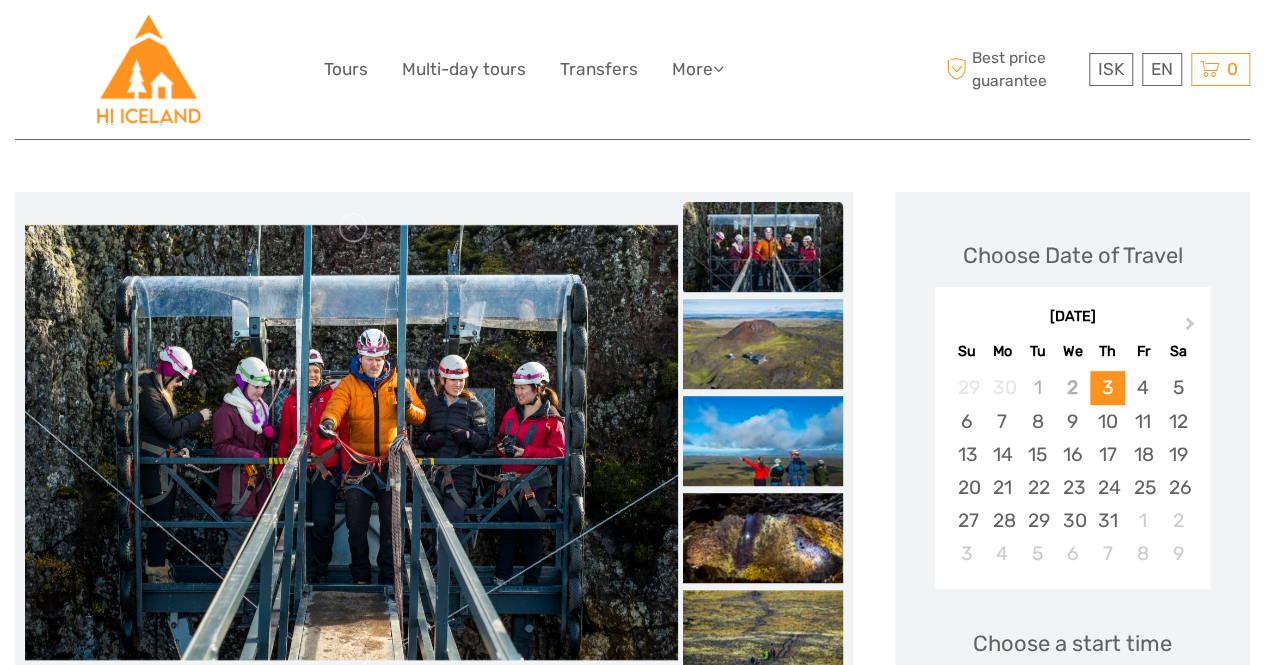 click on "ISK
ISK
€
$
£
EN
English
Español
Deutsch
Tours
Multi-day tours
Transfers
More
Food & drink
Travel Articles
Food & drink
Travel Articles
Best price guarantee
Best price guarantee
ISK
ISK
€
$
£
EN
English
Español
Deutsch
0
Items" at bounding box center (632, 1669) 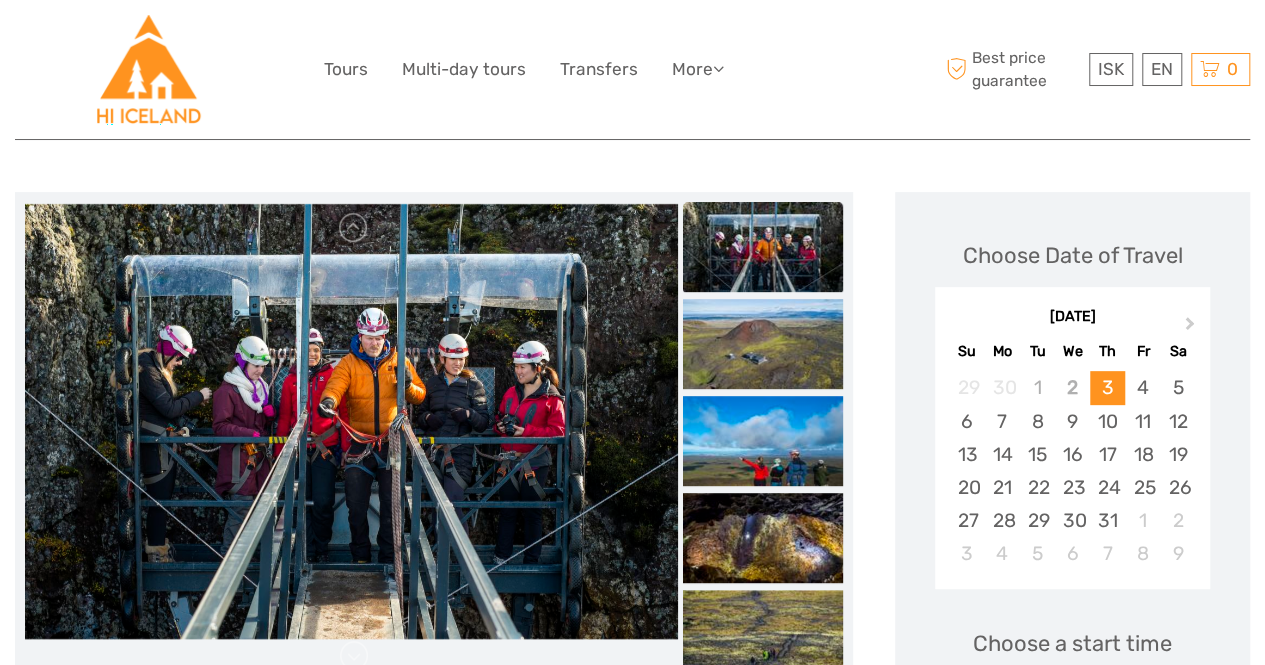 drag, startPoint x: 535, startPoint y: 467, endPoint x: 0, endPoint y: 349, distance: 547.8586 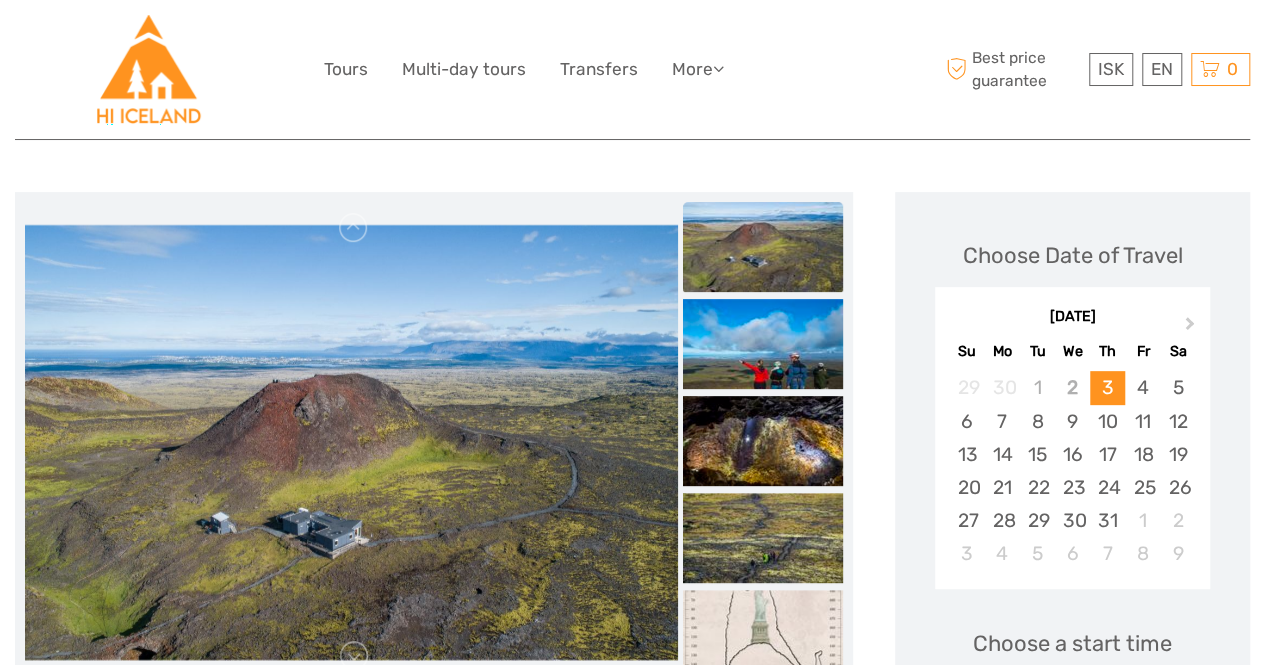 click on "ISK
ISK
€
$
£
EN
English
Español
Deutsch
Tours
Multi-day tours
Transfers
More
Food & drink
Travel Articles
Food & drink
Travel Articles
Best price guarantee
Best price guarantee
ISK
ISK
€
$
£
EN
English
Español
Deutsch
0
Items" at bounding box center [632, 1669] 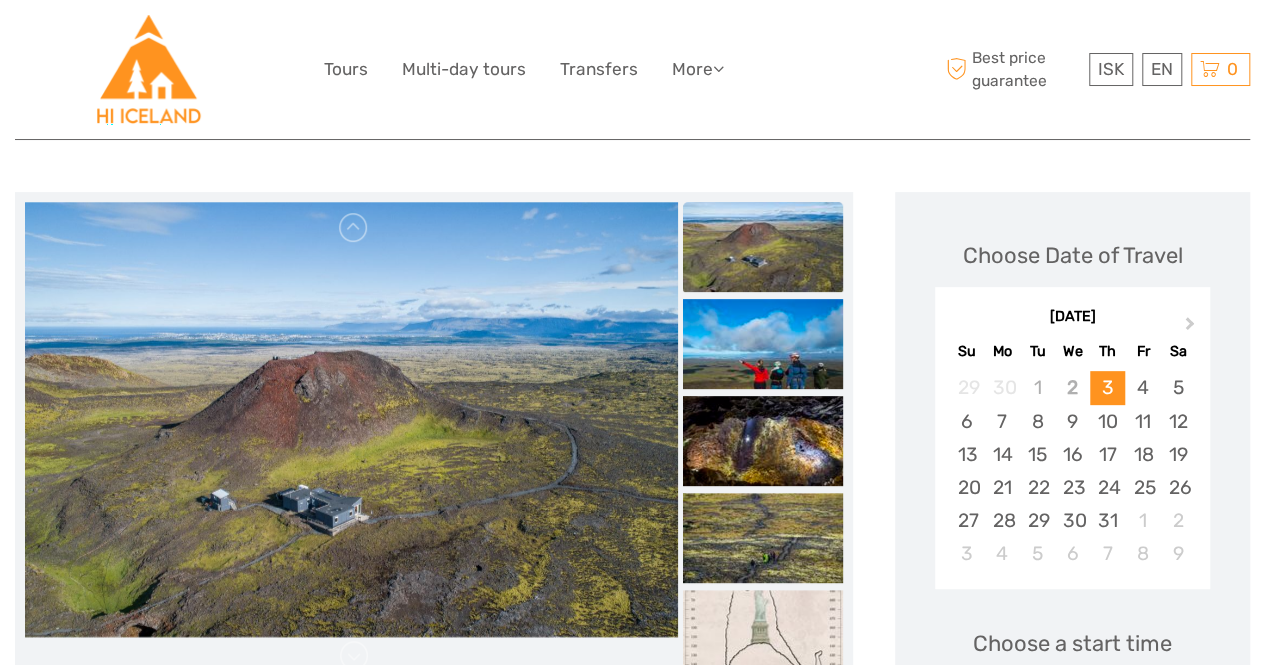 drag, startPoint x: 158, startPoint y: 472, endPoint x: 150, endPoint y: 449, distance: 24.351591 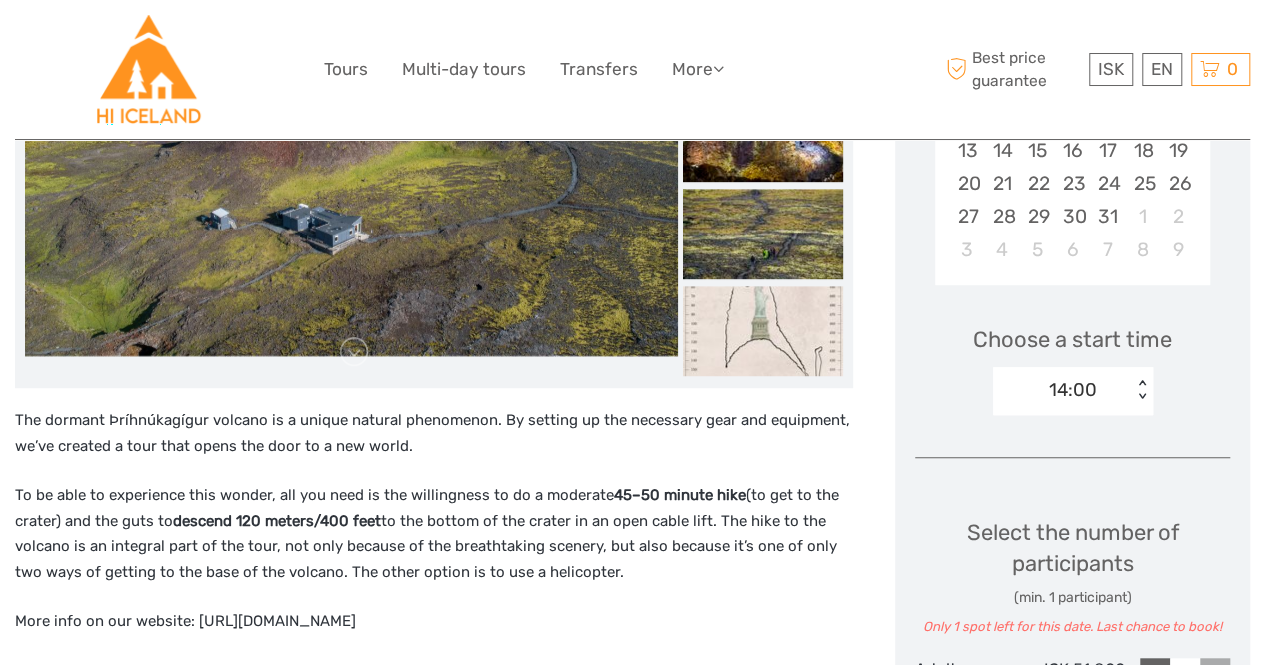 scroll, scrollTop: 600, scrollLeft: 0, axis: vertical 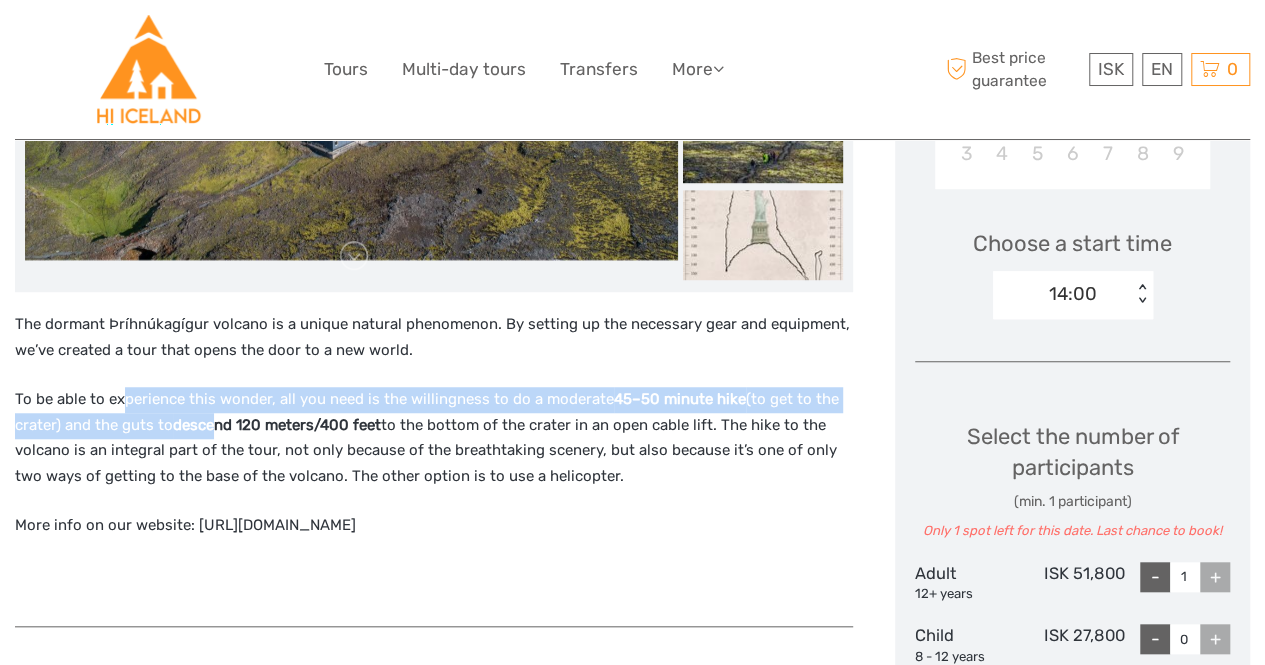 drag, startPoint x: 122, startPoint y: 397, endPoint x: 266, endPoint y: 413, distance: 144.88617 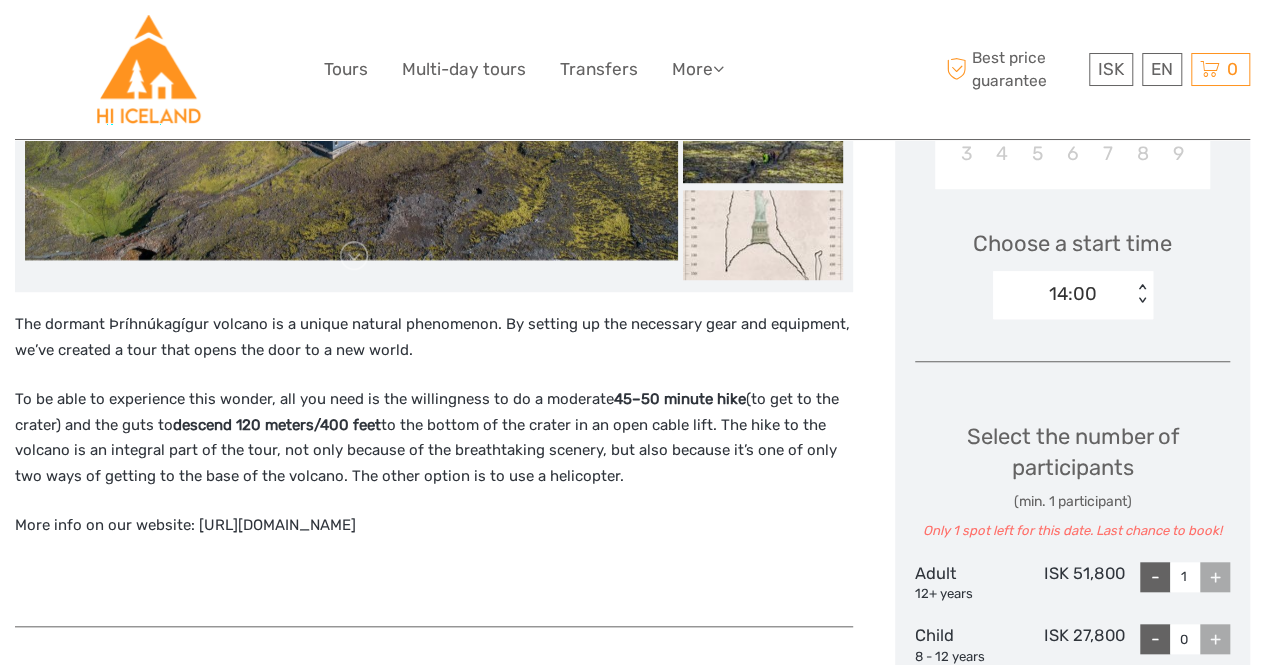 click on "To be able to experience this wonder, all you need is the willingness to do a moderate  45–50 minute hike  (to get to the crater) and the guts to  descend 120 meters/400 feet  to the bottom of the crater in an open cable lift. The hike to the volcano is an integral part of the tour, not only because of the breathtaking scenery, but also because it’s one of only two ways of getting to the base of the volcano. The other option is to use a helicopter." at bounding box center [434, 438] 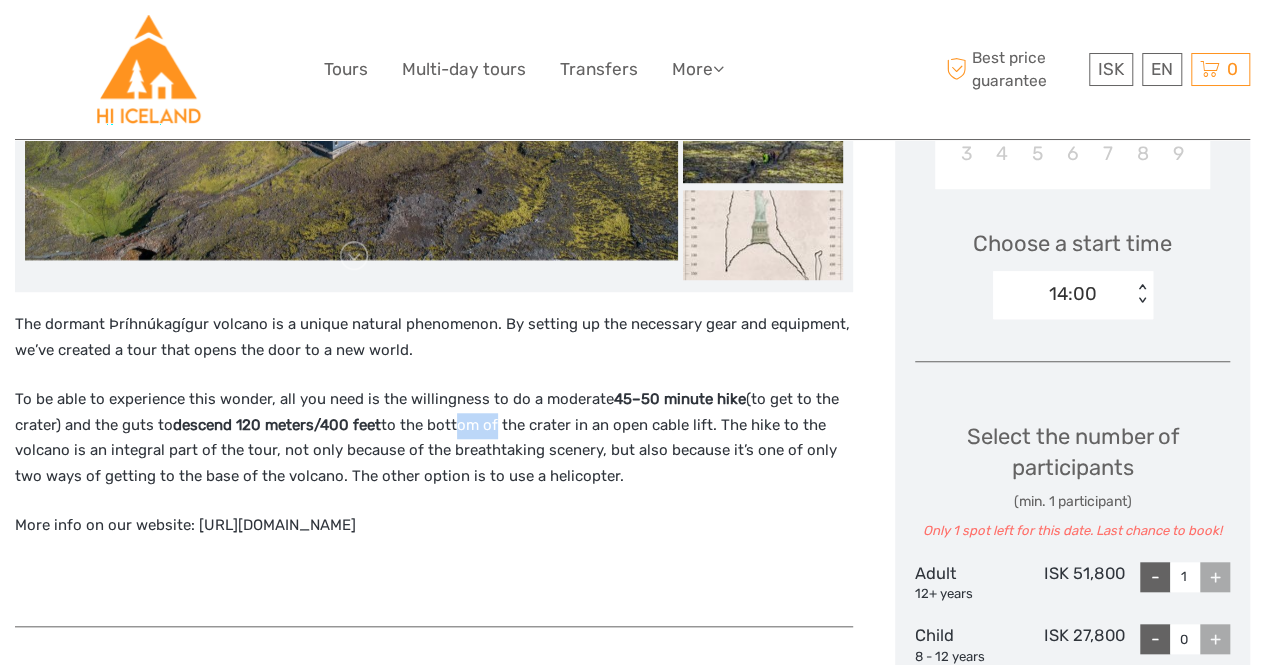 drag, startPoint x: 453, startPoint y: 434, endPoint x: 492, endPoint y: 435, distance: 39.012817 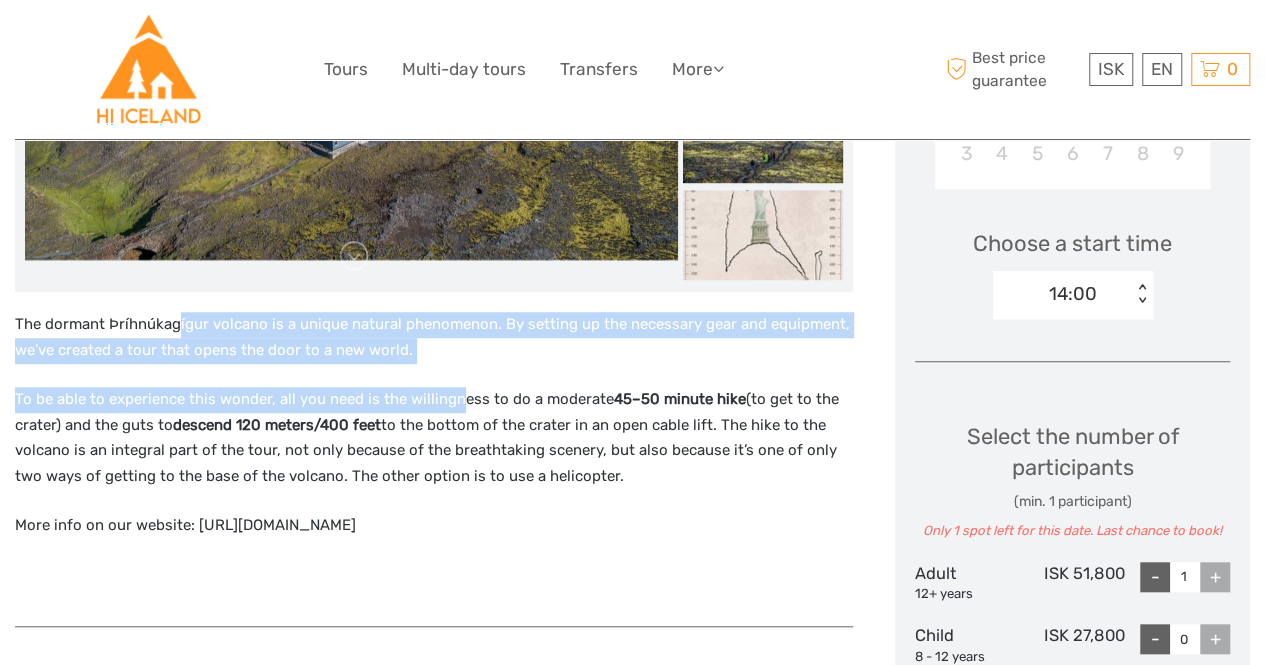 drag, startPoint x: 296, startPoint y: 355, endPoint x: 457, endPoint y: 408, distance: 169.49927 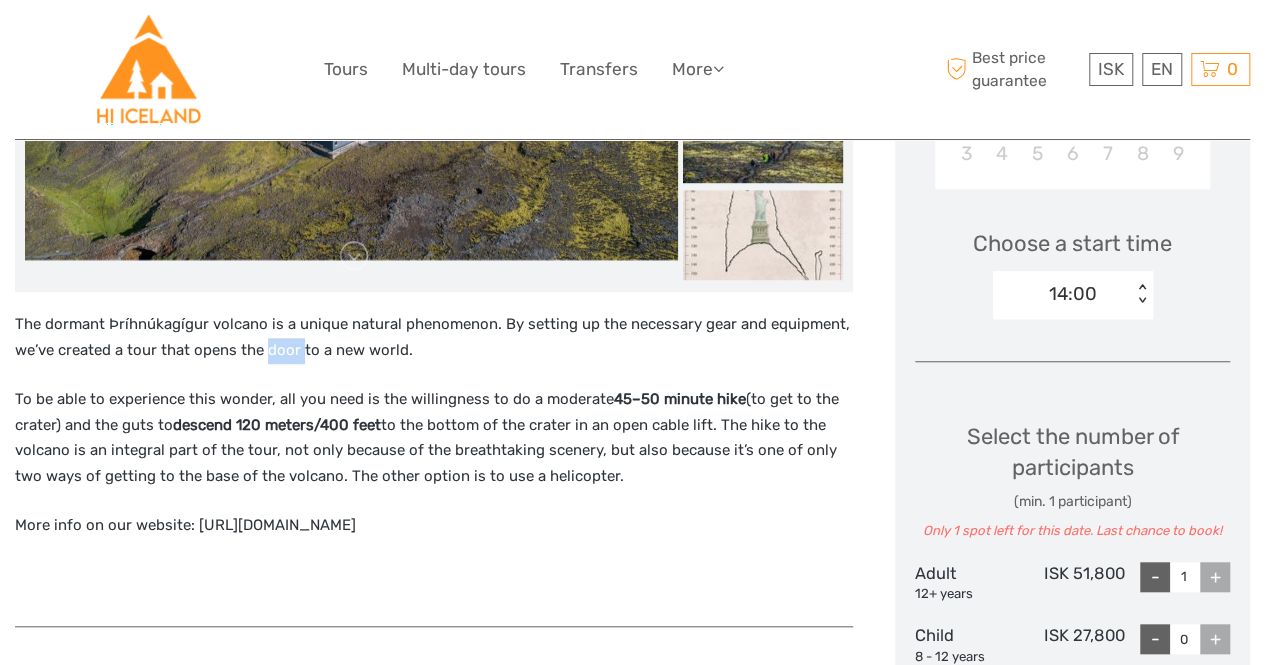 click on "The dormant Þríhnúkagígur volcano is a unique natural phenomenon. By setting up the necessary gear and equipment, we’ve created a tour that opens the door to a new world." at bounding box center (434, 337) 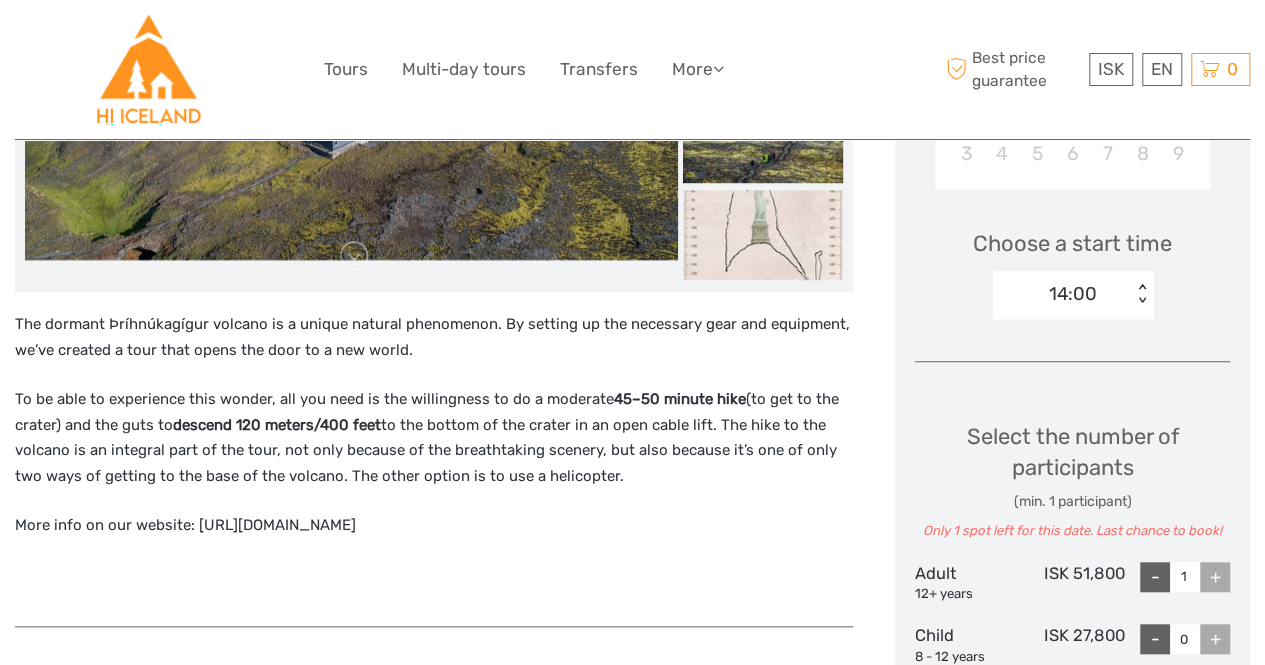 click on "To be able to experience this wonder, all you need is the willingness to do a moderate  45–50 minute hike  (to get to the crater) and the guts to  descend 120 meters/400 feet  to the bottom of the crater in an open cable lift. The hike to the volcano is an integral part of the tour, not only because of the breathtaking scenery, but also because it’s one of only two ways of getting to the base of the volcano. The other option is to use a helicopter." at bounding box center (434, 438) 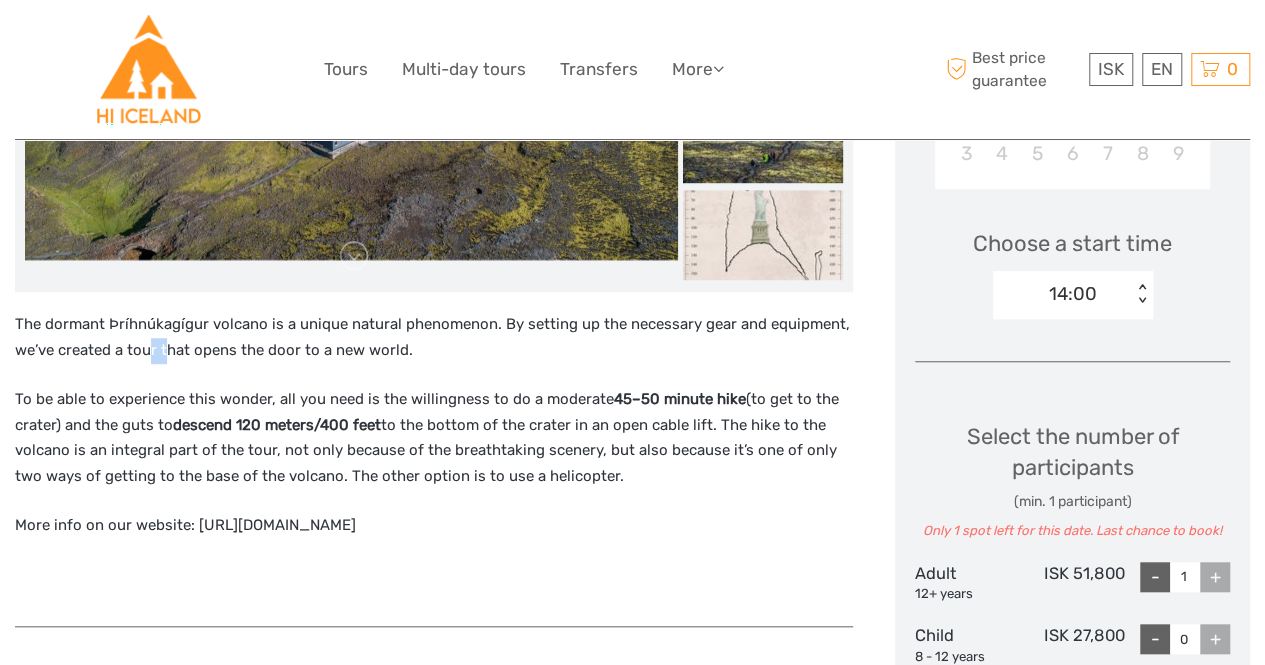 drag, startPoint x: 152, startPoint y: 341, endPoint x: 167, endPoint y: 342, distance: 15.033297 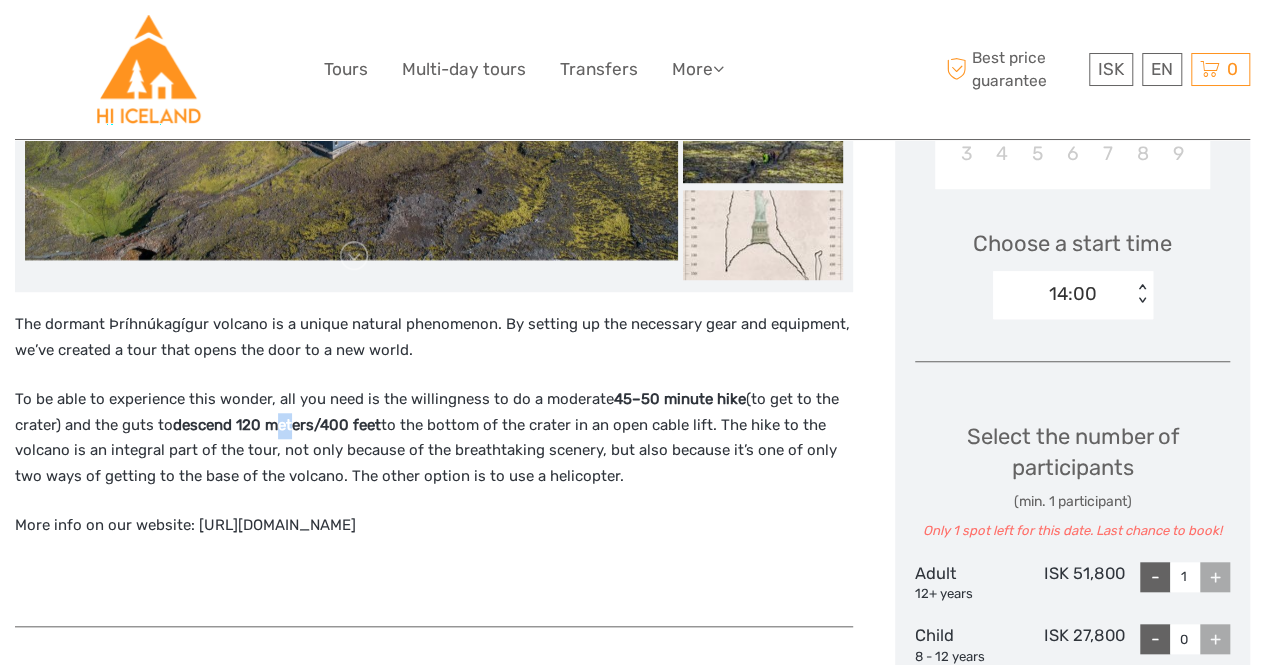 drag, startPoint x: 286, startPoint y: 425, endPoint x: 298, endPoint y: 422, distance: 12.369317 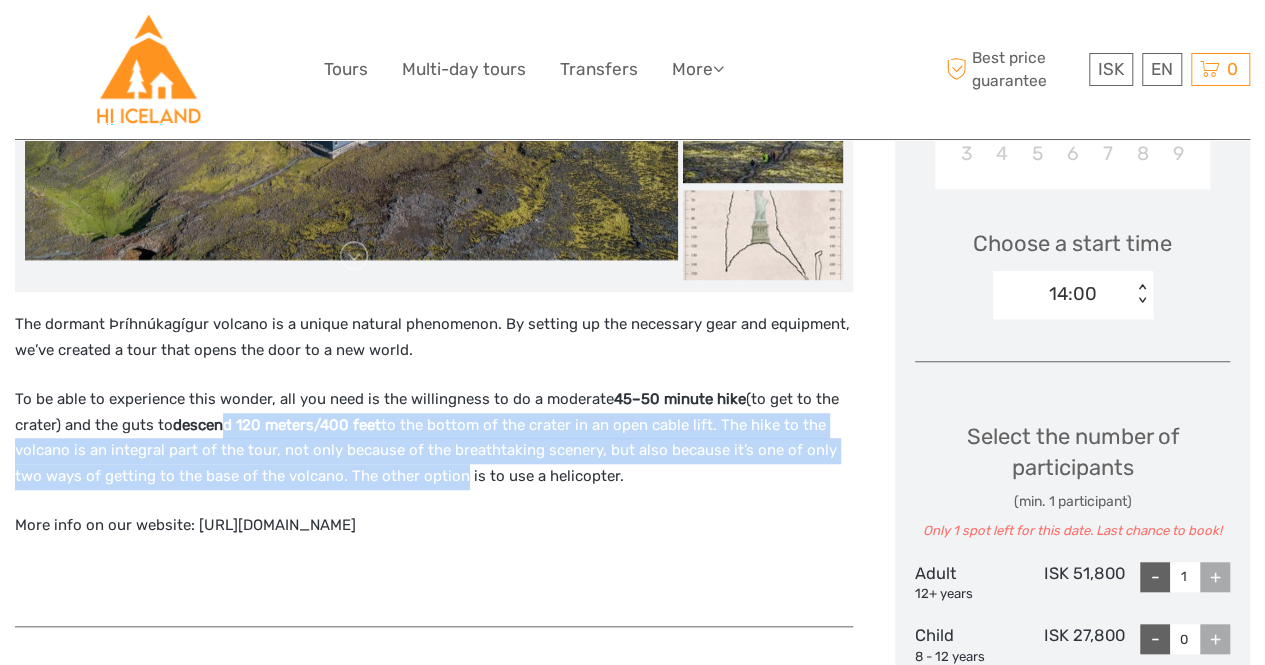 drag, startPoint x: 225, startPoint y: 422, endPoint x: 448, endPoint y: 464, distance: 226.92068 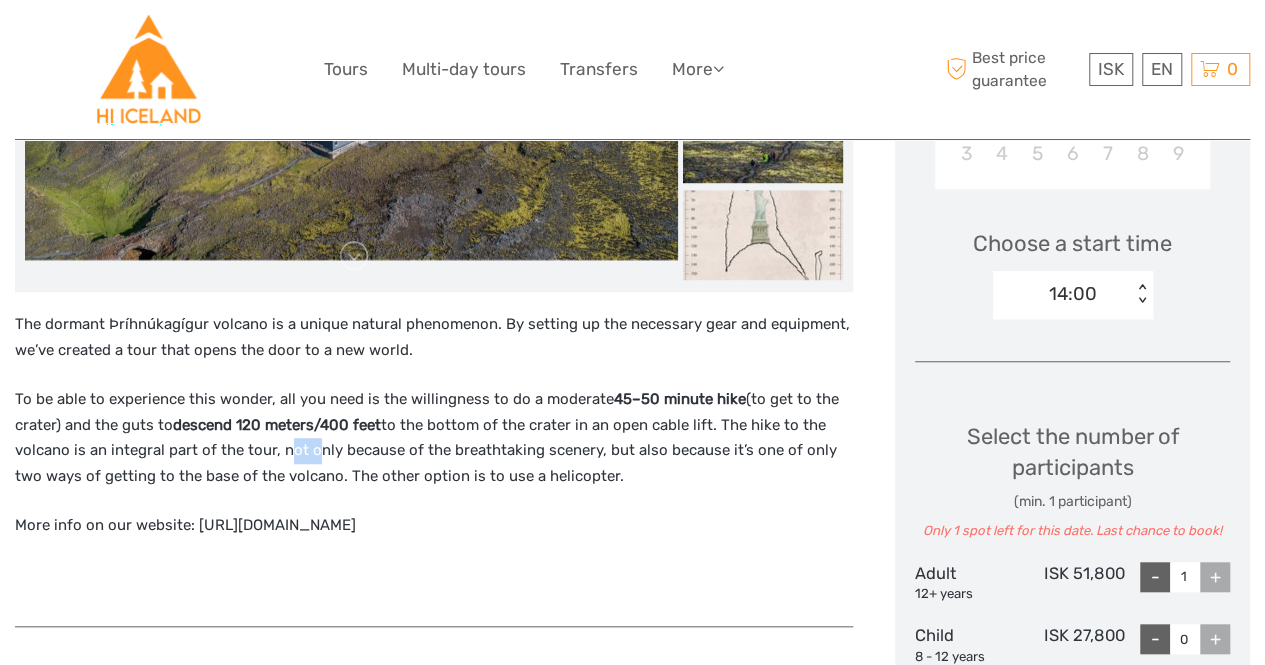 click on "To be able to experience this wonder, all you need is the willingness to do a moderate  45–50 minute hike  (to get to the crater) and the guts to  descend 120 meters/400 feet  to the bottom of the crater in an open cable lift. The hike to the volcano is an integral part of the tour, not only because of the breathtaking scenery, but also because it’s one of only two ways of getting to the base of the volcano. The other option is to use a helicopter." at bounding box center (434, 438) 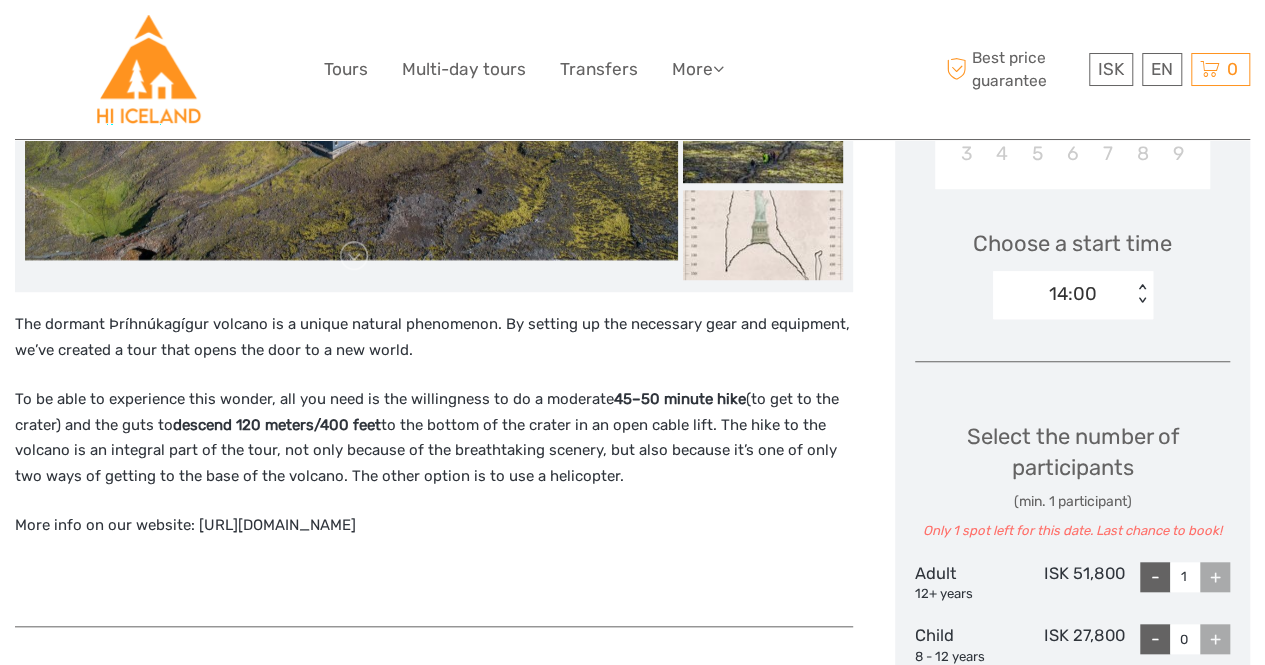 click on "The dormant Þríhnúkagígur volcano is a unique natural phenomenon. By setting up the necessary gear and equipment, we’ve created a tour that opens the door to a new world.
To be able to experience this wonder, all you need is the willingness to do a moderate  45–50 minute hike  (to get to the crater) and the guts to  descend 120 meters/400 feet  to the bottom of the crater in an open cable lift. The hike to the volcano is an integral part of the tour, not only because of the breathtaking scenery, but also because it’s one of only two ways of getting to the base of the volcano. The other option is to use a helicopter.
More info on our website: https://insidethevolcano.com" at bounding box center [434, 458] 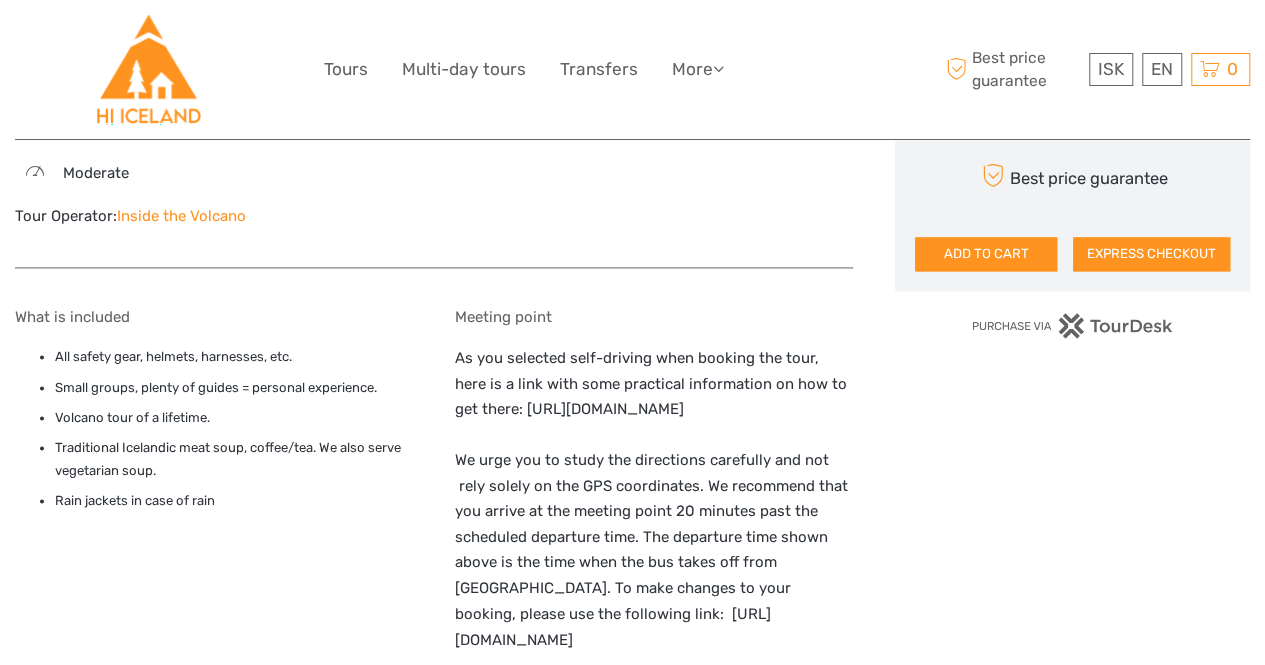 scroll, scrollTop: 1400, scrollLeft: 0, axis: vertical 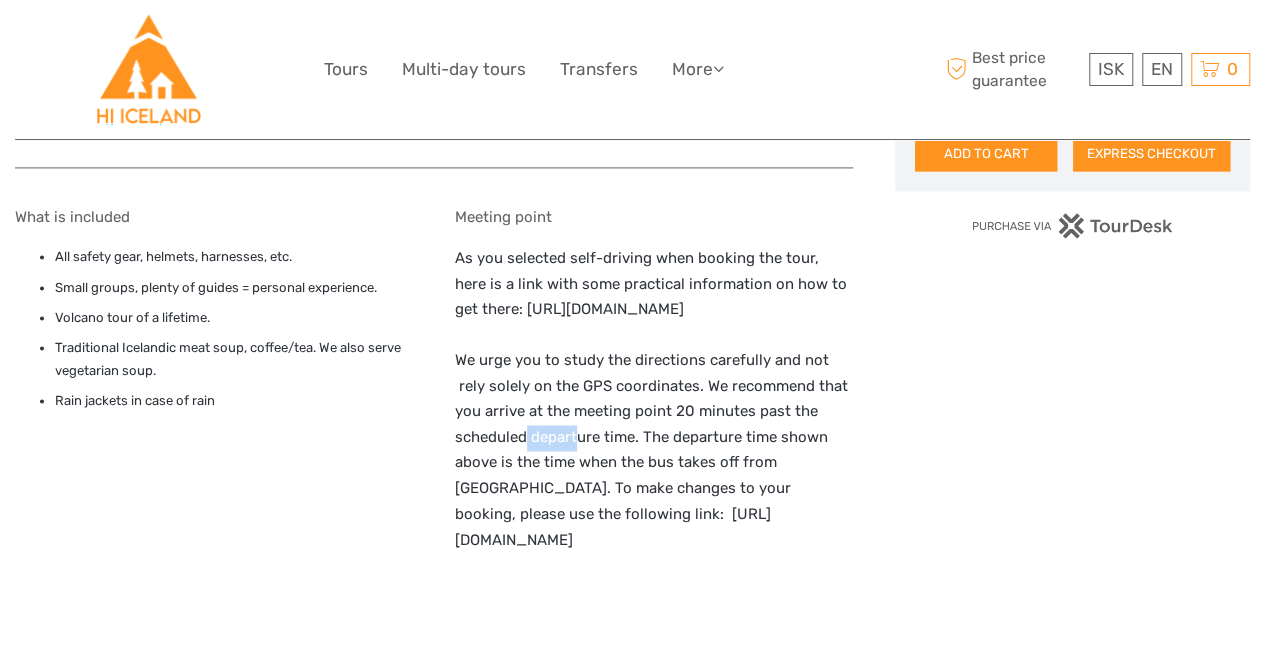 drag, startPoint x: 552, startPoint y: 453, endPoint x: 594, endPoint y: 458, distance: 42.296574 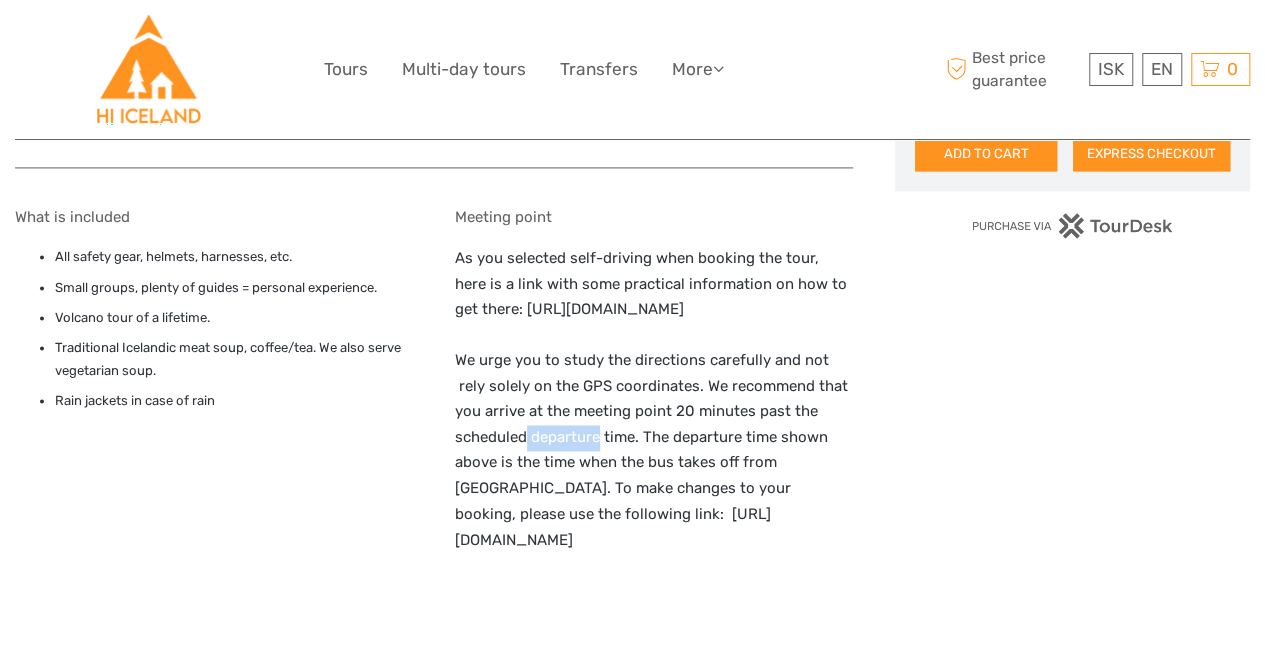 click on "As you selected self-driving when booking the tour, here is a link with some practical information on how to get there: https://insidethevolcano.com/the-tour/how-to-get-there/ We urge you to study the directions carefully and not  rely solely on the GPS coordinates. We recommend that you arrive at the meeting point 20 minutes past the scheduled departure time. The departure time shown above is the time when the bus takes off from Reykjavik. To make changes to your booking, please use the following link:  https://insidethevolcano.paxportal.io/" at bounding box center (654, 399) 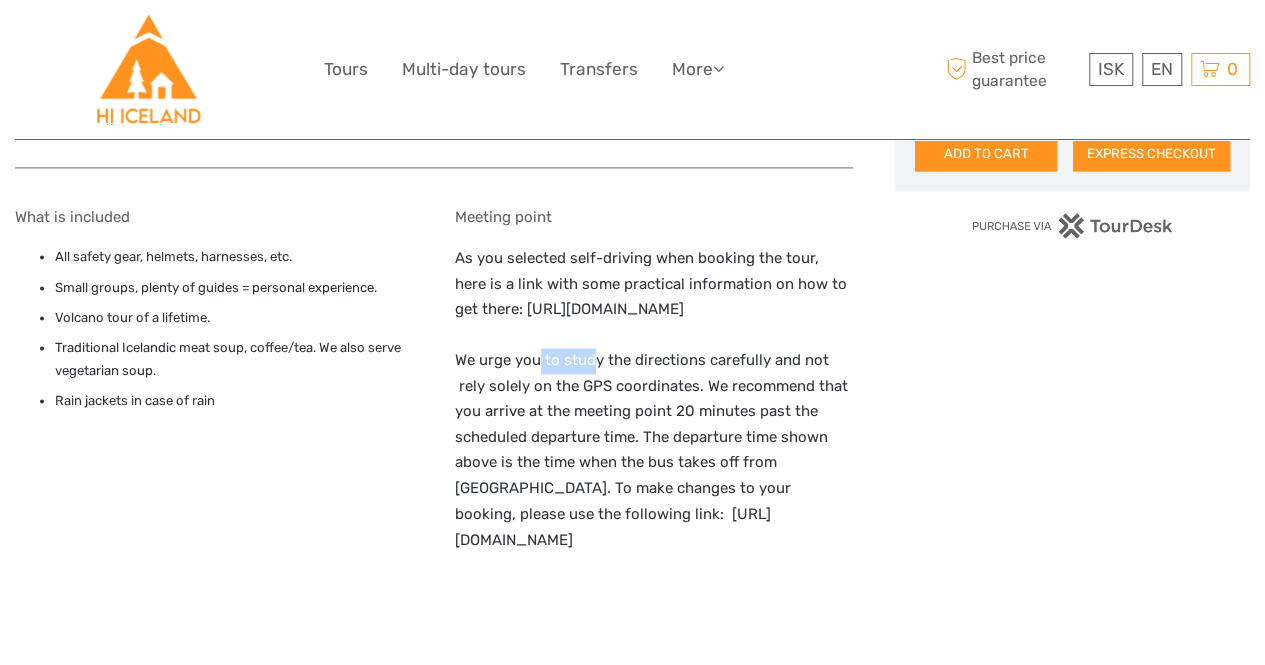 click on "As you selected self-driving when booking the tour, here is a link with some practical information on how to get there: https://insidethevolcano.com/the-tour/how-to-get-there/ We urge you to study the directions carefully and not  rely solely on the GPS coordinates. We recommend that you arrive at the meeting point 20 minutes past the scheduled departure time. The departure time shown above is the time when the bus takes off from Reykjavik. To make changes to your booking, please use the following link:  https://insidethevolcano.paxportal.io/" at bounding box center [654, 399] 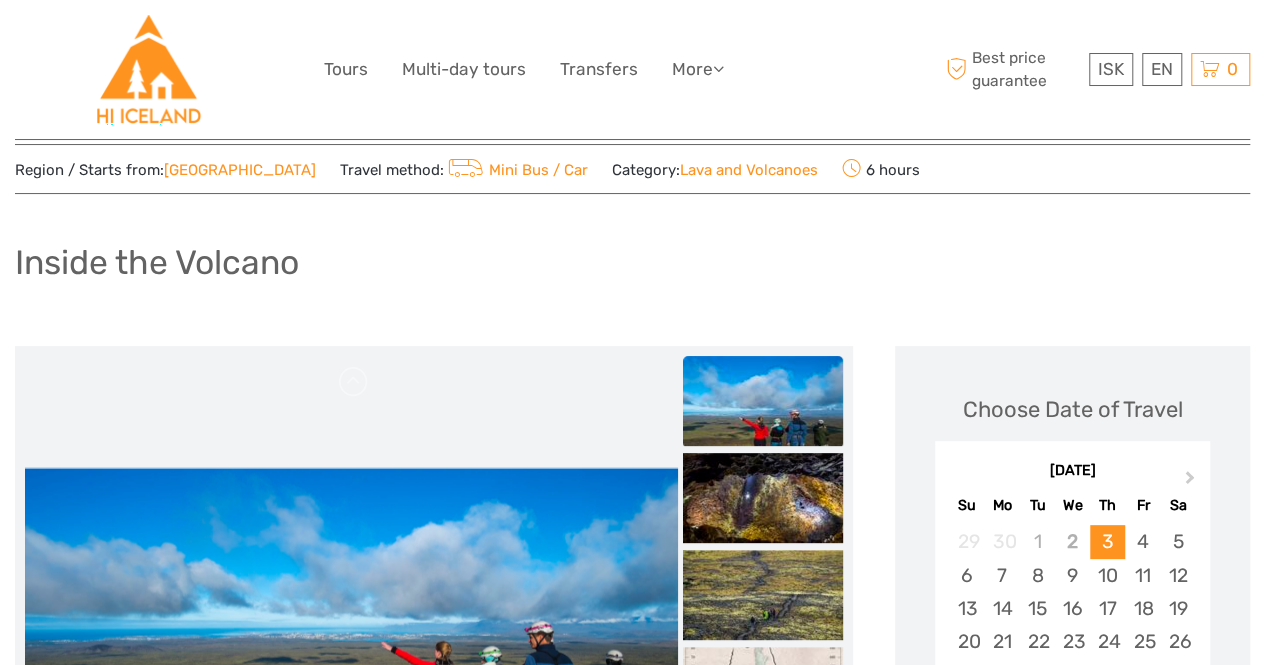 scroll, scrollTop: 0, scrollLeft: 0, axis: both 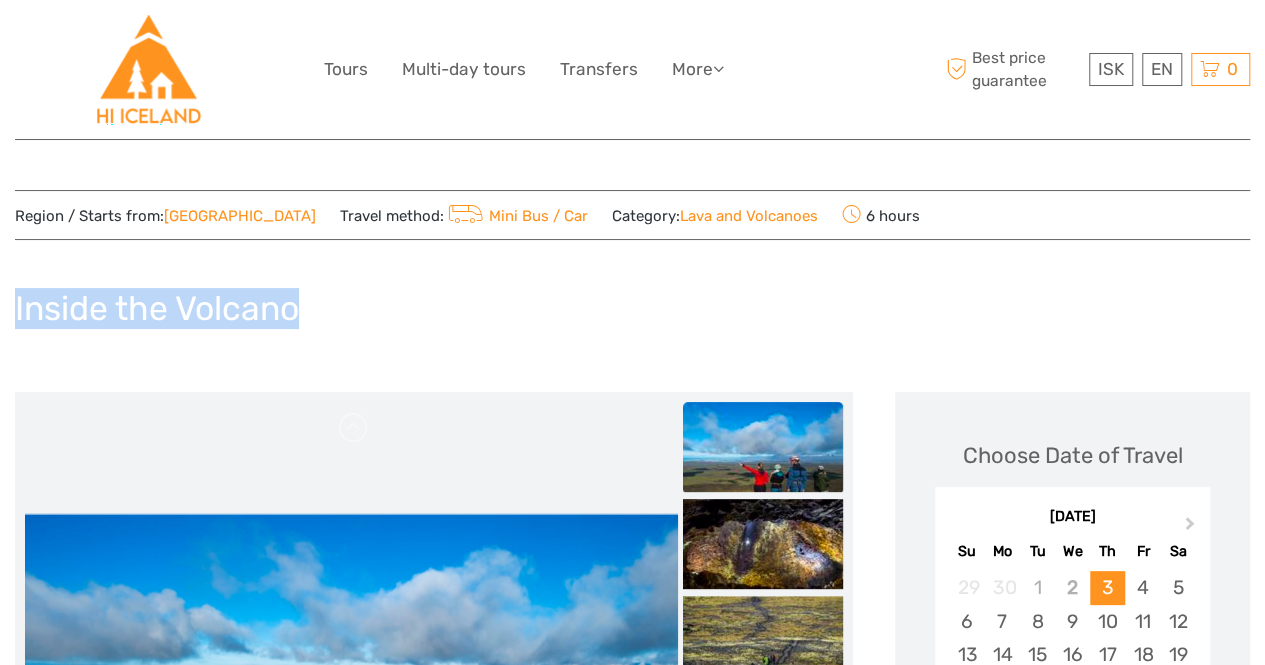 drag, startPoint x: 324, startPoint y: 327, endPoint x: 0, endPoint y: 303, distance: 324.88766 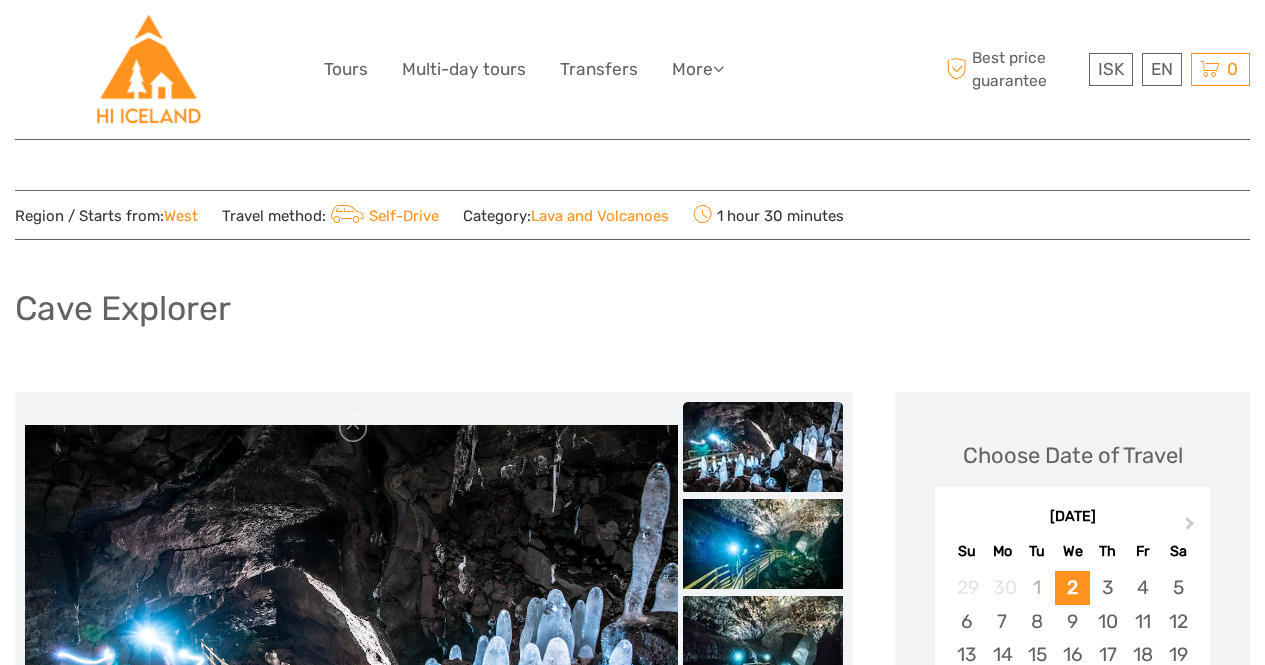 scroll, scrollTop: 0, scrollLeft: 0, axis: both 